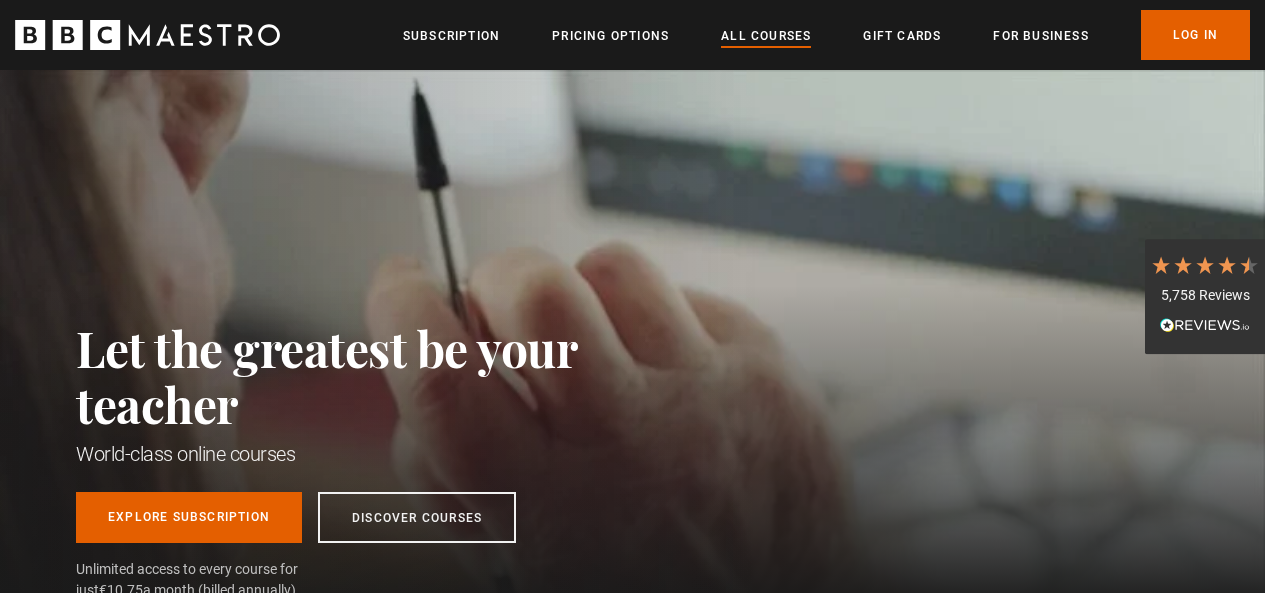 scroll, scrollTop: 0, scrollLeft: 0, axis: both 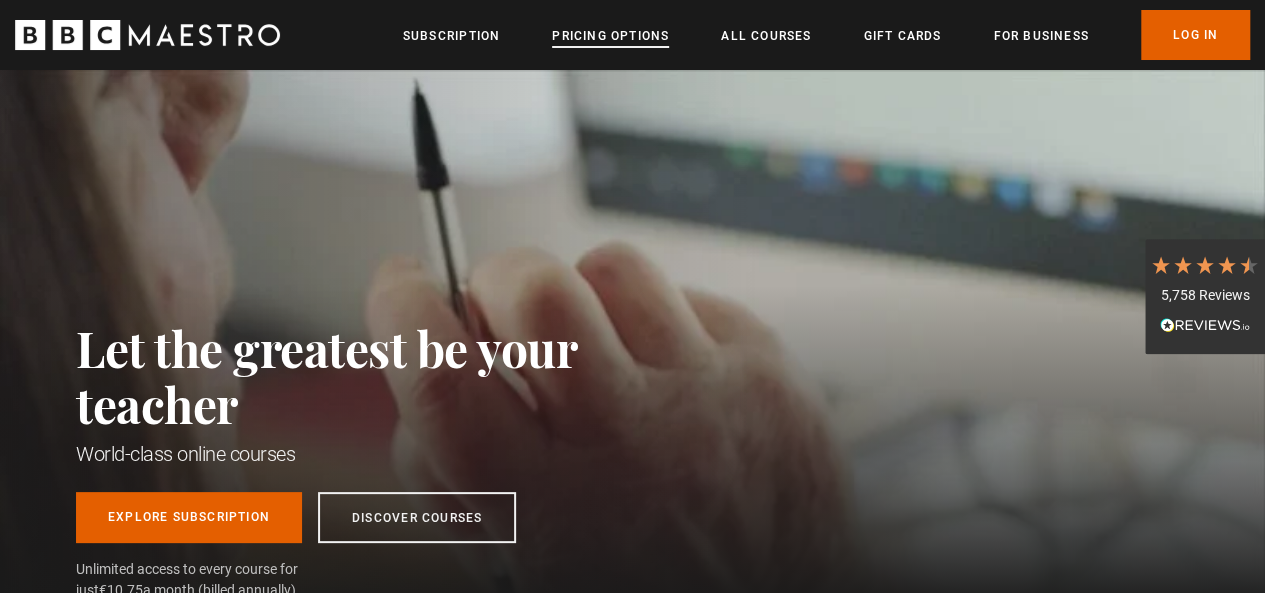 click on "Pricing Options" at bounding box center [610, 36] 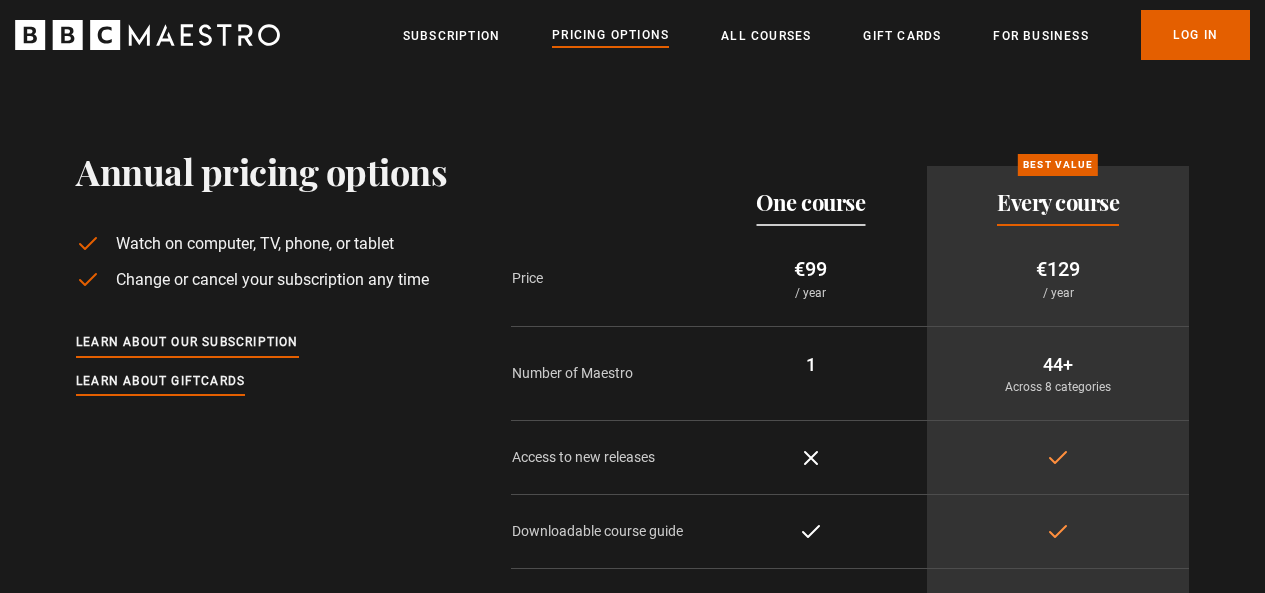 scroll, scrollTop: 0, scrollLeft: 0, axis: both 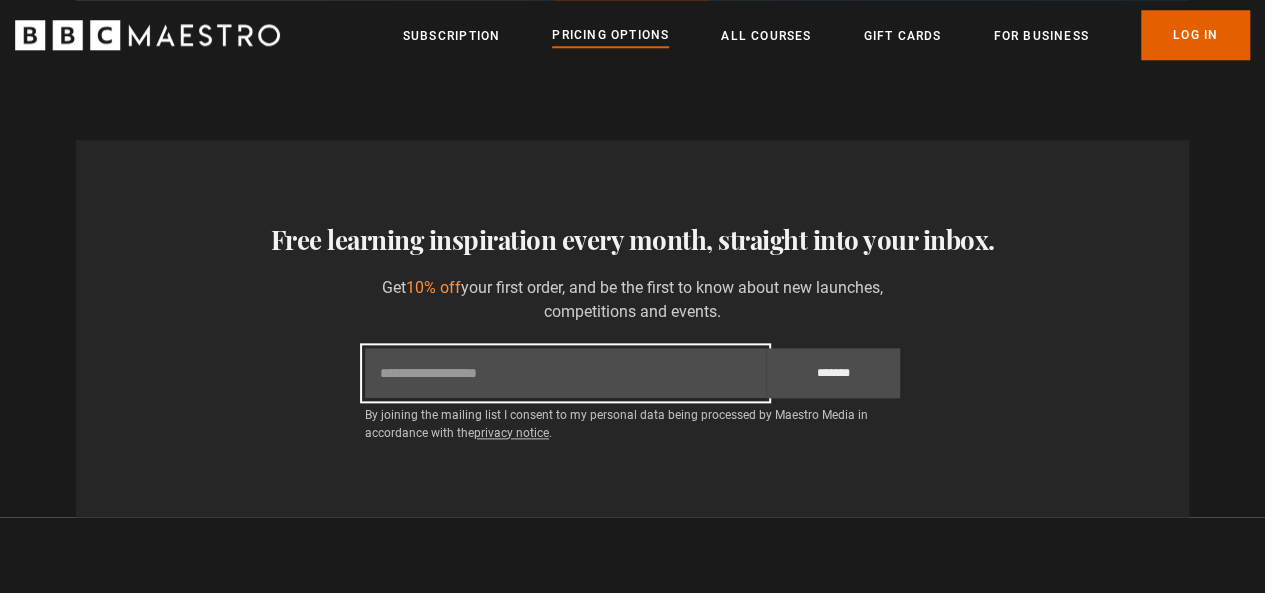 click on "Email" at bounding box center [565, 373] 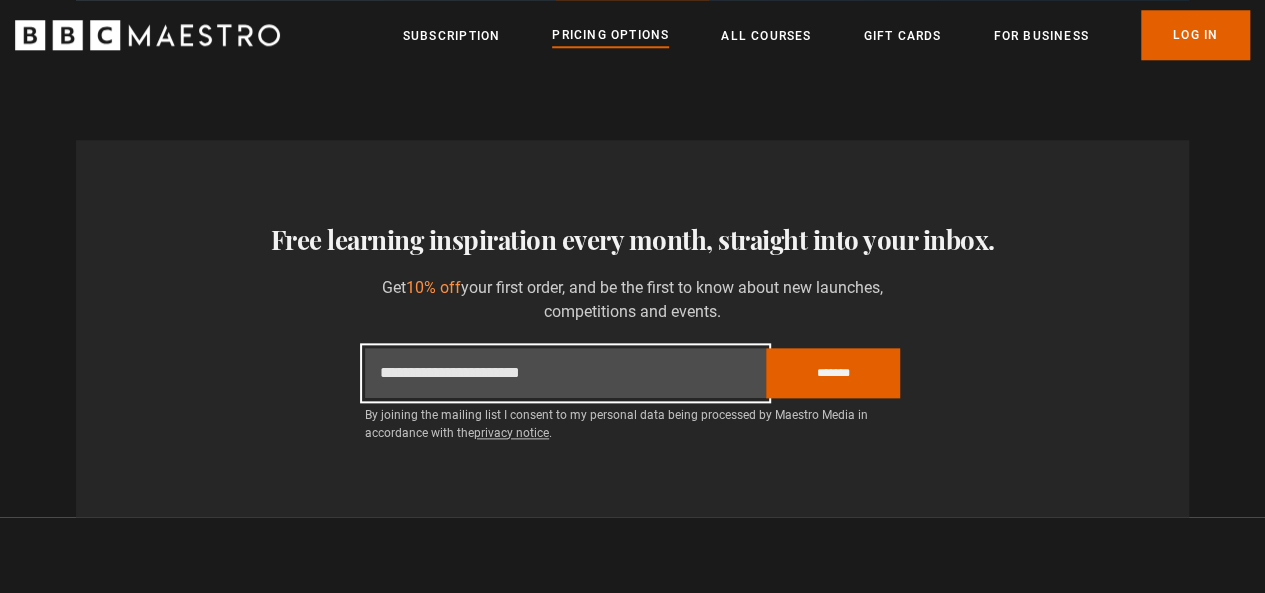 drag, startPoint x: 613, startPoint y: 381, endPoint x: 110, endPoint y: 383, distance: 503.00397 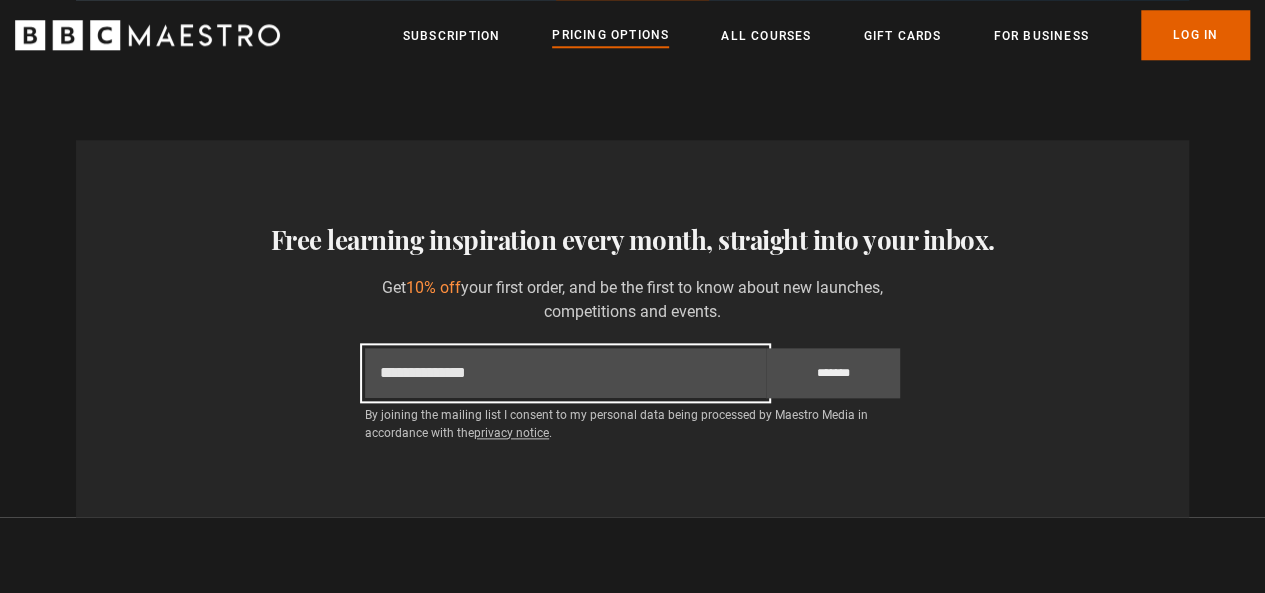 type on "**********" 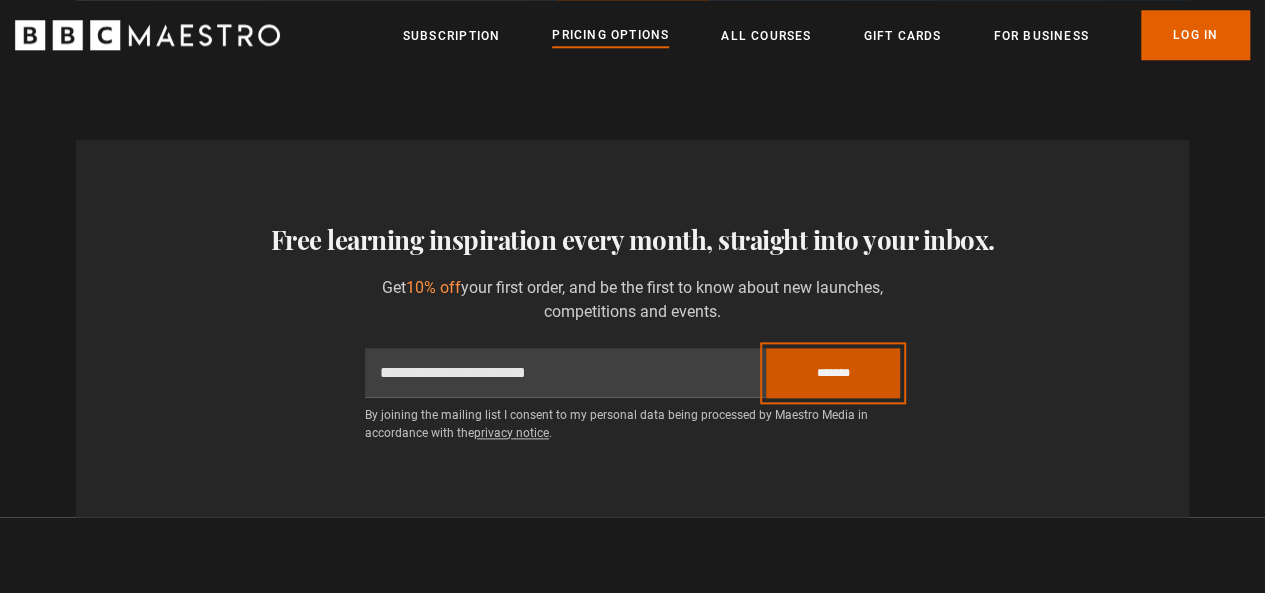 click on "*******" at bounding box center (833, 373) 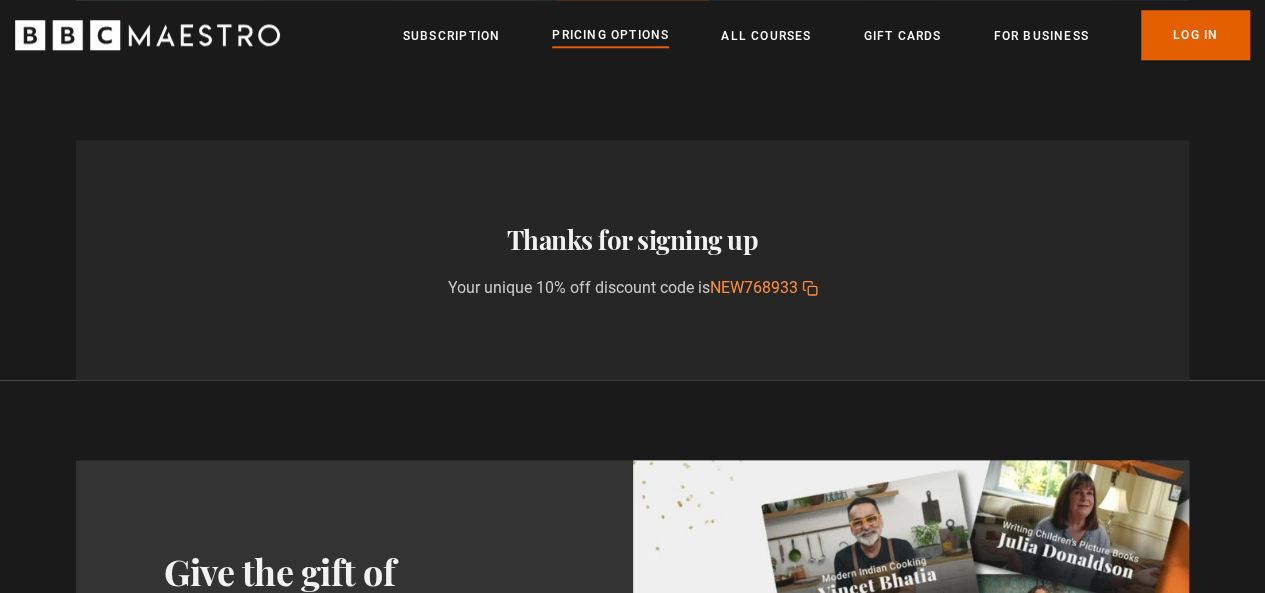click on "Your unique 10% off discount code is
NEW768933
Copy discount code to your clipboard
Copied" at bounding box center [632, 288] 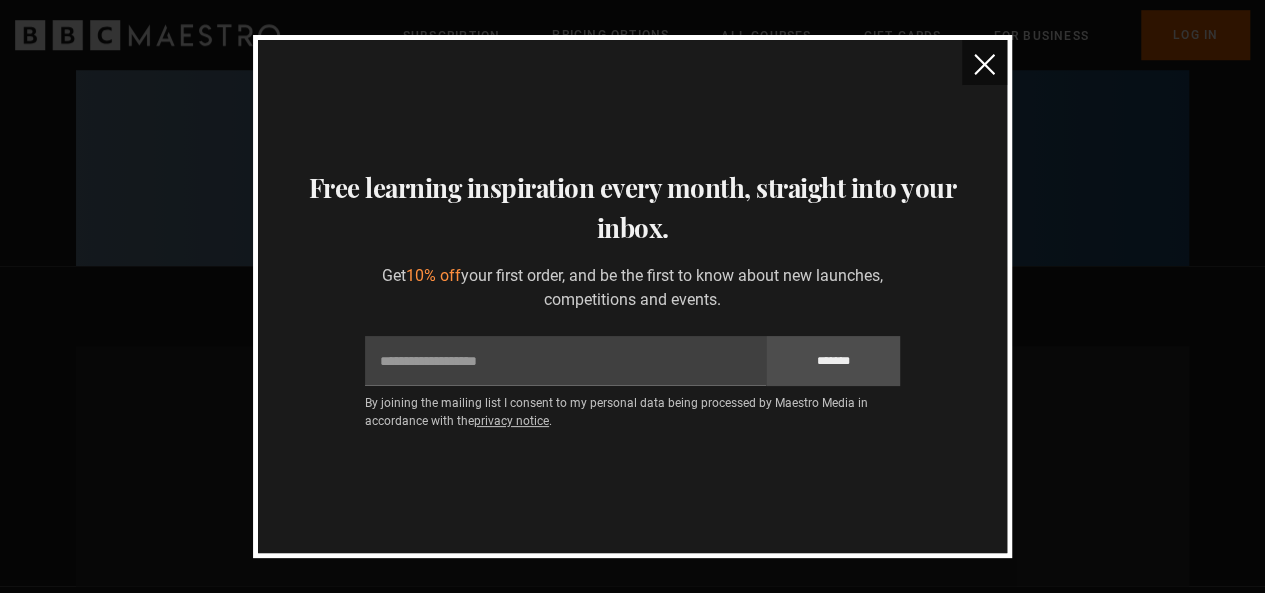 scroll, scrollTop: 600, scrollLeft: 0, axis: vertical 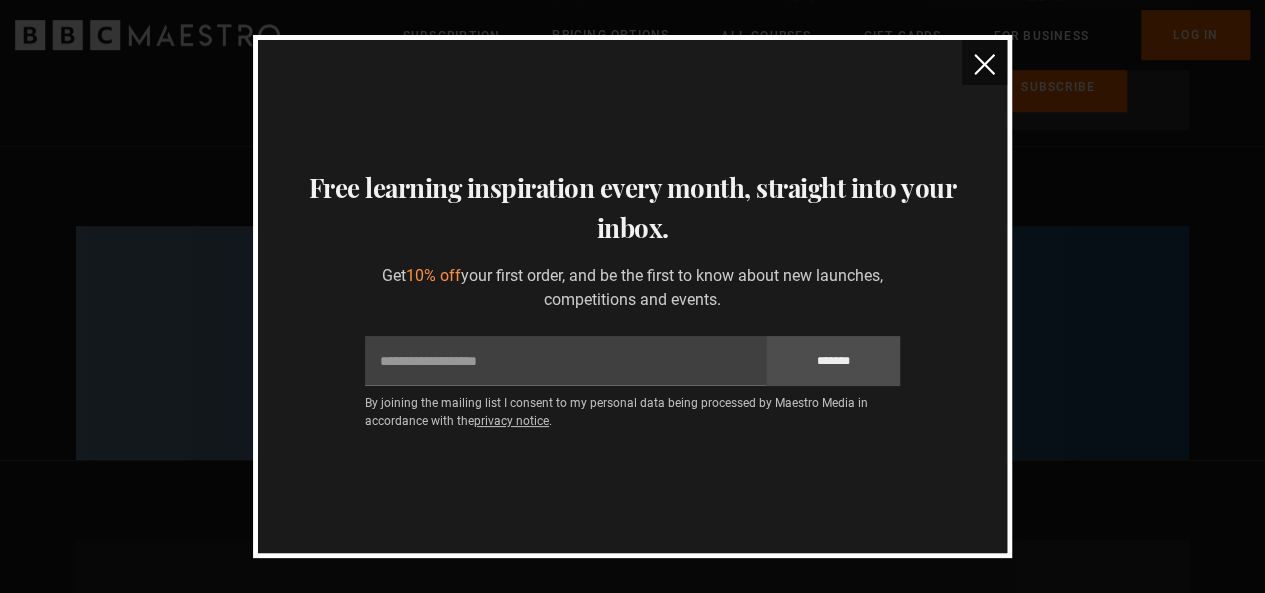 click at bounding box center [984, 64] 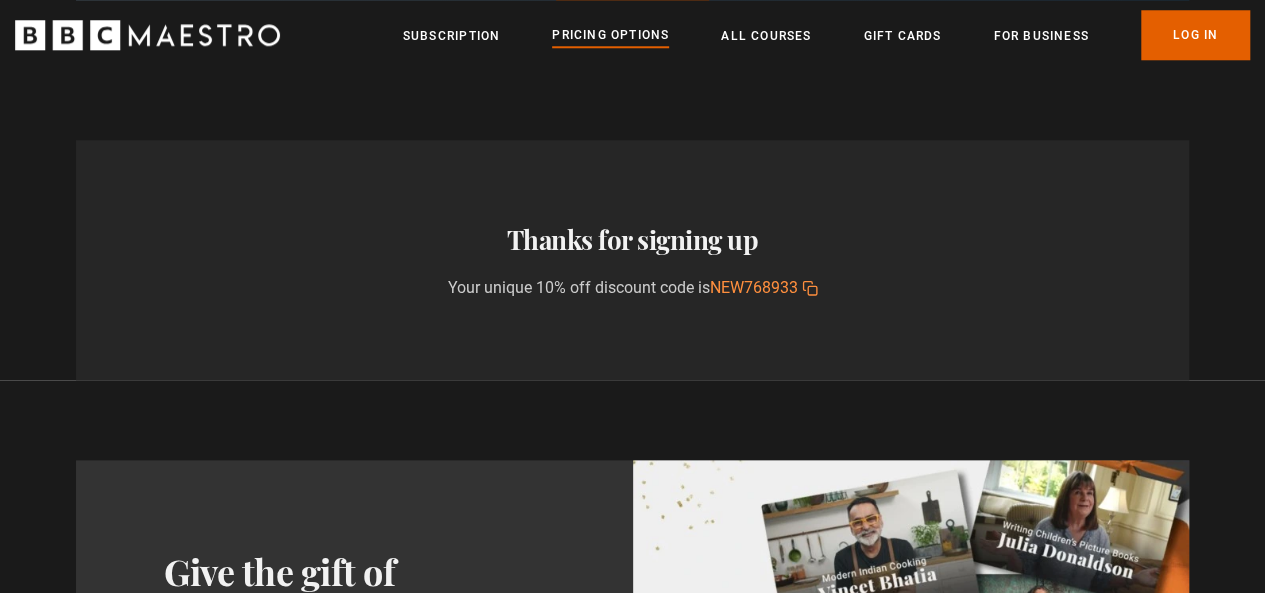 scroll, scrollTop: 1200, scrollLeft: 0, axis: vertical 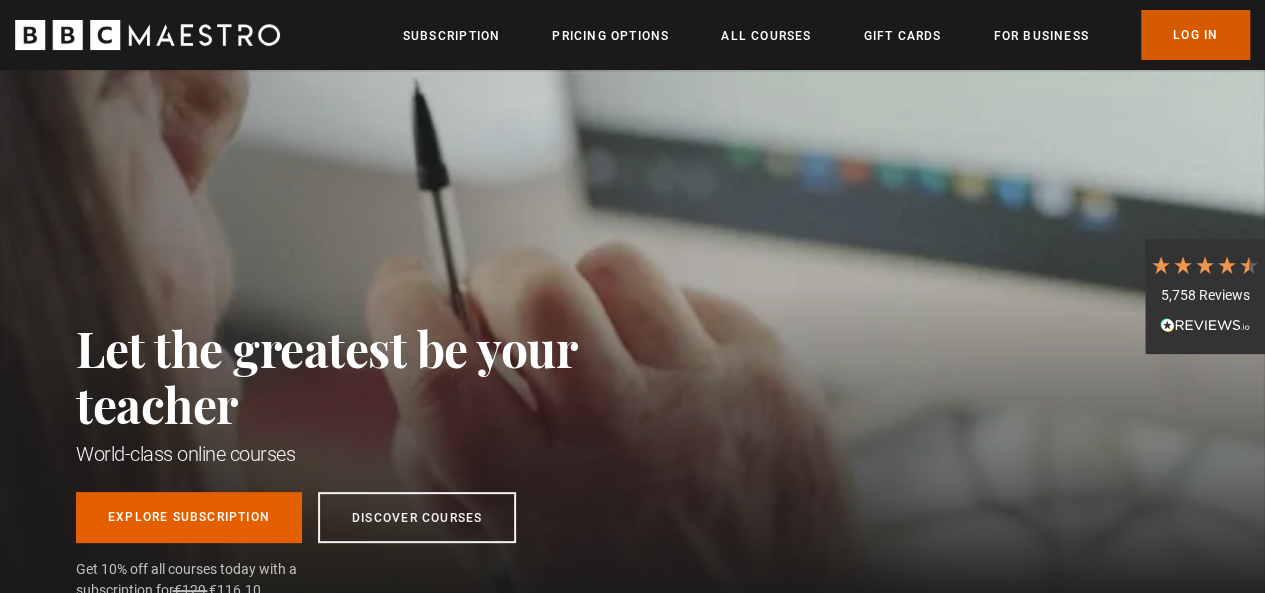 click on "Log In" at bounding box center (1195, 35) 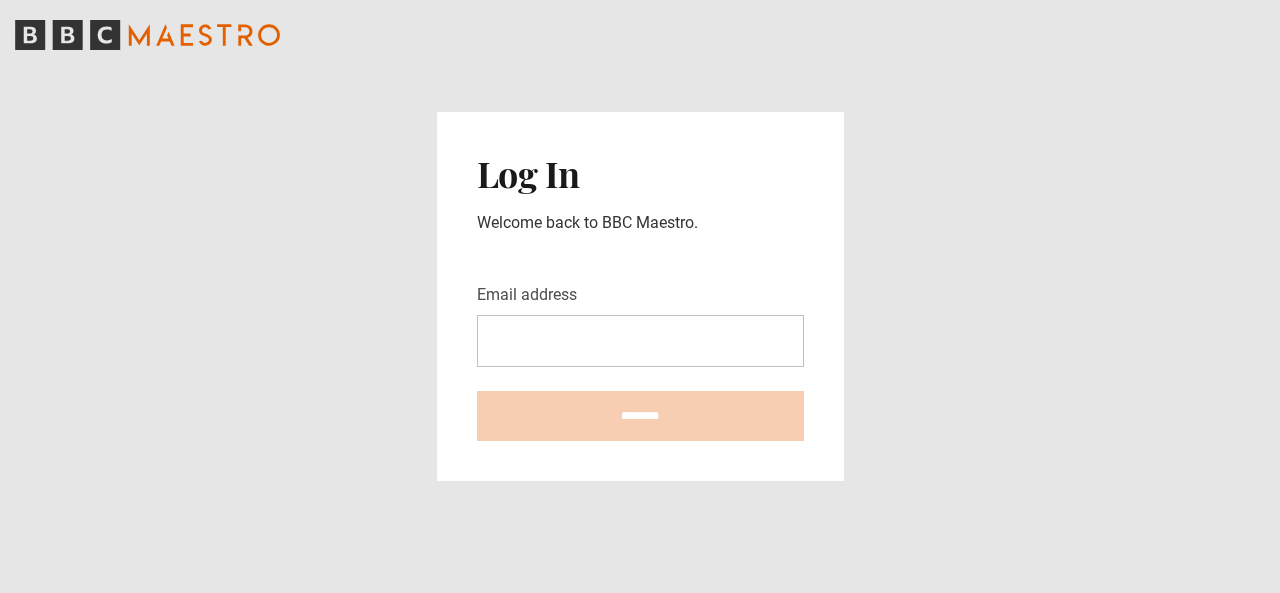 scroll, scrollTop: 0, scrollLeft: 0, axis: both 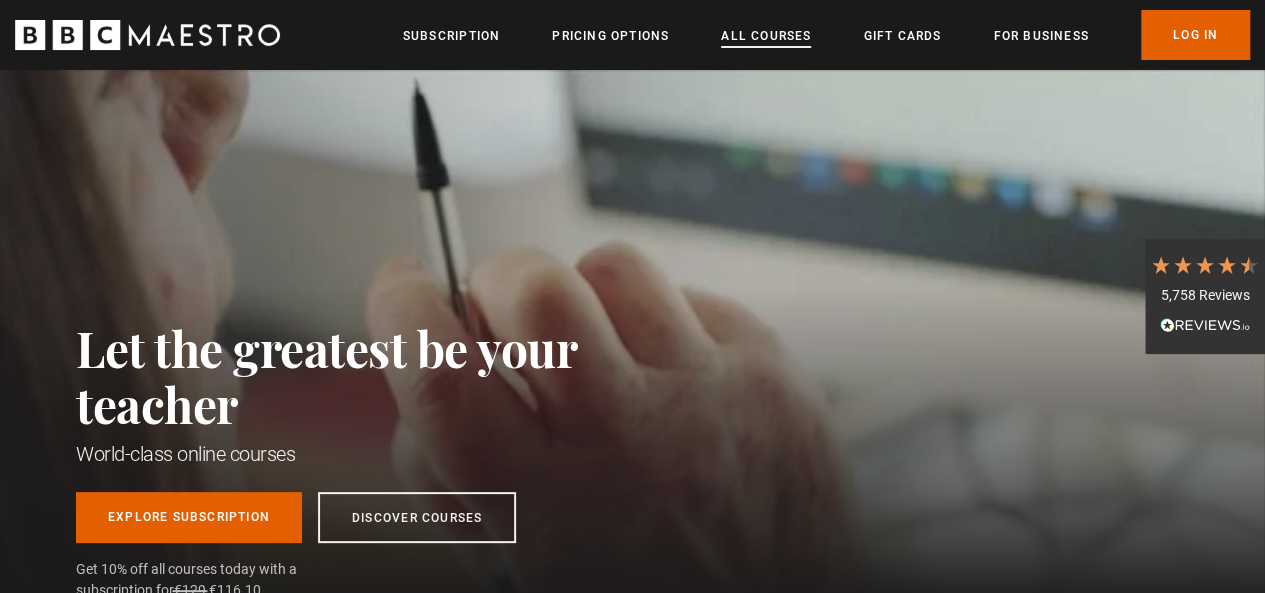 click on "All Courses" at bounding box center (766, 36) 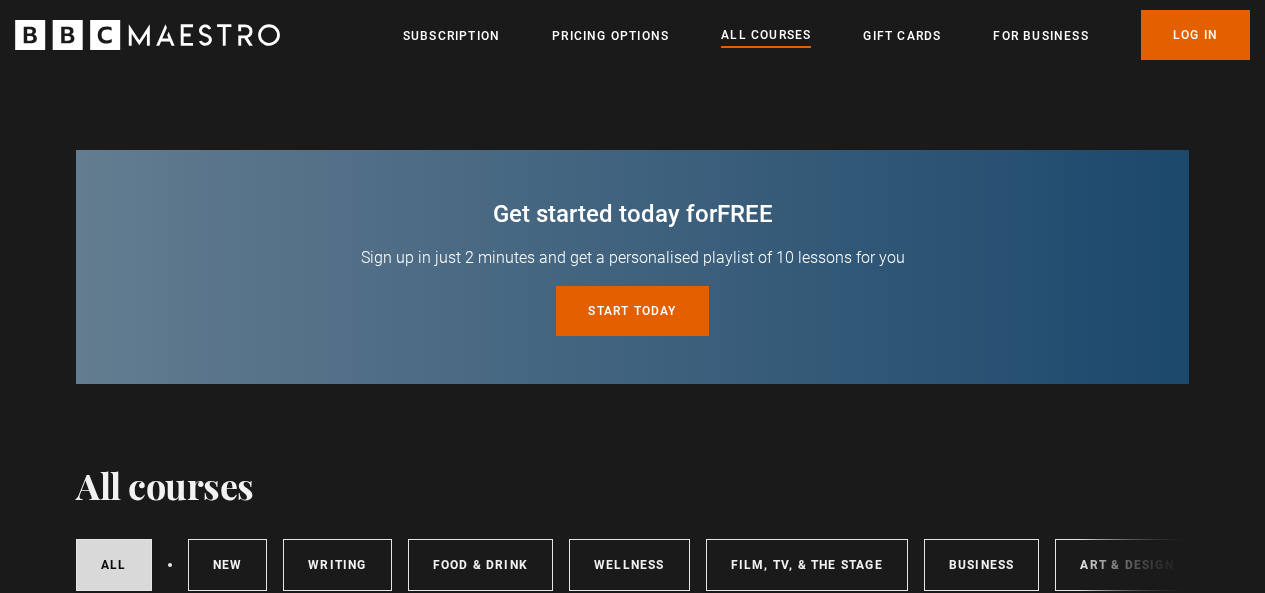 scroll, scrollTop: 200, scrollLeft: 0, axis: vertical 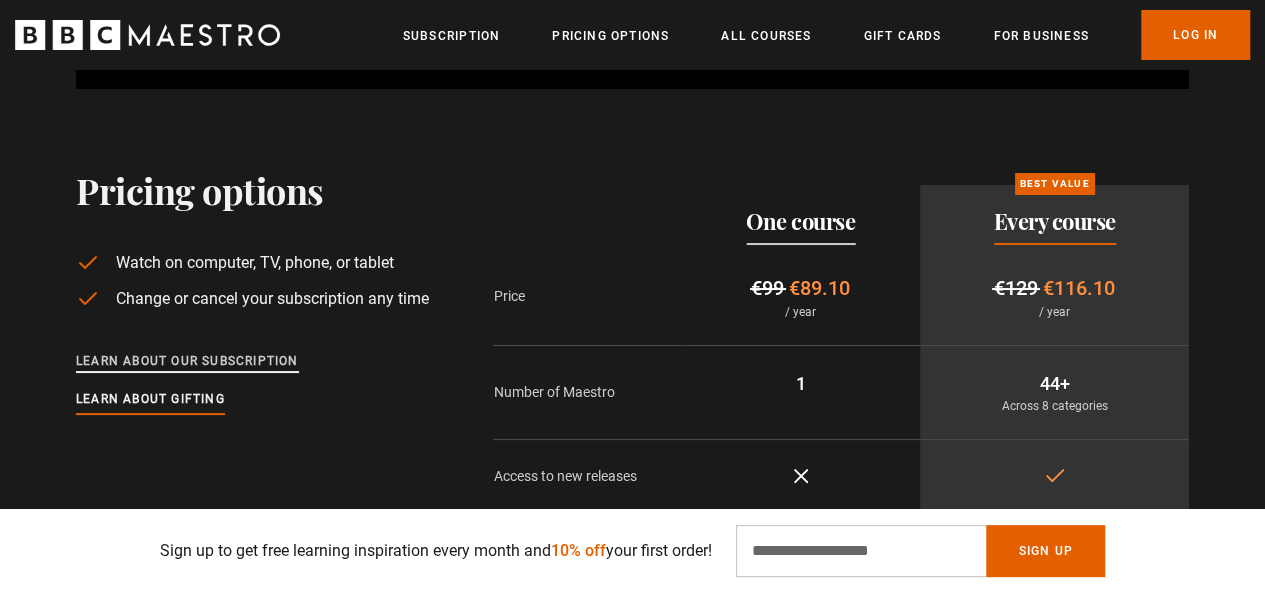 click on "Learn about our subscription" at bounding box center (187, 362) 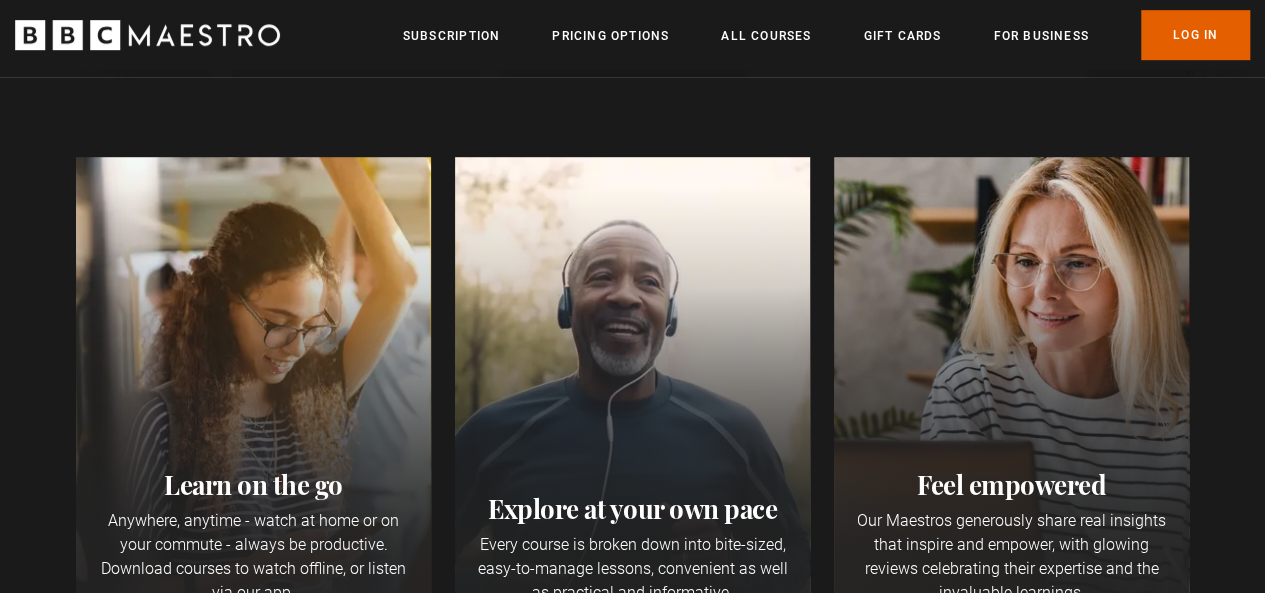 scroll, scrollTop: 600, scrollLeft: 0, axis: vertical 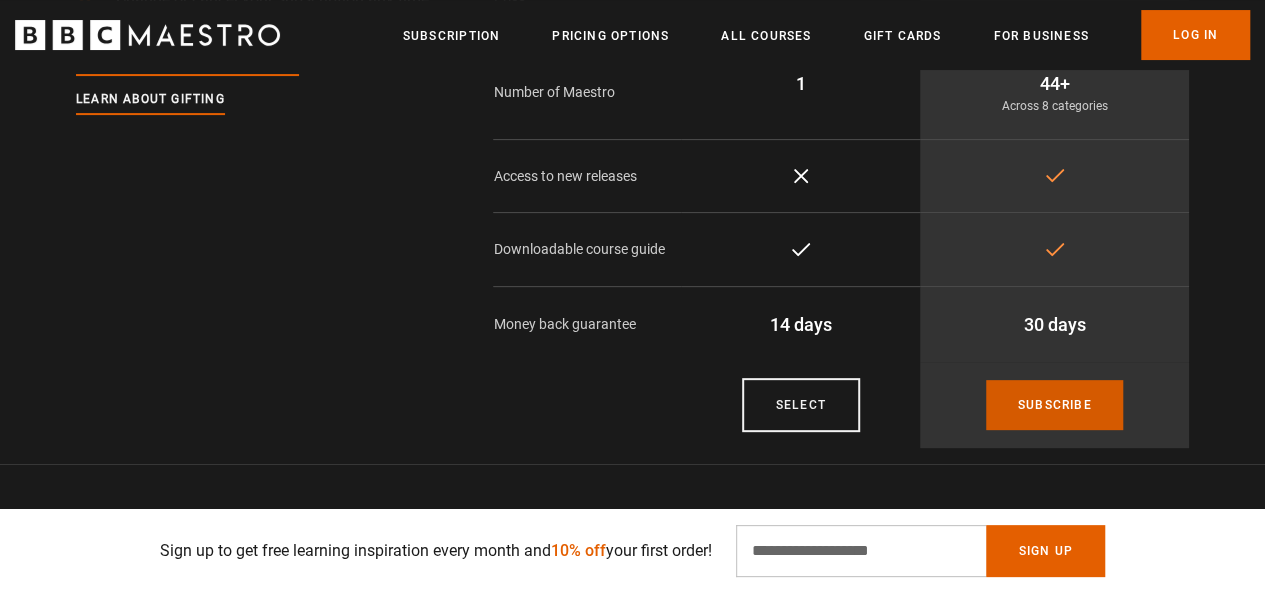 click on "Subscribe" at bounding box center (1055, 405) 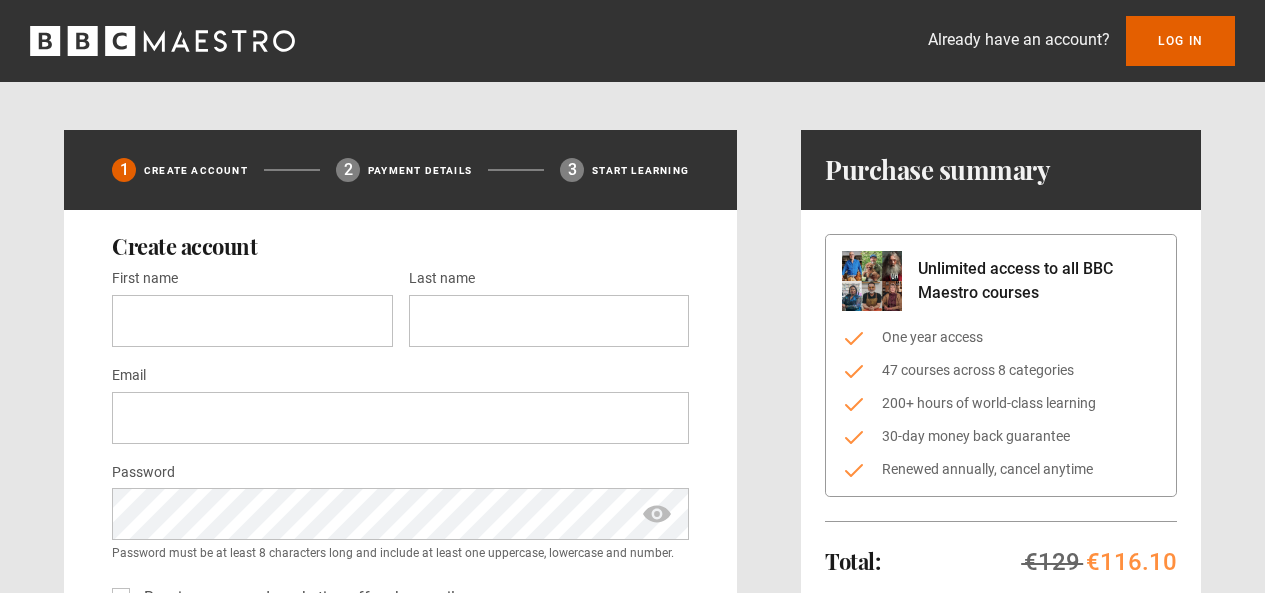 scroll, scrollTop: 0, scrollLeft: 0, axis: both 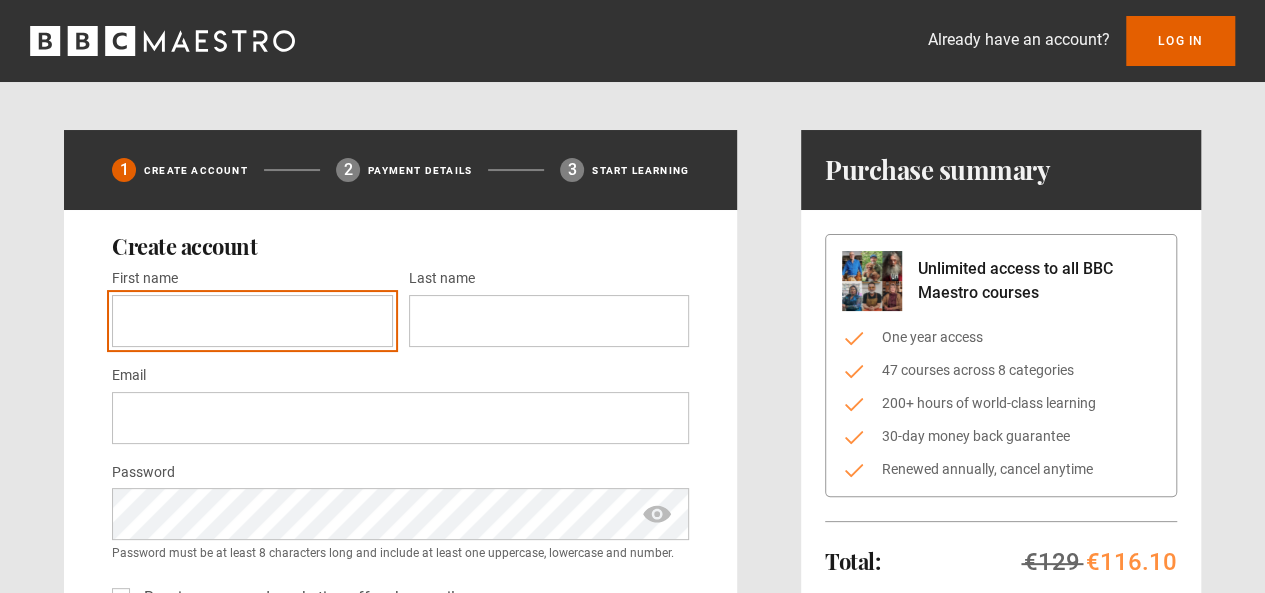 click on "First name  *" at bounding box center (252, 321) 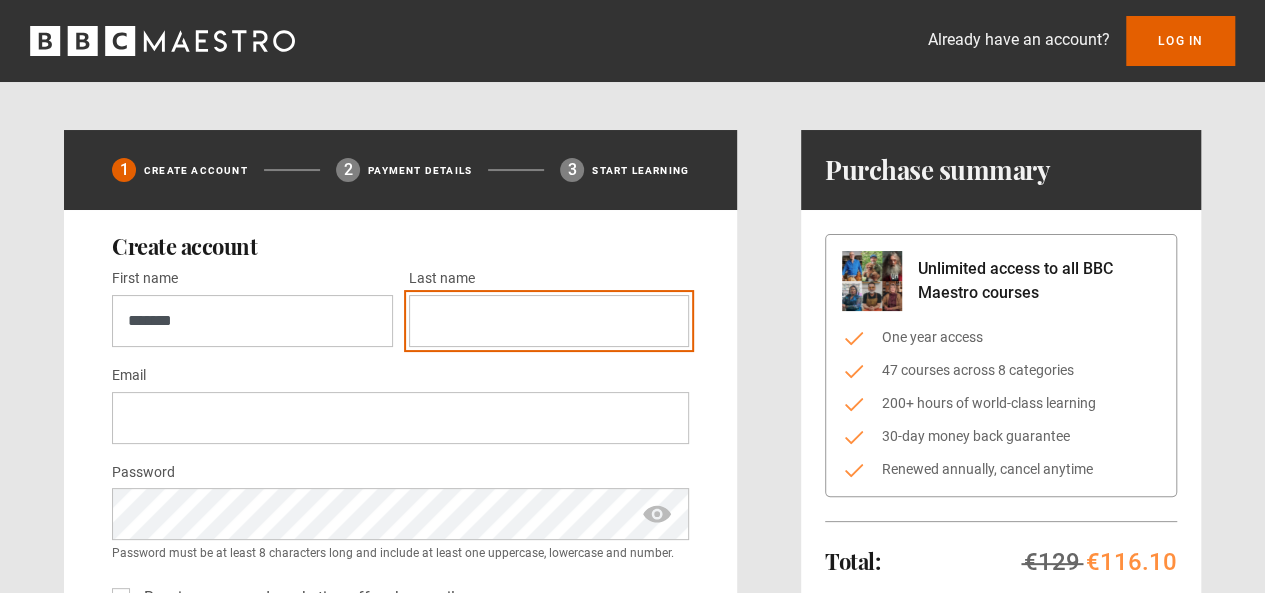 type on "*******" 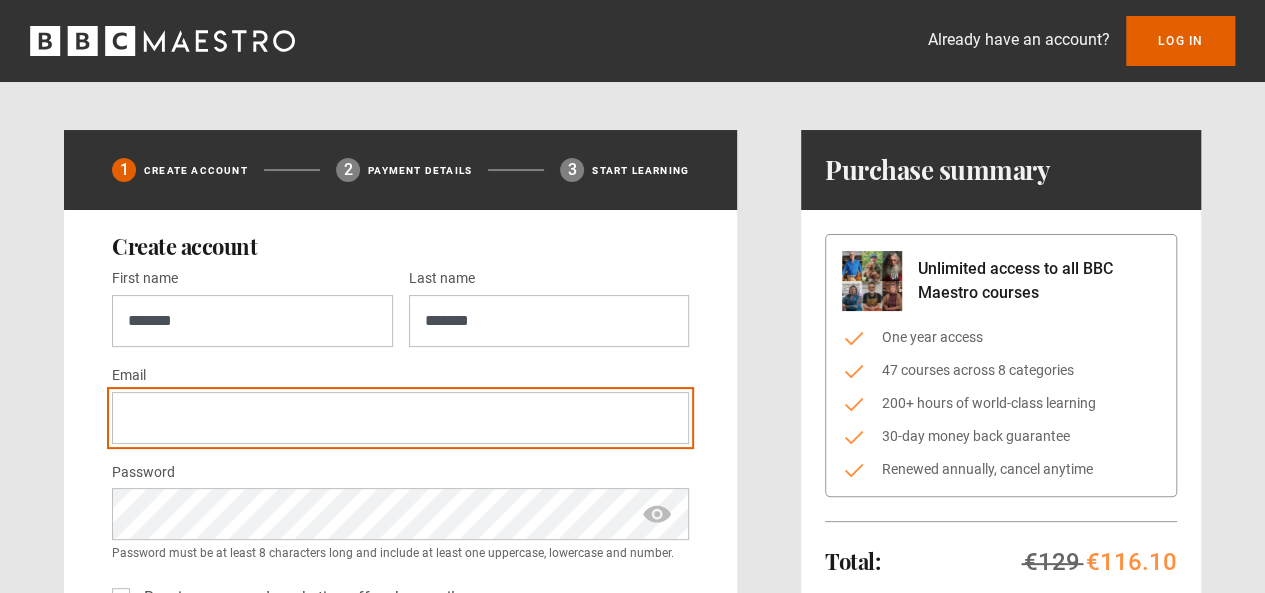 type on "**********" 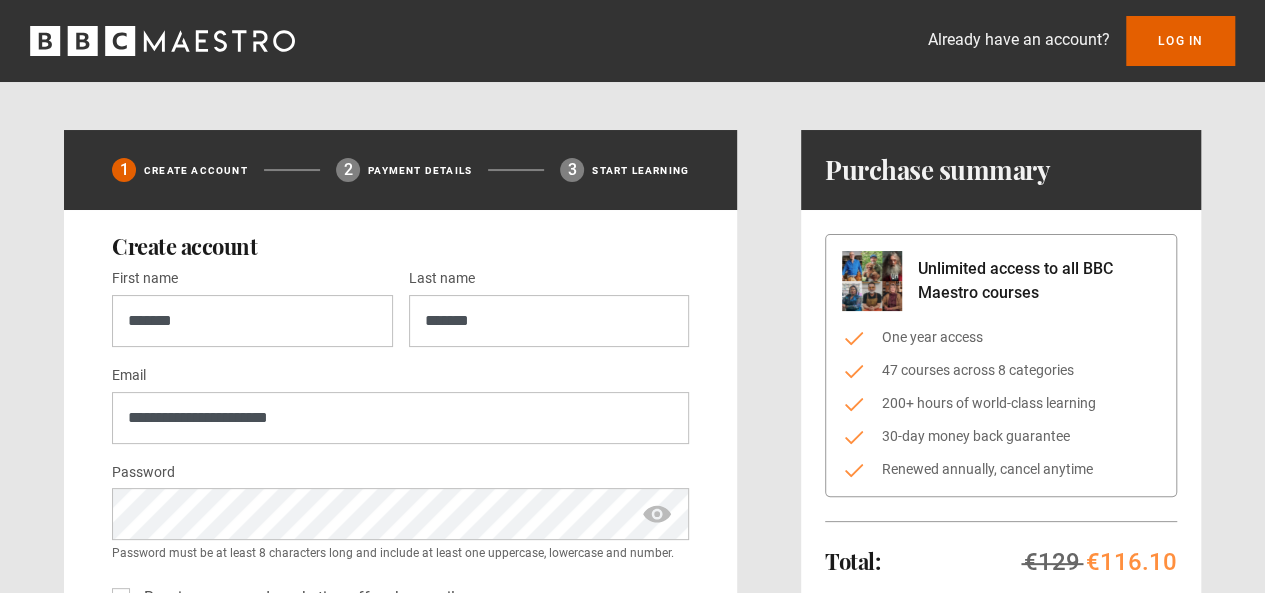click on "**********" at bounding box center (632, 460) 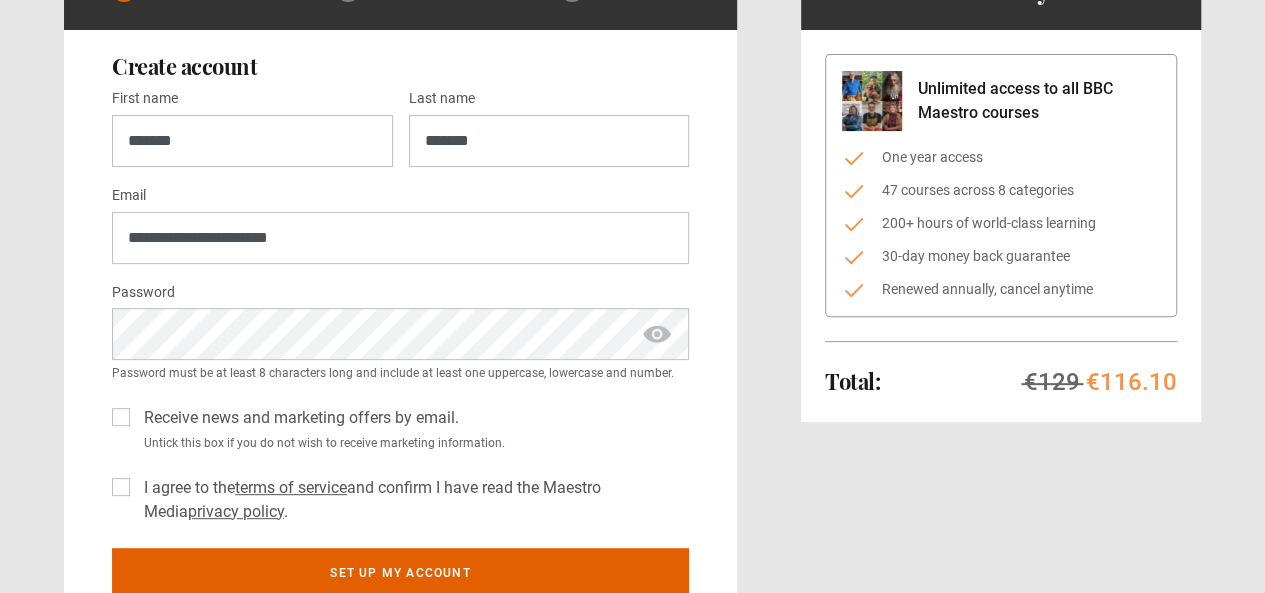 scroll, scrollTop: 200, scrollLeft: 0, axis: vertical 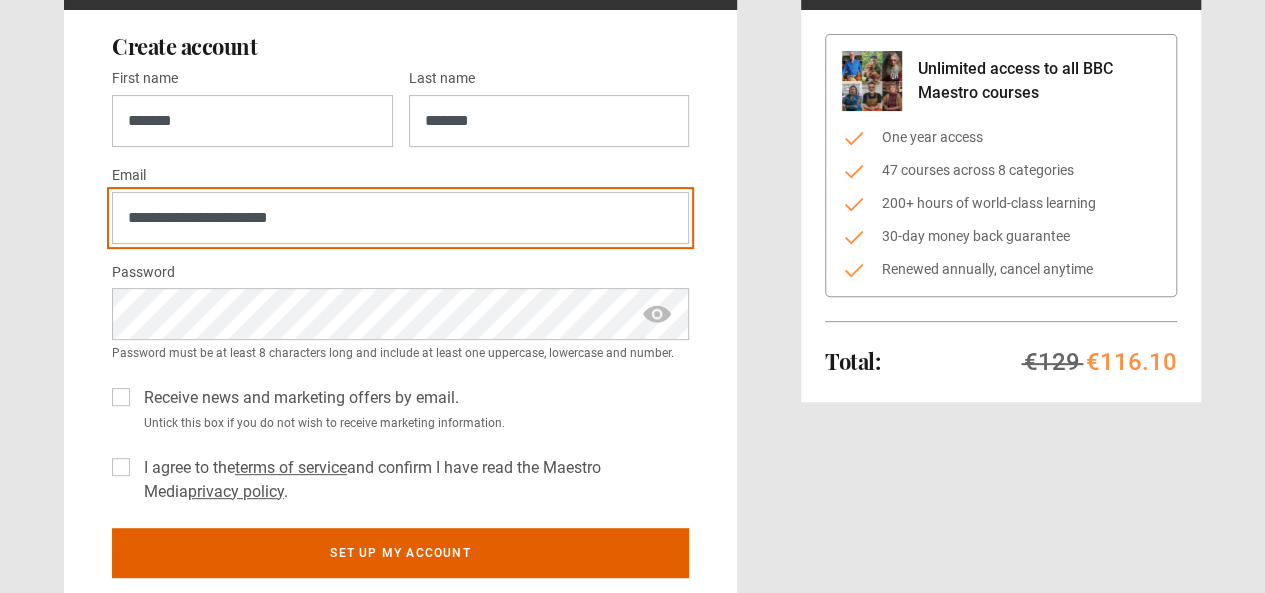 drag, startPoint x: 334, startPoint y: 215, endPoint x: 42, endPoint y: 217, distance: 292.00684 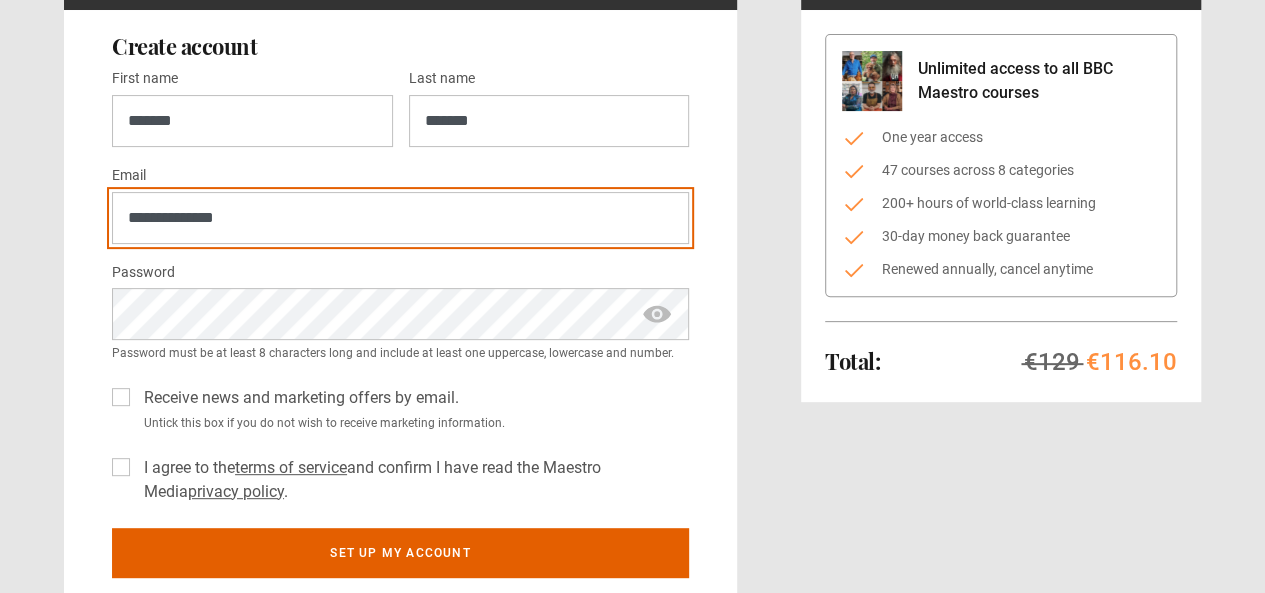 type on "**********" 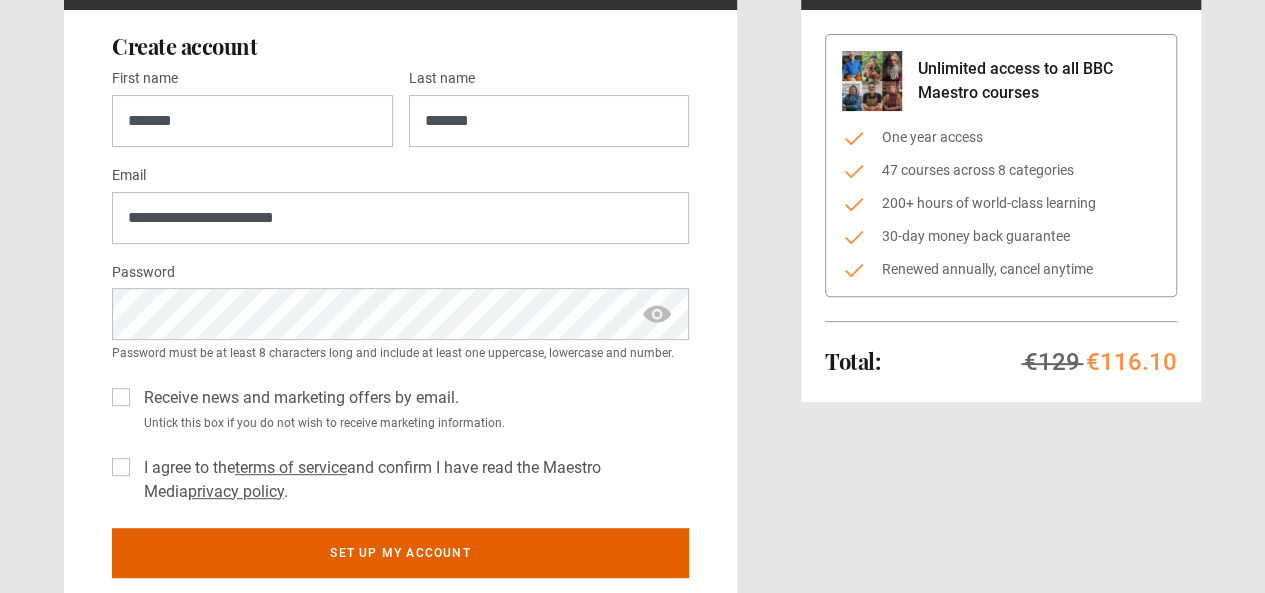 click at bounding box center [657, 313] 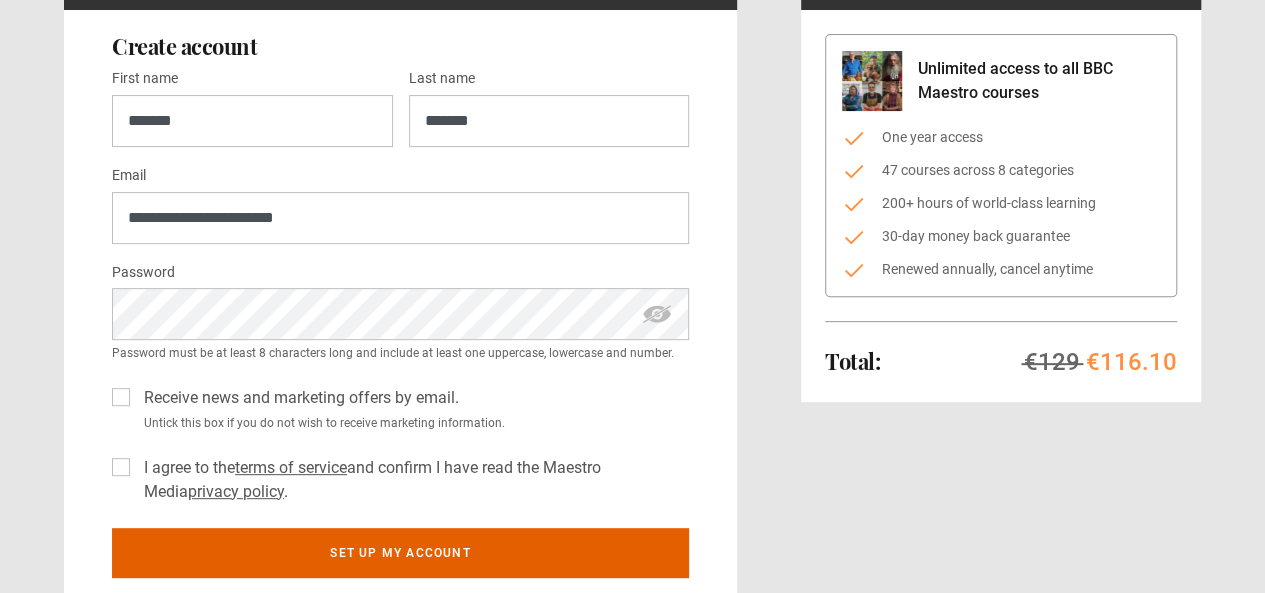 click at bounding box center [657, 313] 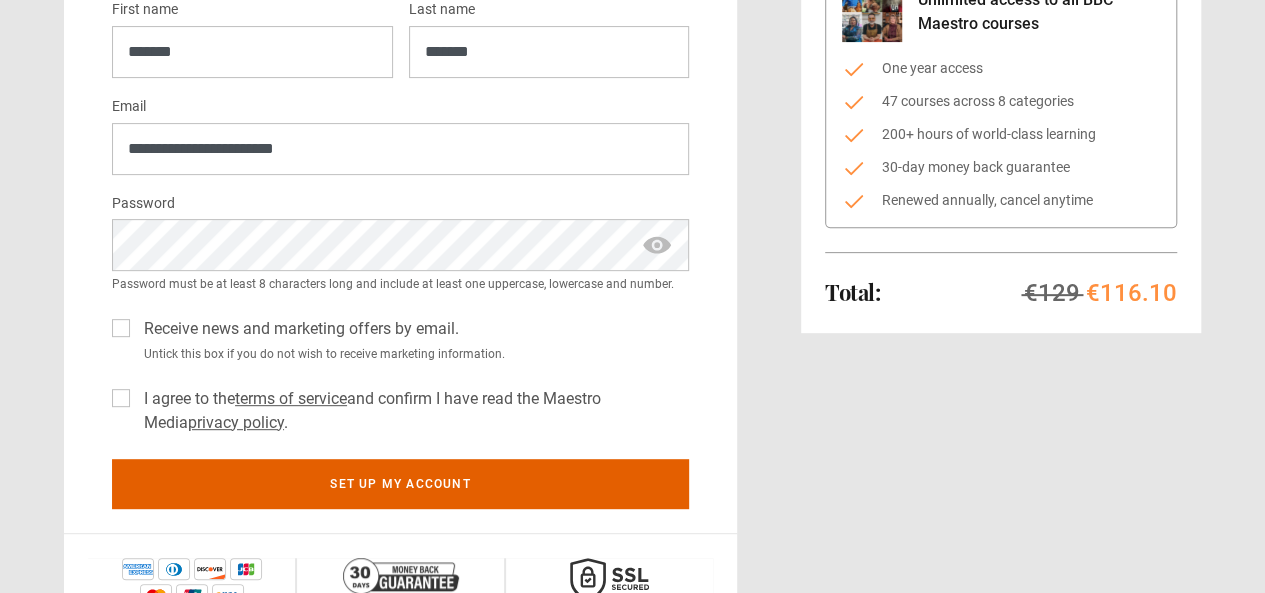 scroll, scrollTop: 300, scrollLeft: 0, axis: vertical 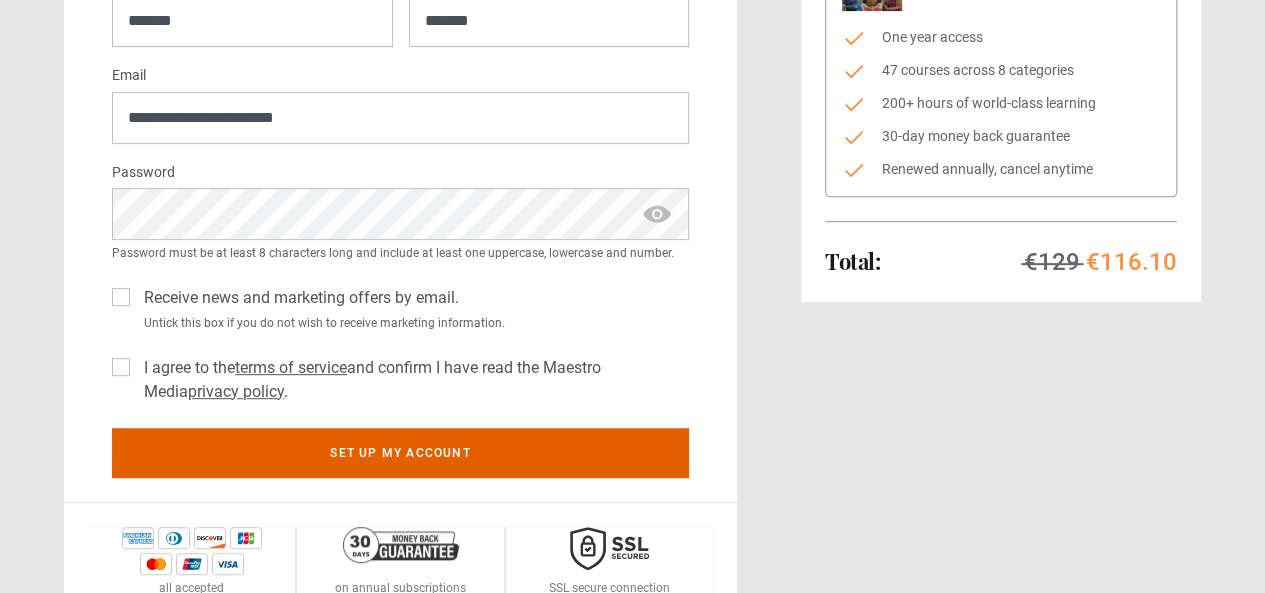 click on "I agree to the  terms of service  and confirm I have read the Maestro Media  privacy policy ." at bounding box center [412, 380] 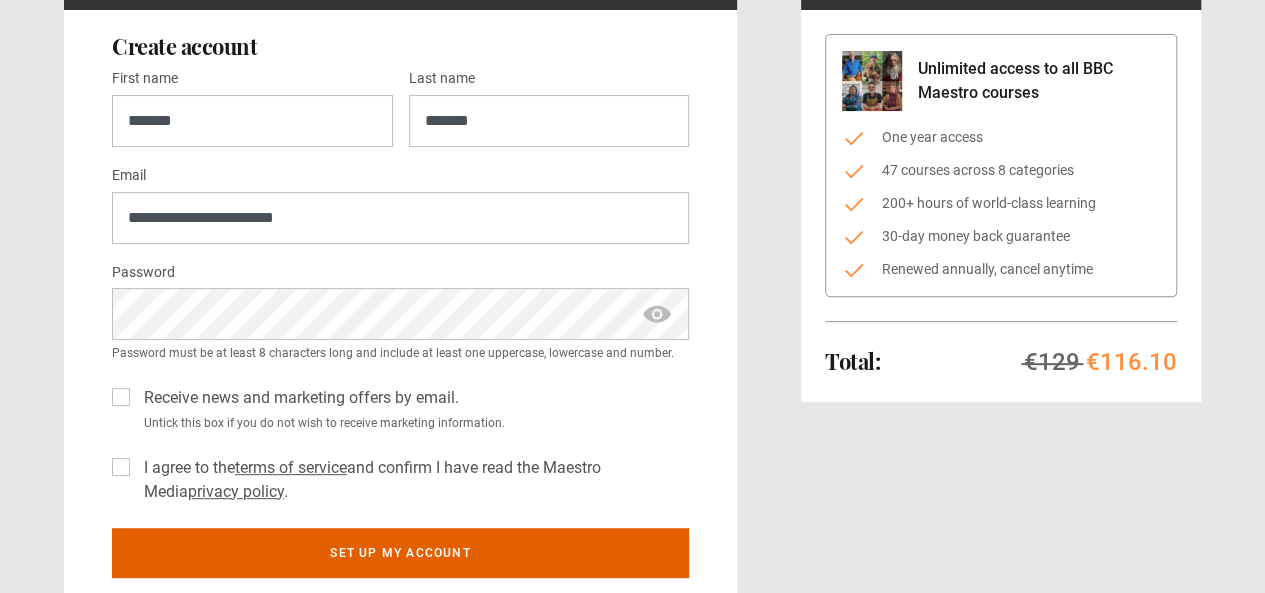 scroll, scrollTop: 500, scrollLeft: 0, axis: vertical 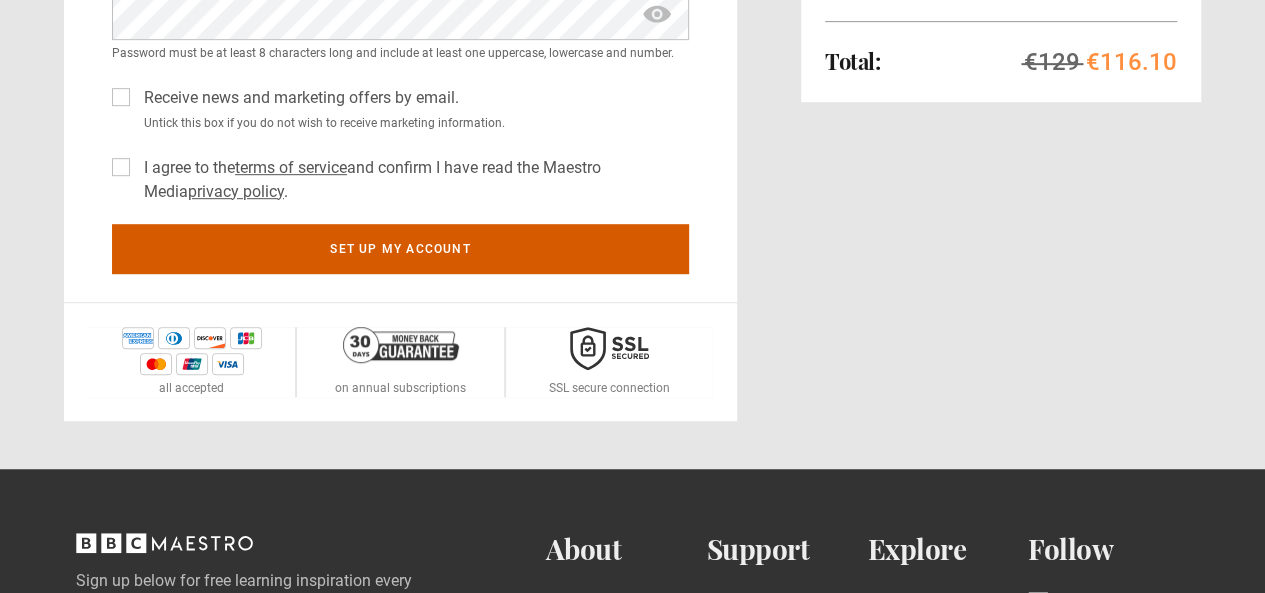 click on "Set up my account" at bounding box center (400, 249) 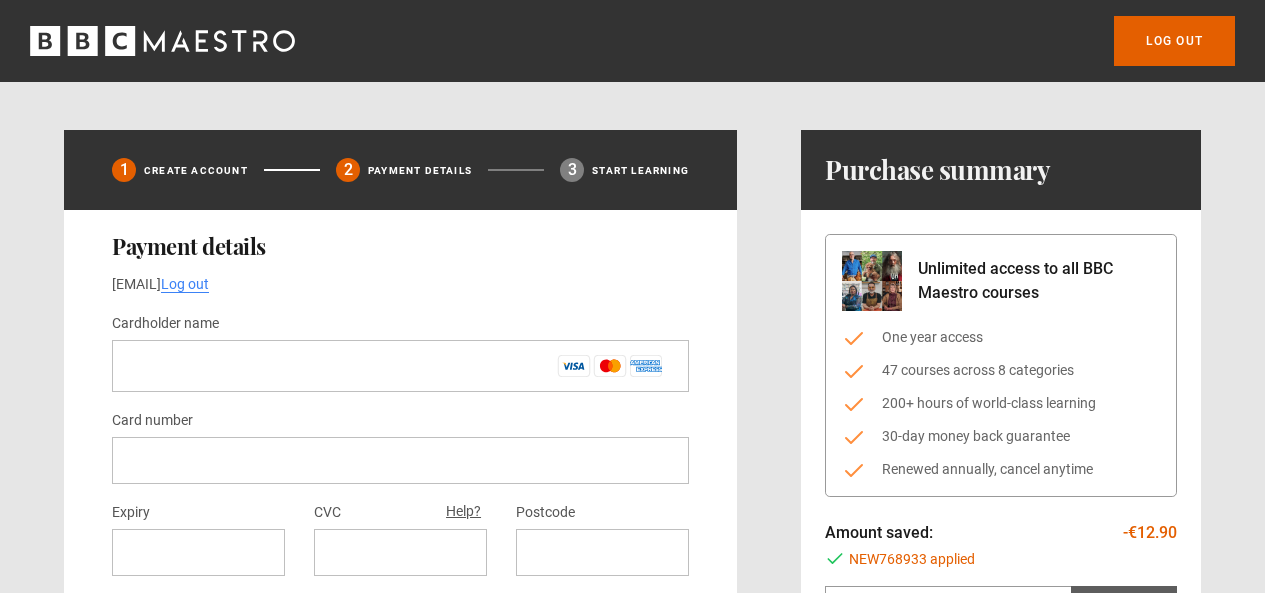 scroll, scrollTop: 0, scrollLeft: 0, axis: both 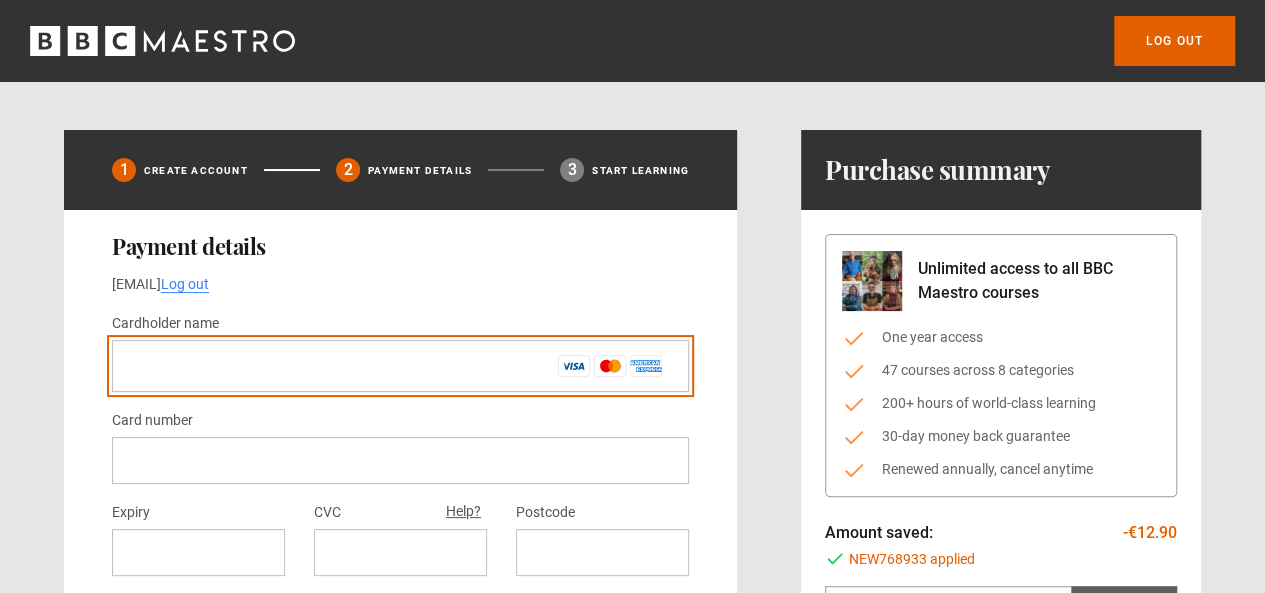 click on "Cardholder name  *" at bounding box center (400, 366) 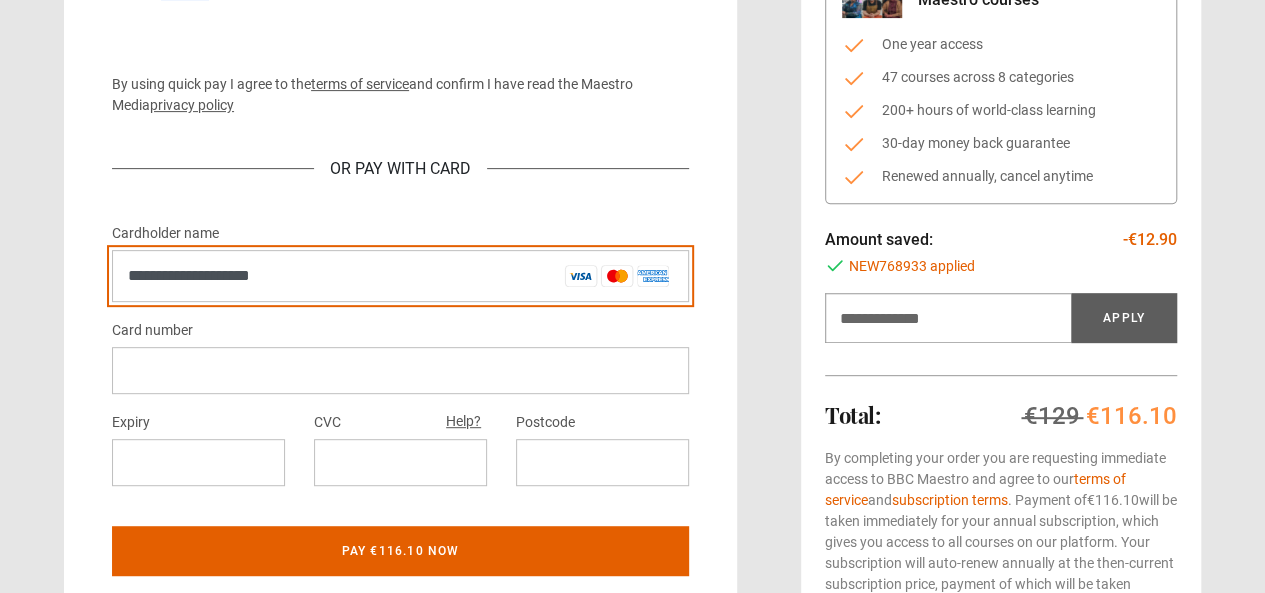 scroll, scrollTop: 300, scrollLeft: 0, axis: vertical 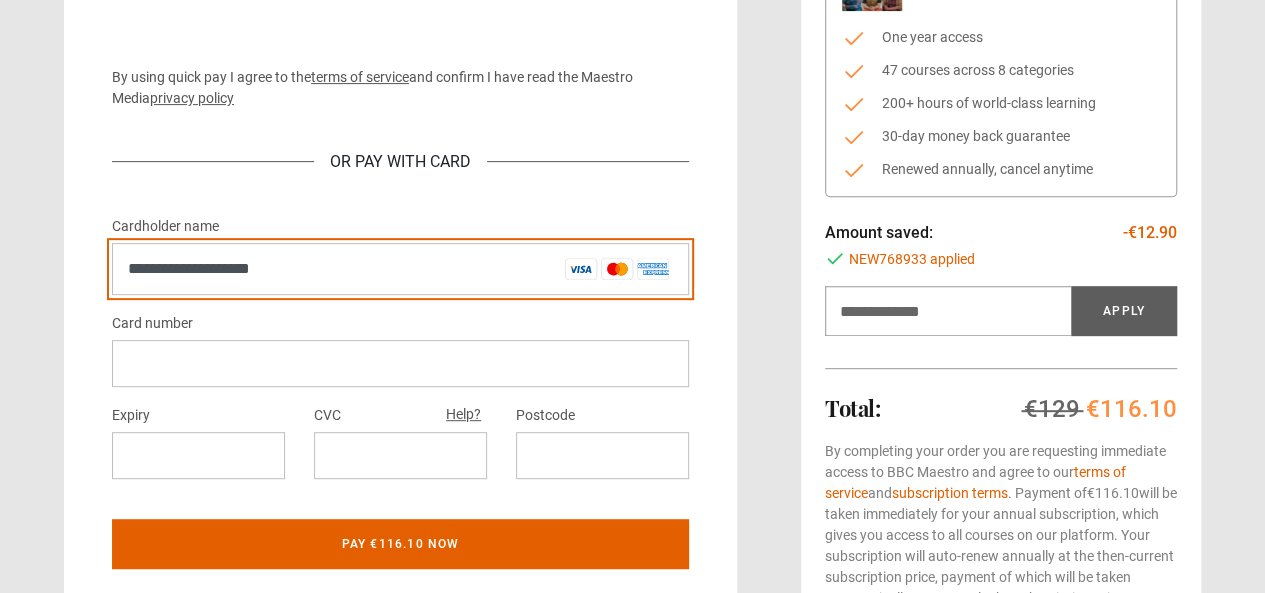 type on "**********" 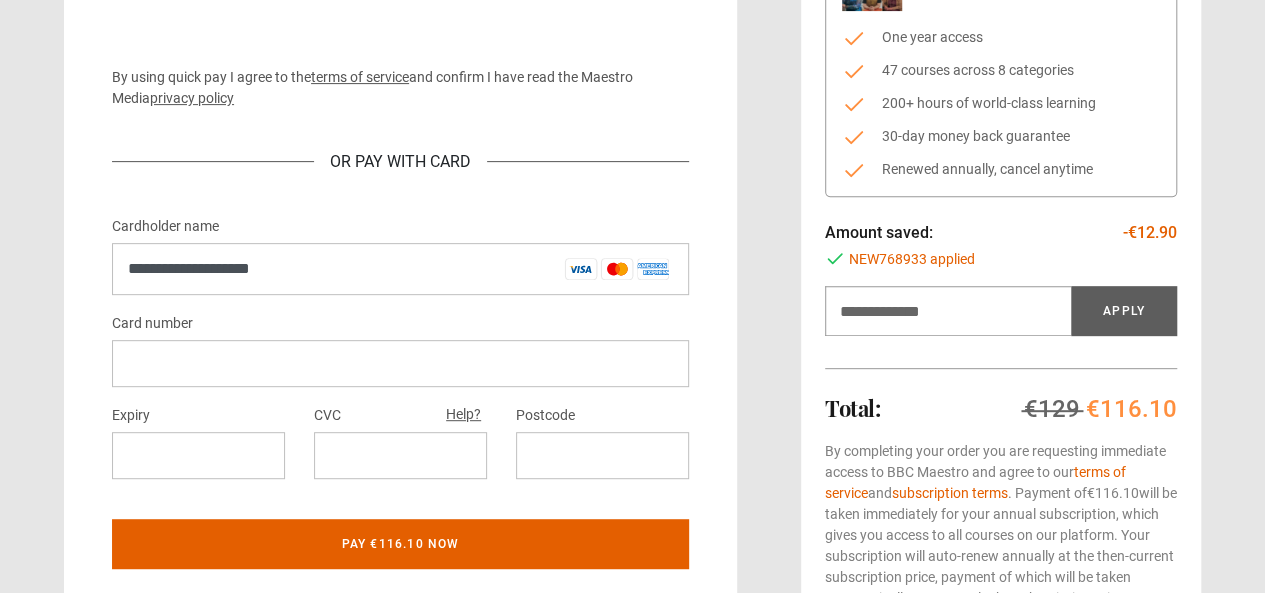 drag, startPoint x: 326, startPoint y: 297, endPoint x: 322, endPoint y: 280, distance: 17.464249 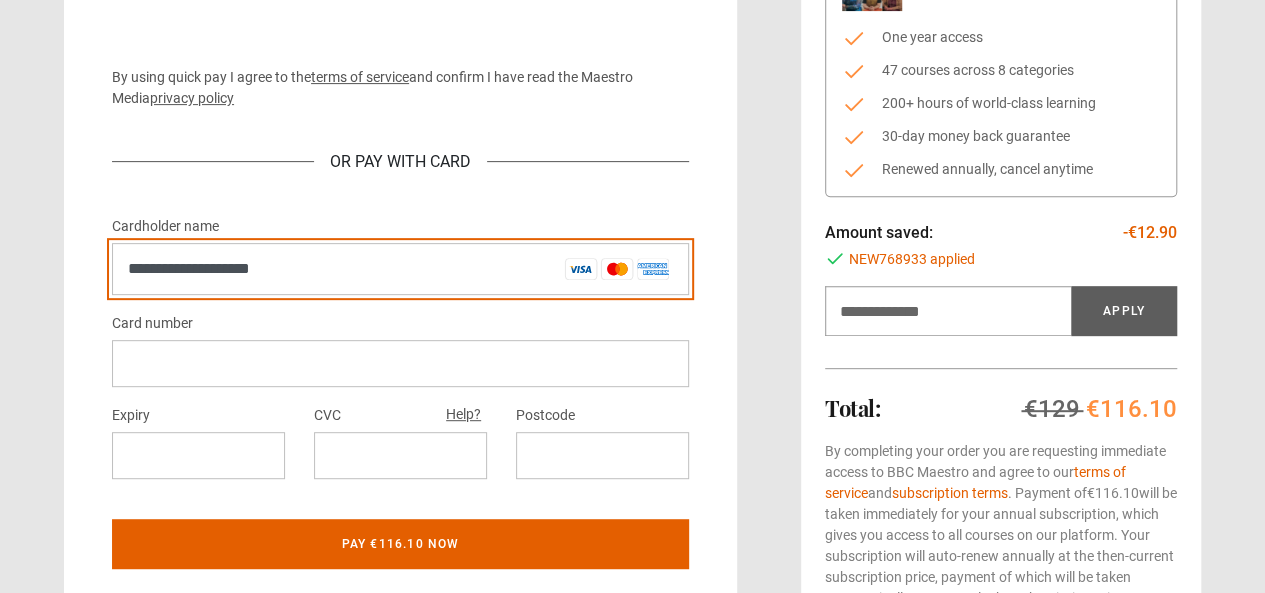 drag, startPoint x: 311, startPoint y: 268, endPoint x: 7, endPoint y: 259, distance: 304.1332 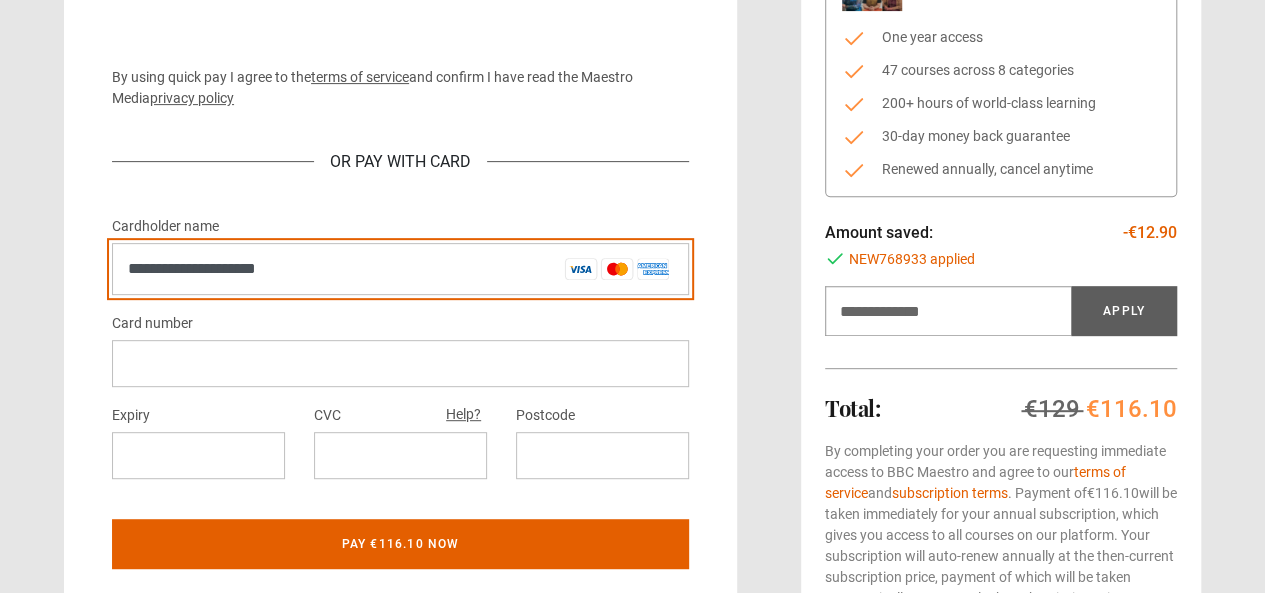 type on "**********" 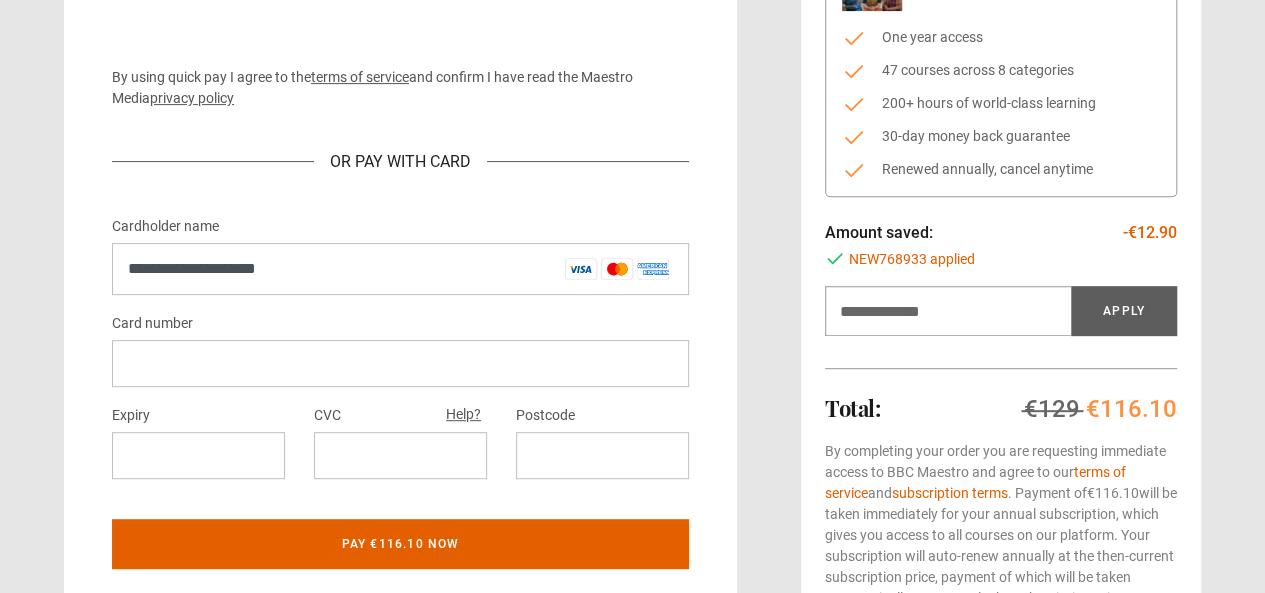 click at bounding box center (198, 455) 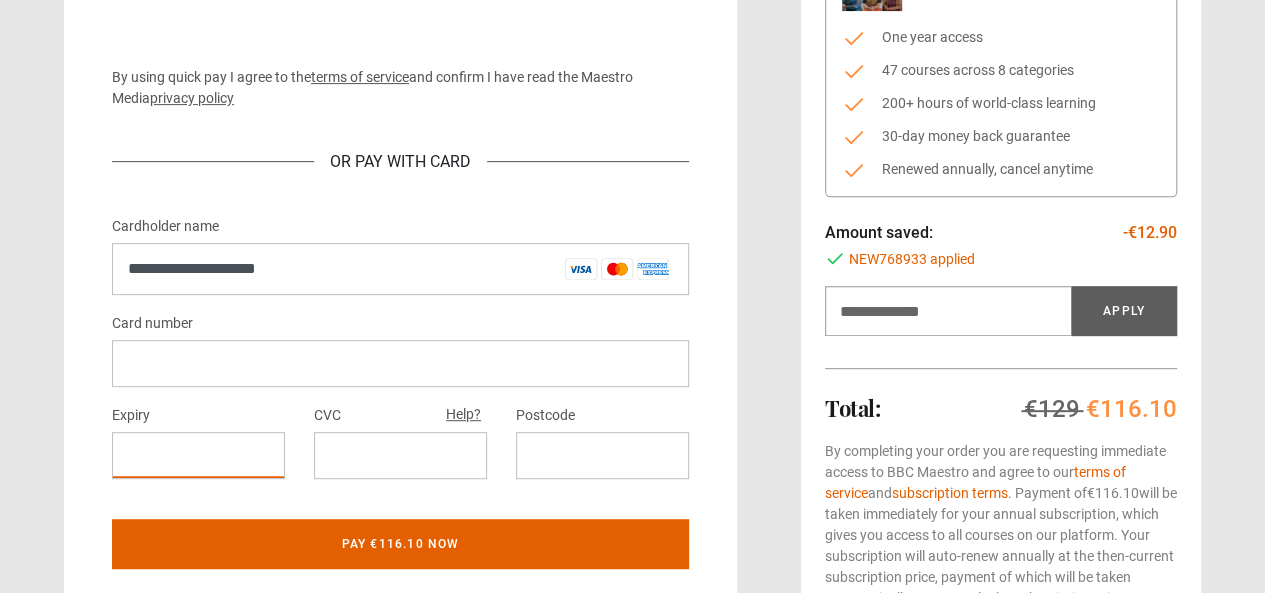 click at bounding box center [400, 455] 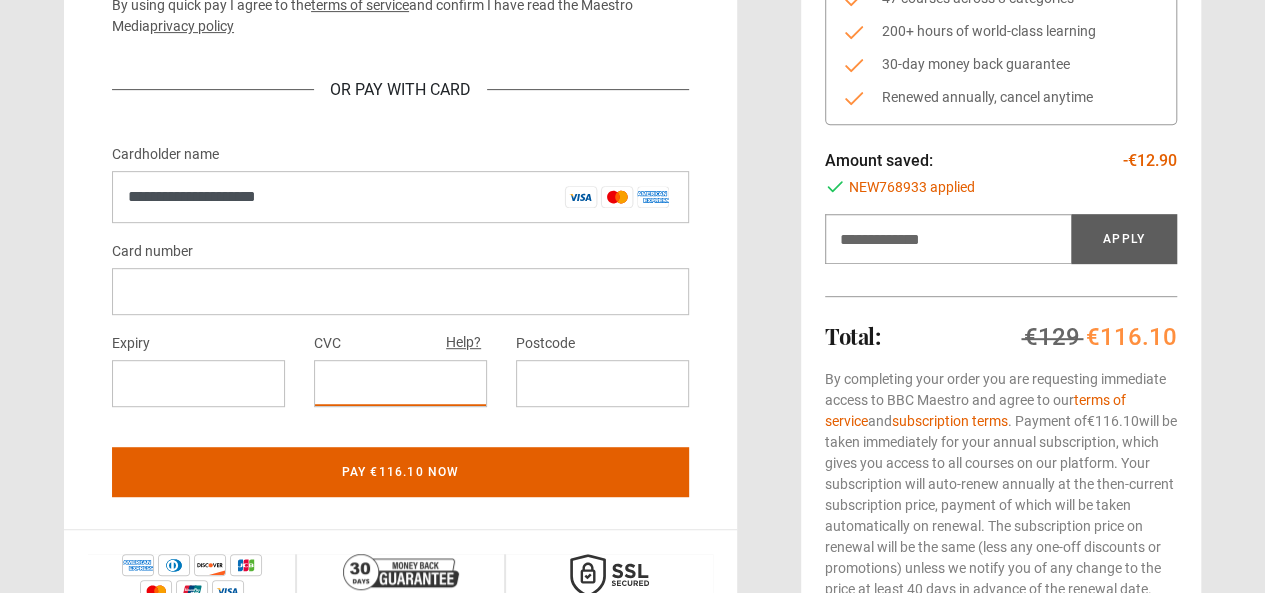 scroll, scrollTop: 500, scrollLeft: 0, axis: vertical 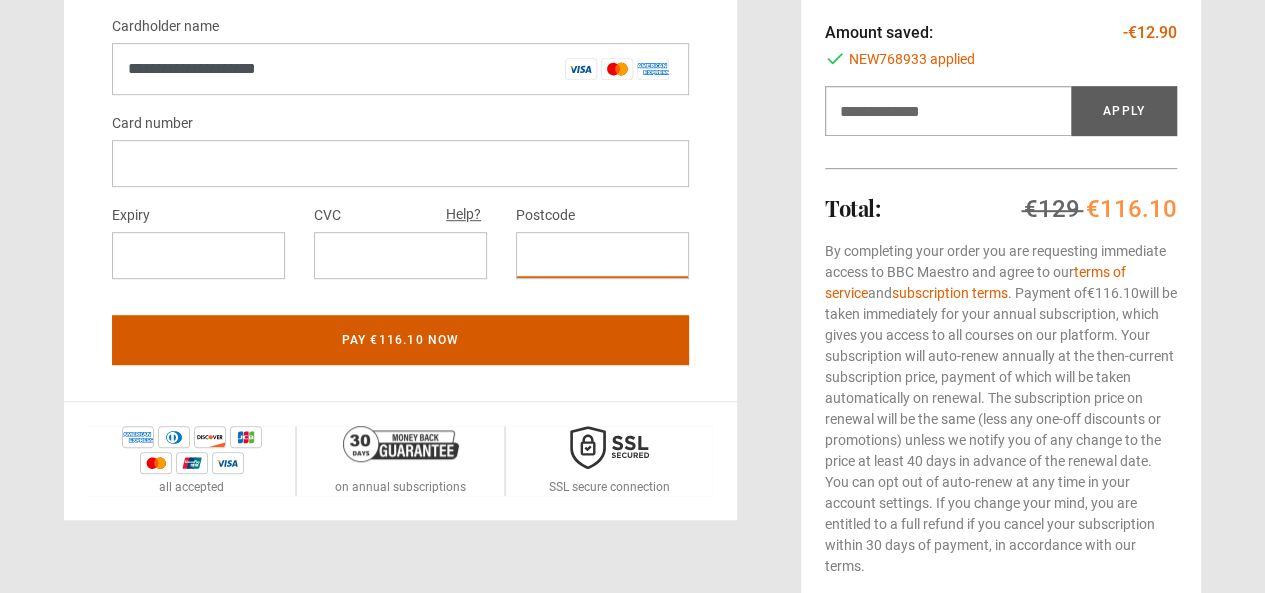 click on "Pay €116.10 now" at bounding box center (400, 340) 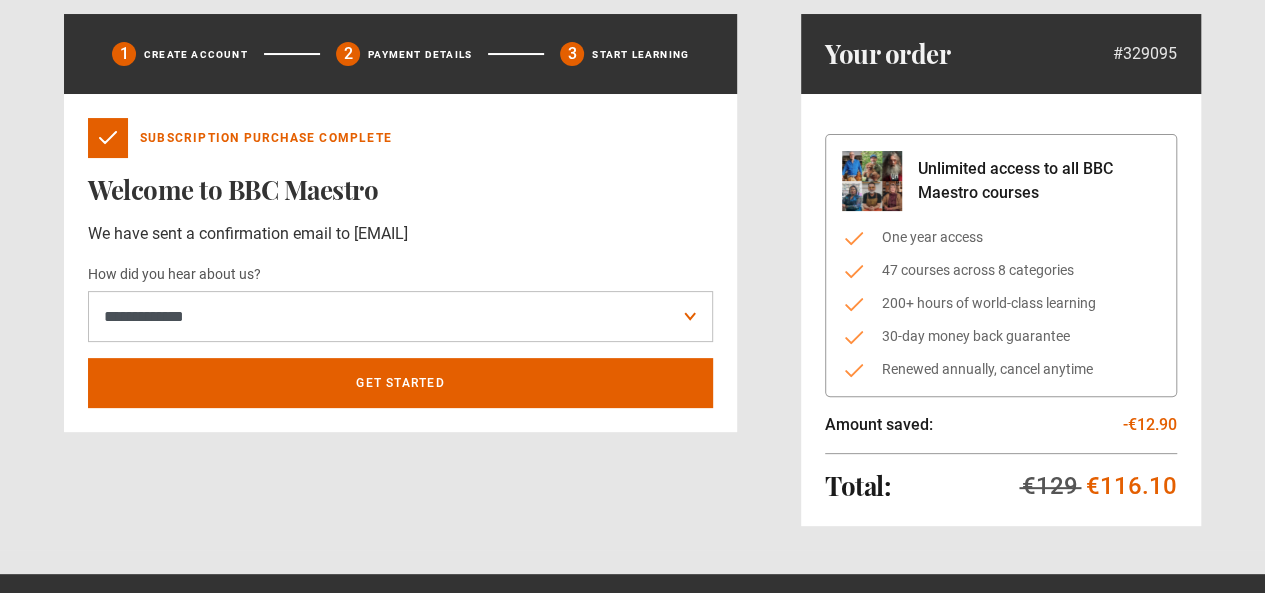 scroll, scrollTop: 200, scrollLeft: 0, axis: vertical 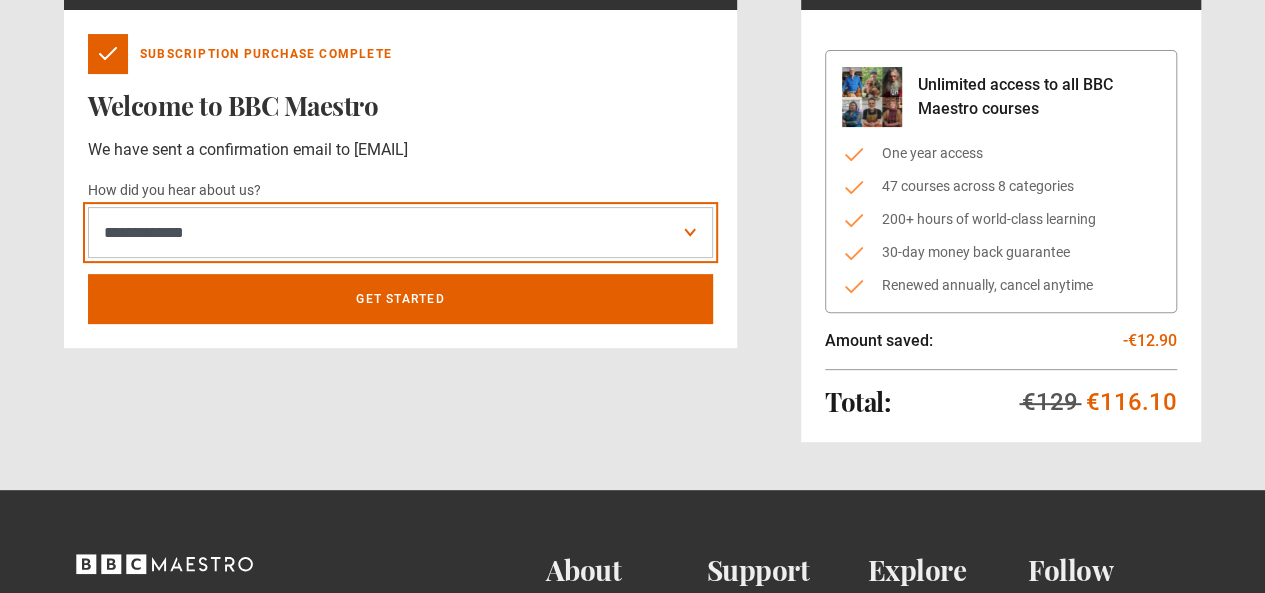 click on "**********" at bounding box center (400, 232) 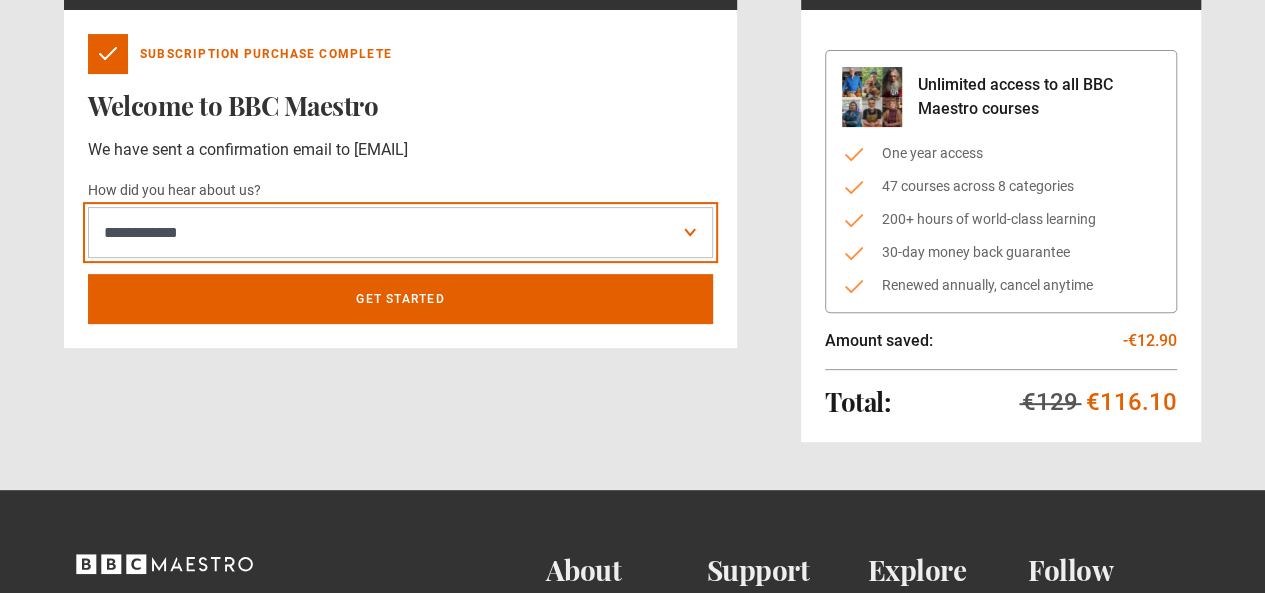 click on "**********" at bounding box center (400, 232) 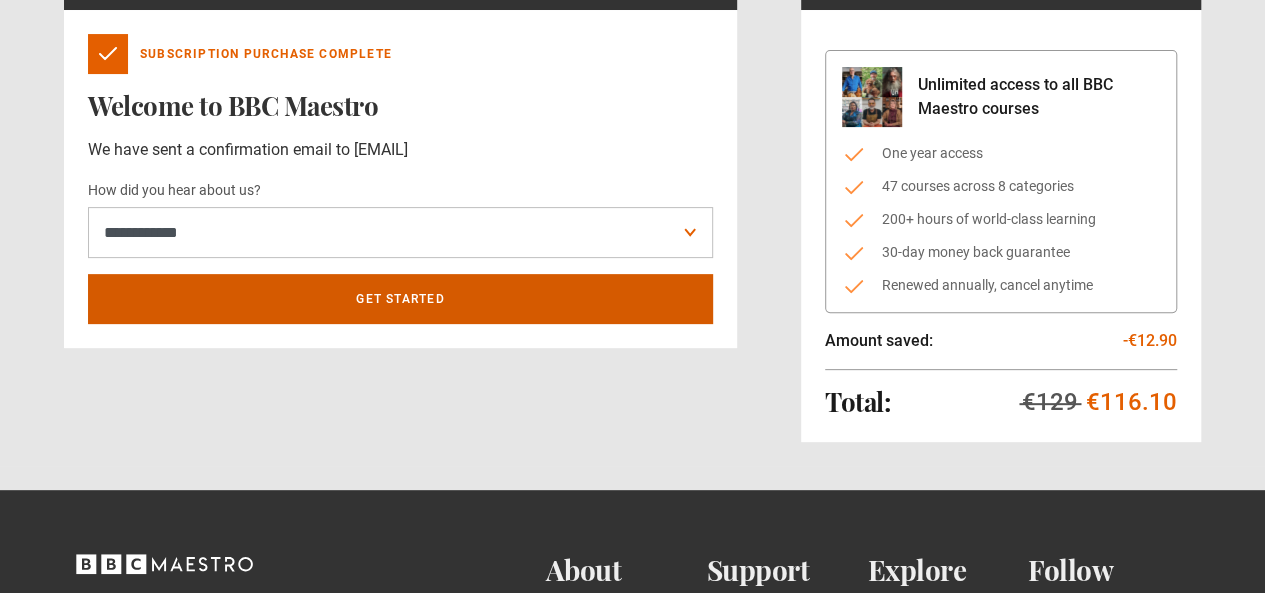 click on "Get Started" at bounding box center (400, 299) 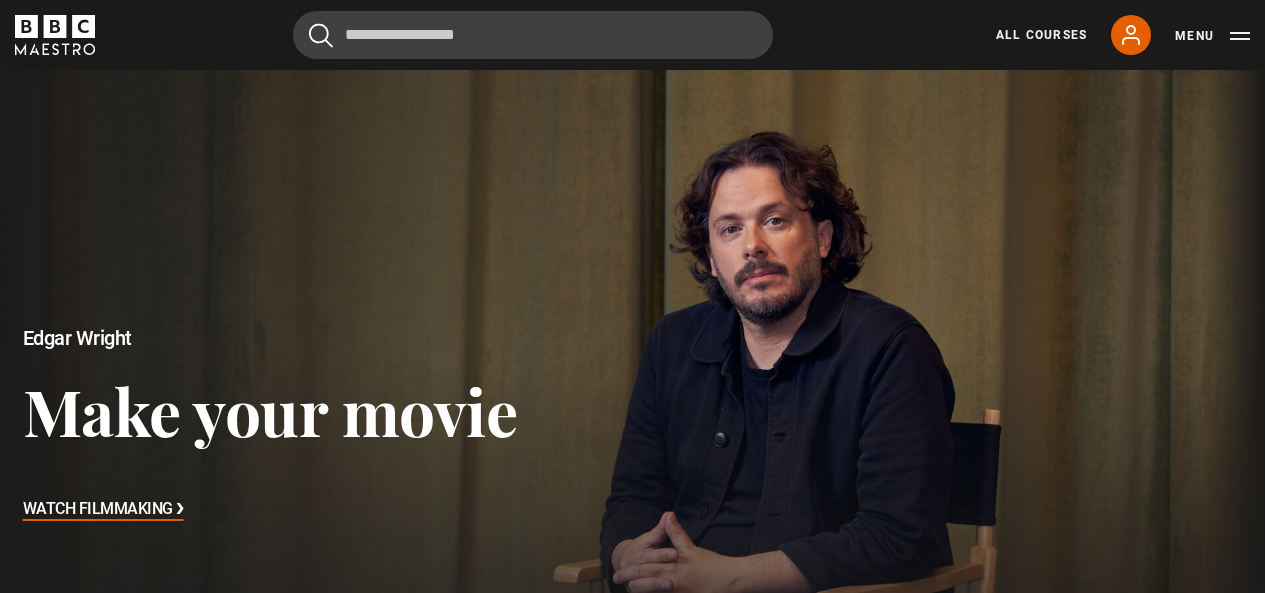 scroll, scrollTop: 614, scrollLeft: 0, axis: vertical 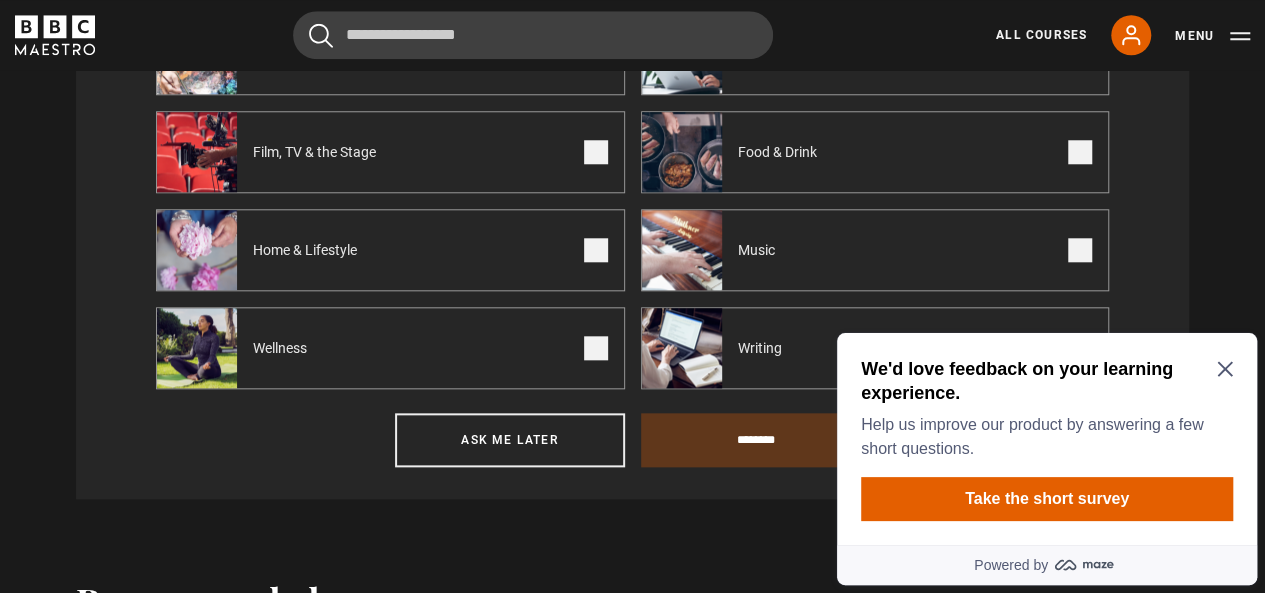 click 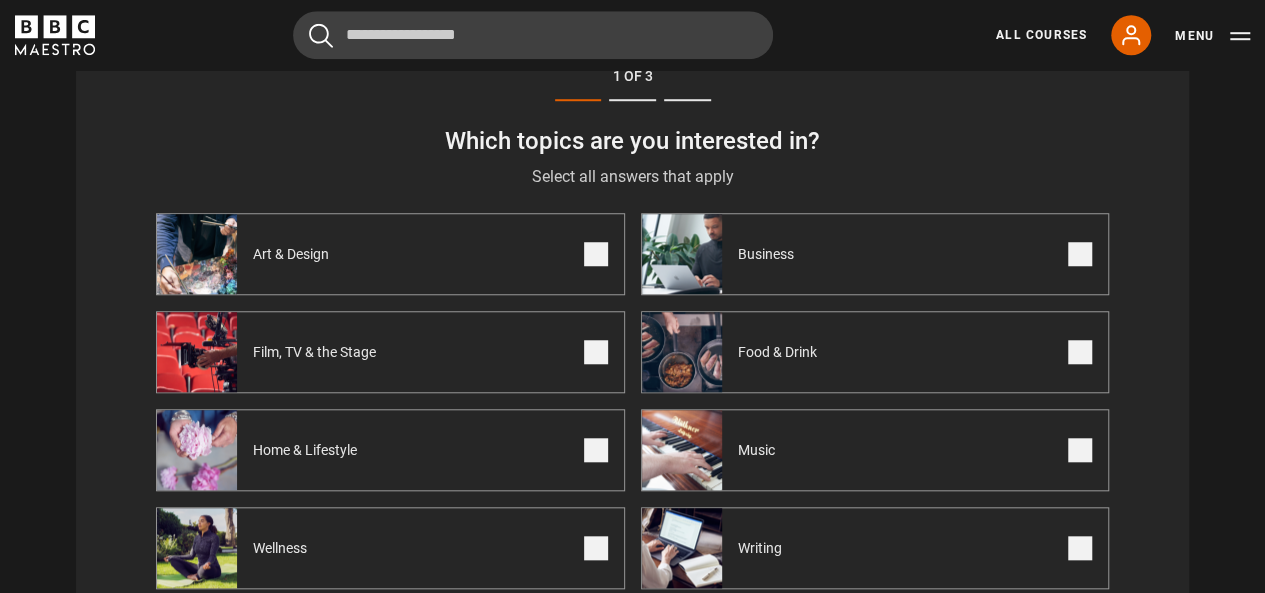 scroll, scrollTop: 814, scrollLeft: 0, axis: vertical 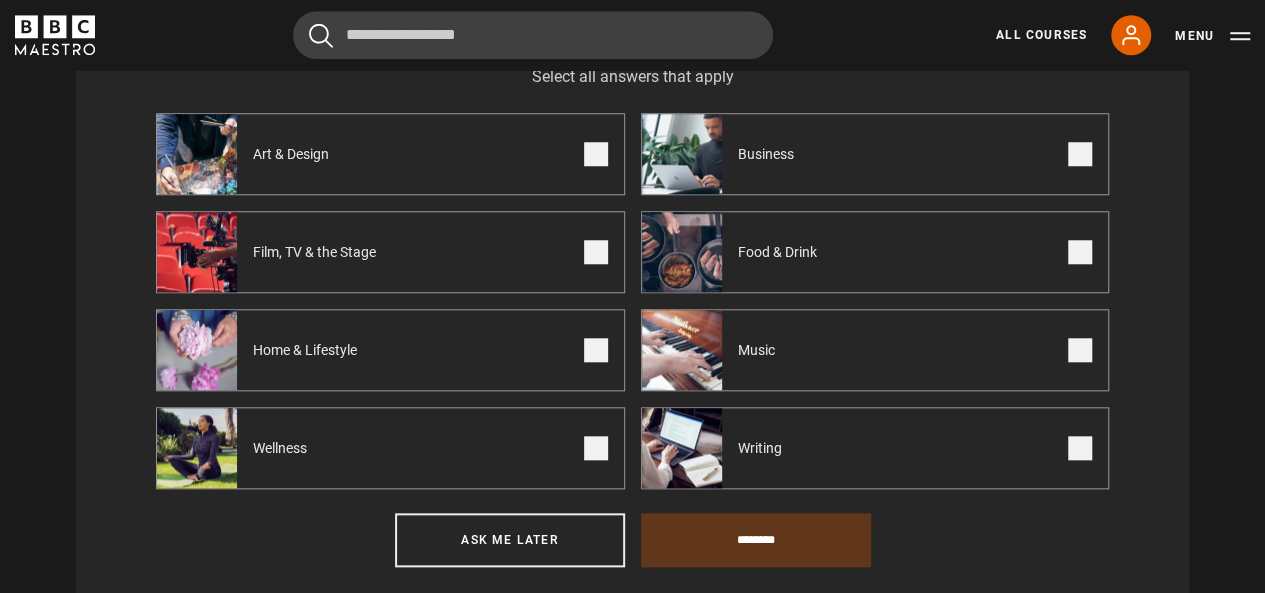 click at bounding box center [596, 154] 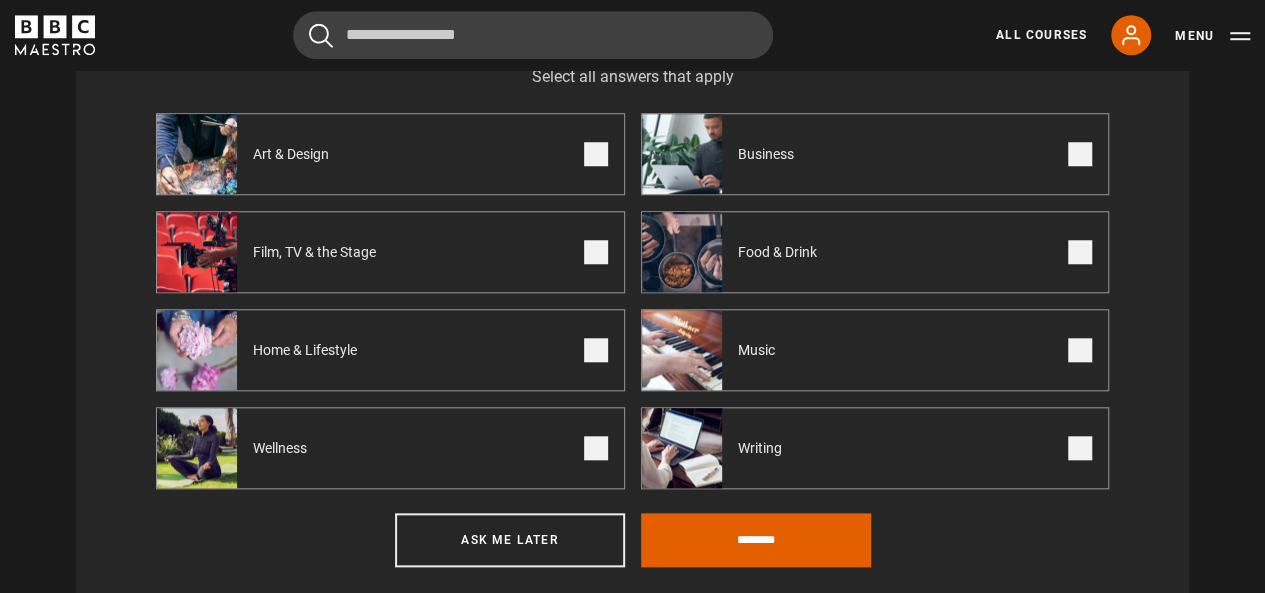 click at bounding box center [596, 448] 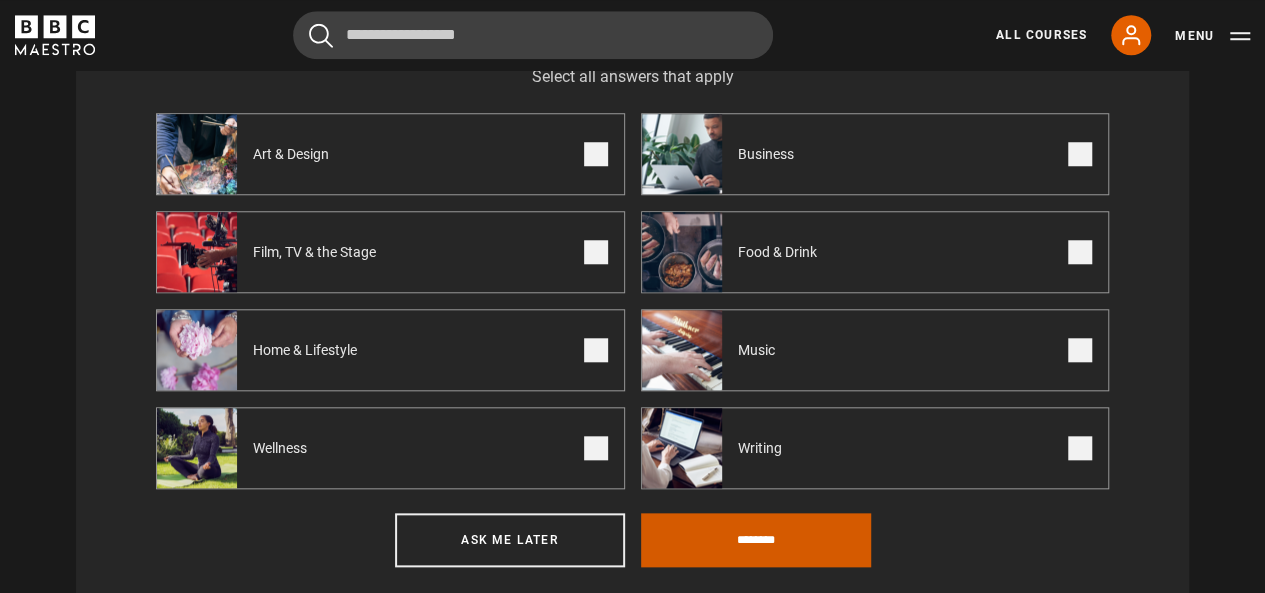 click on "********" at bounding box center (756, 540) 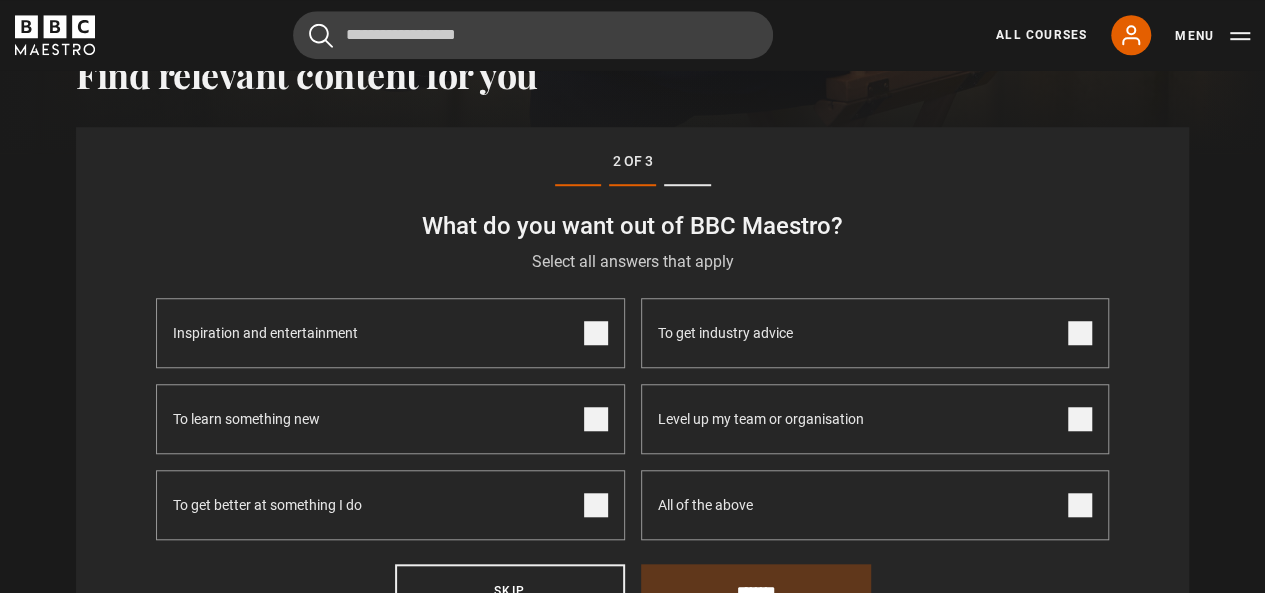 scroll, scrollTop: 614, scrollLeft: 0, axis: vertical 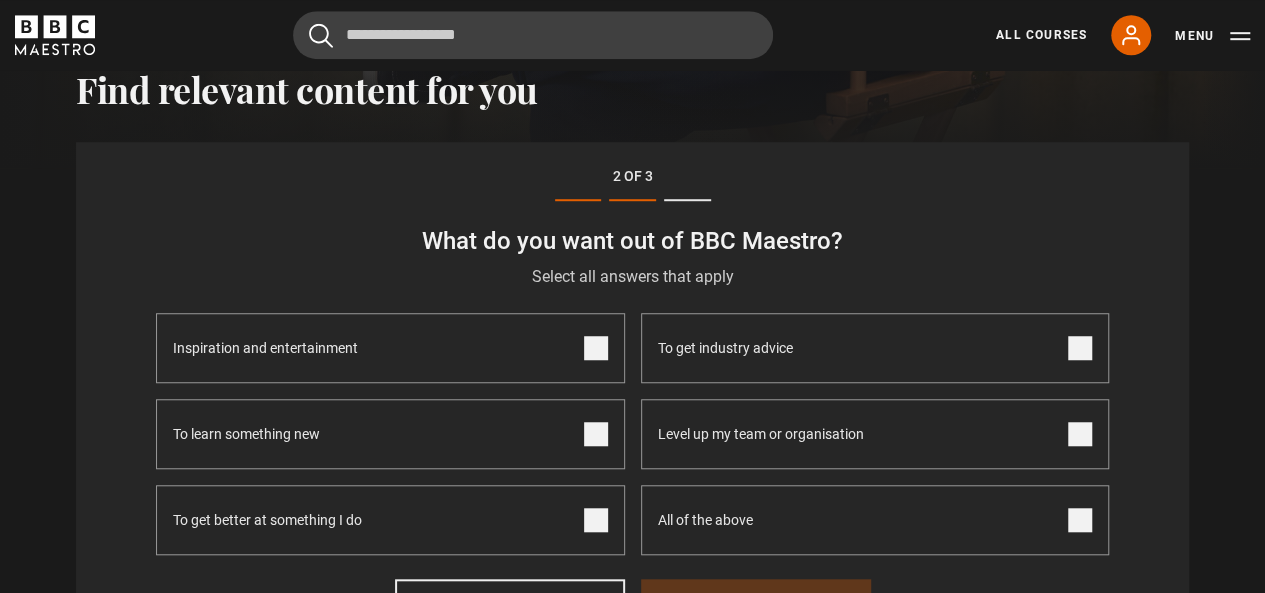 click at bounding box center [596, 434] 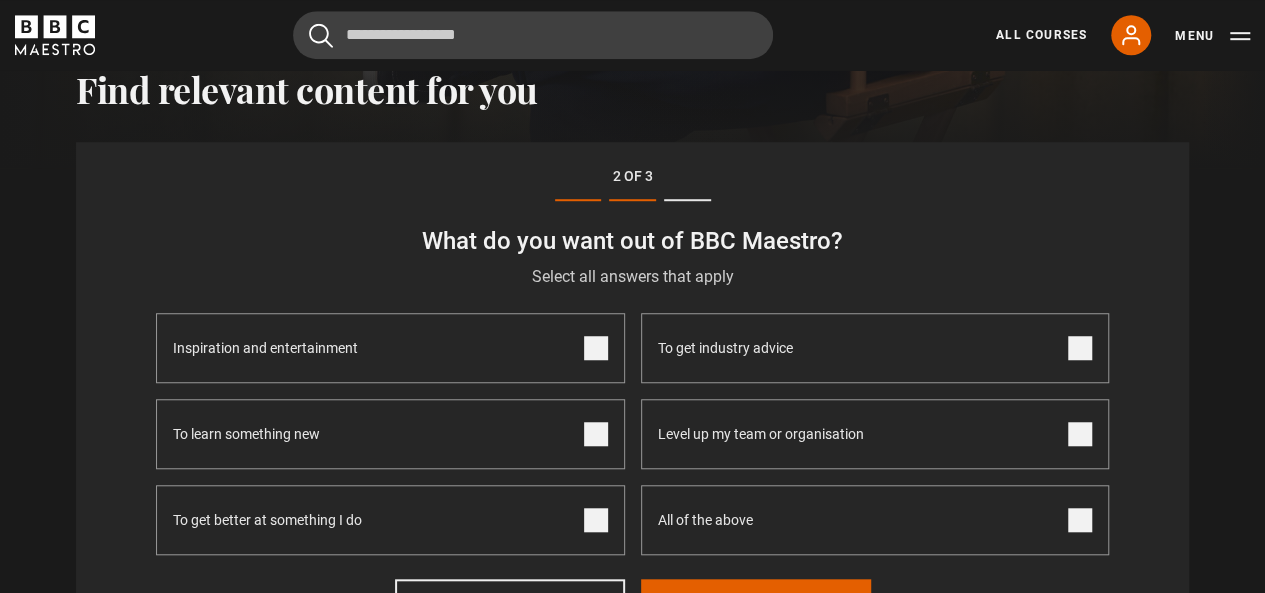 click on "To get better at something I do" at bounding box center (390, 520) 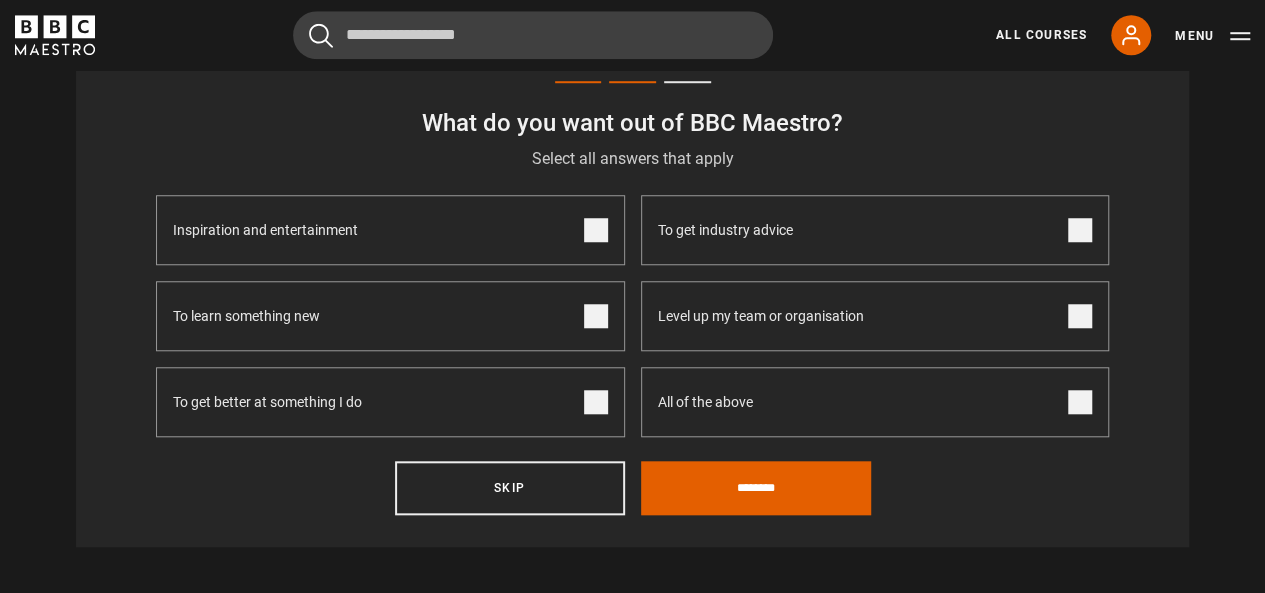 scroll, scrollTop: 814, scrollLeft: 0, axis: vertical 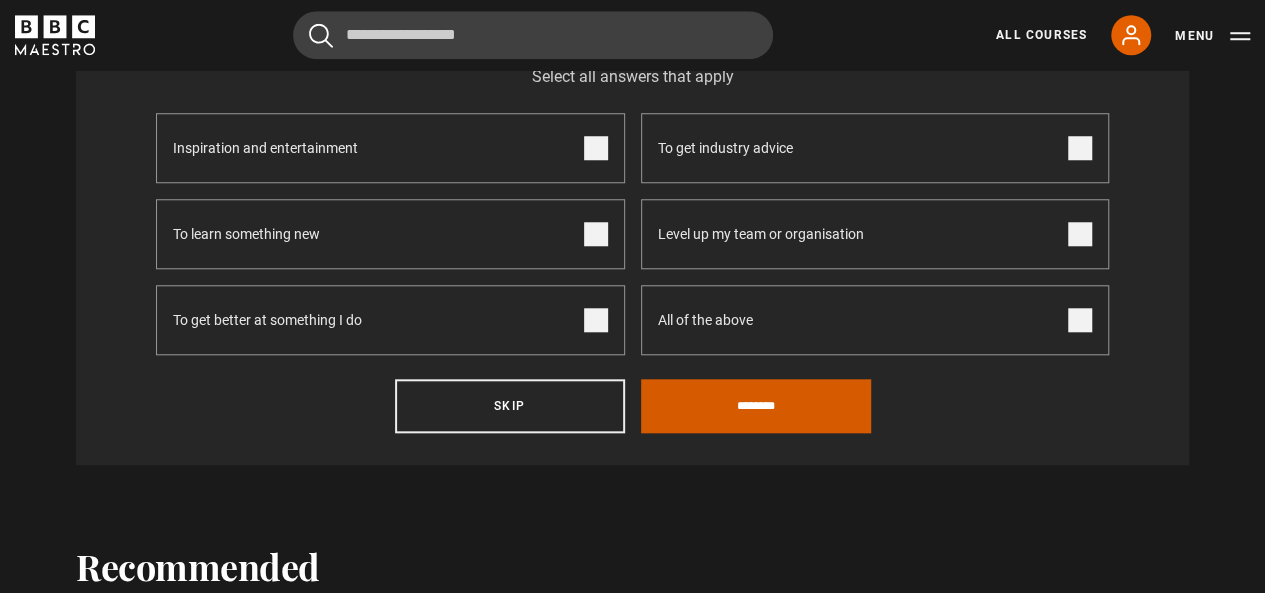 click on "********" at bounding box center (756, 406) 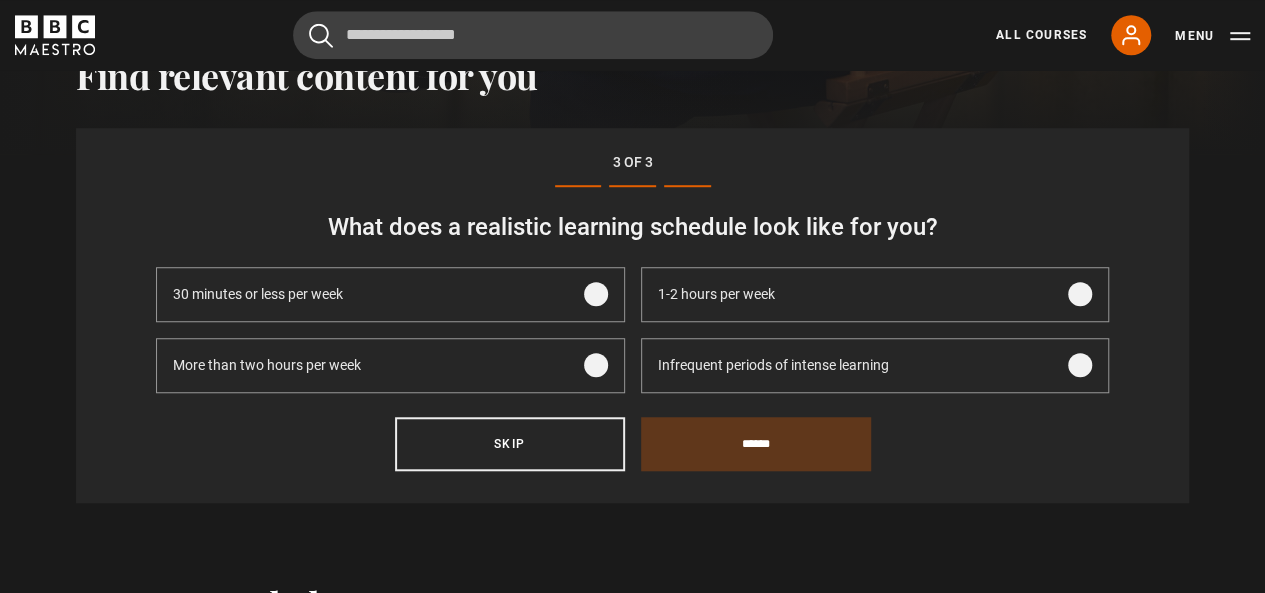 scroll, scrollTop: 614, scrollLeft: 0, axis: vertical 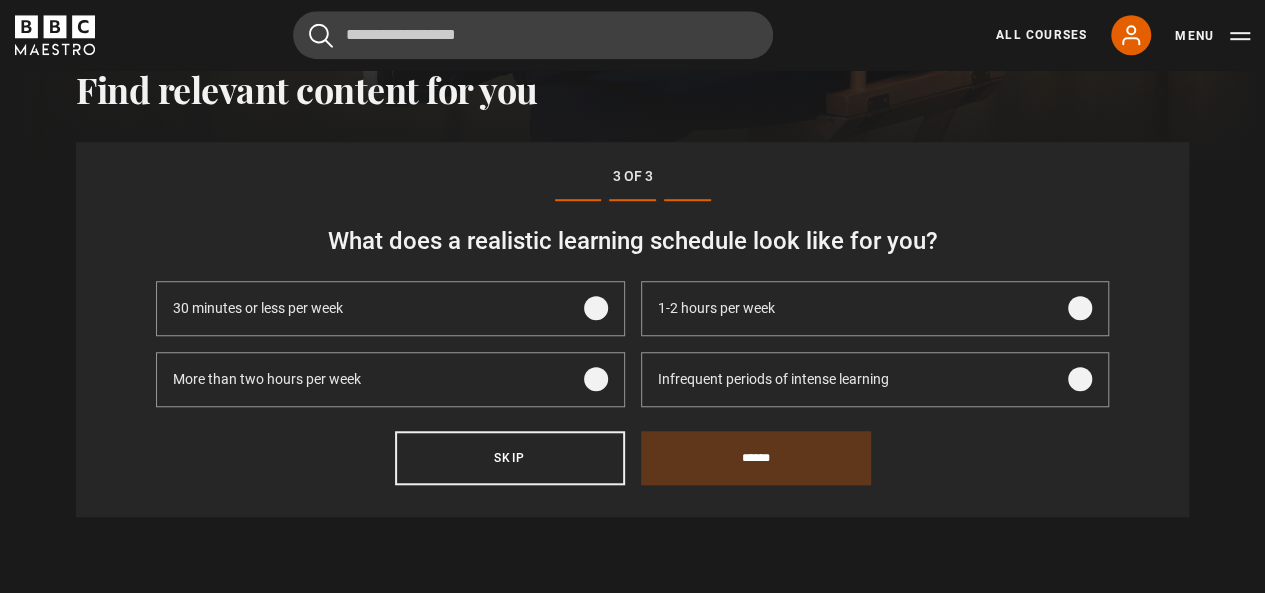 click on "Infrequent periods of intense learning" at bounding box center [773, 379] 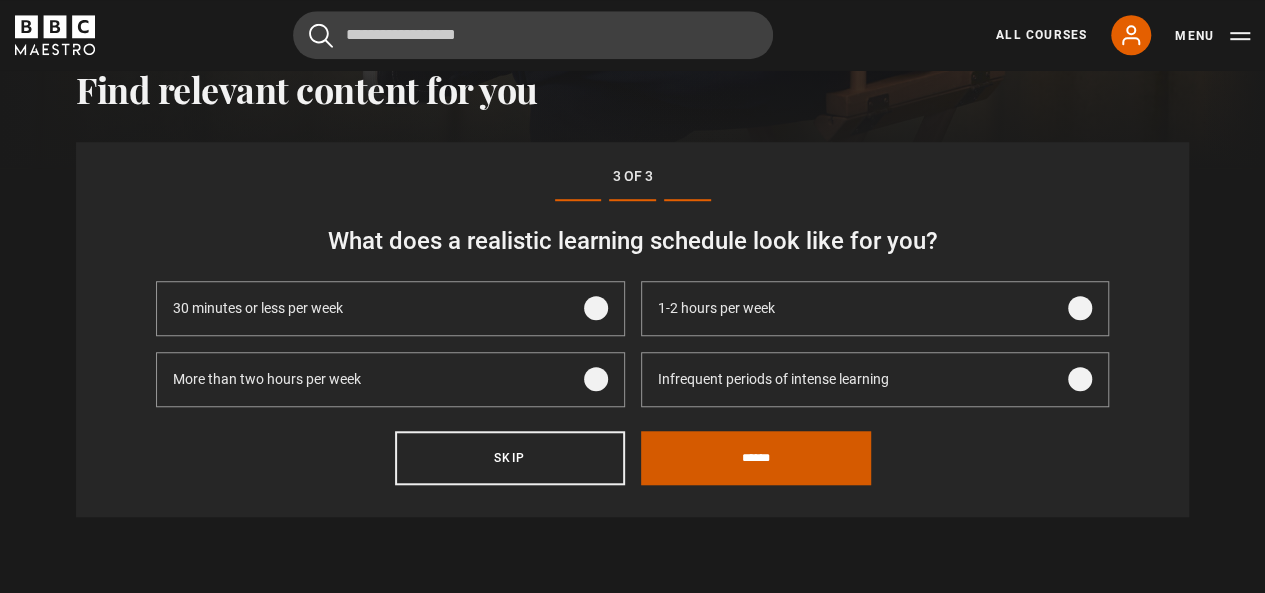 click on "******" at bounding box center (756, 458) 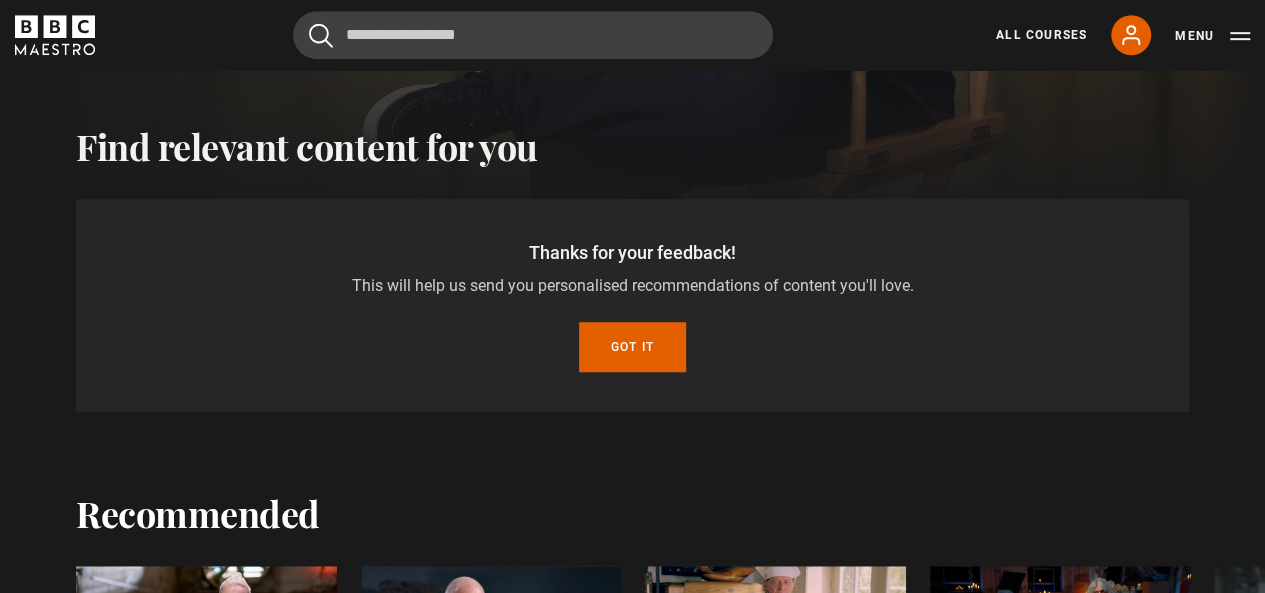 scroll, scrollTop: 540, scrollLeft: 0, axis: vertical 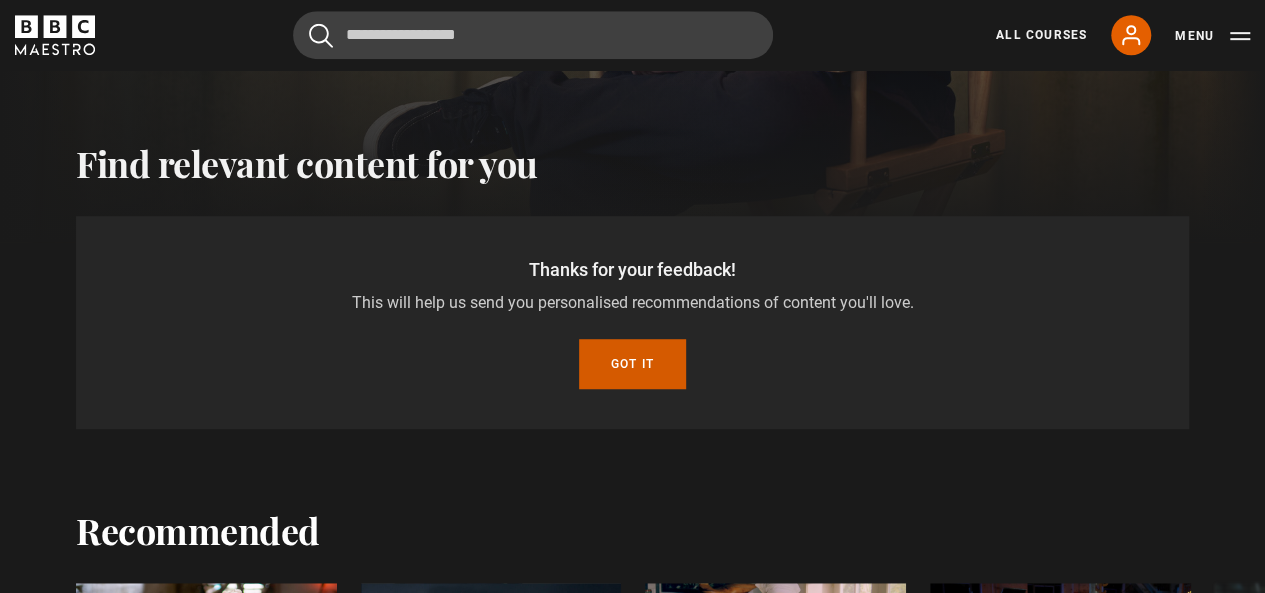 click on "Got it" at bounding box center [632, 364] 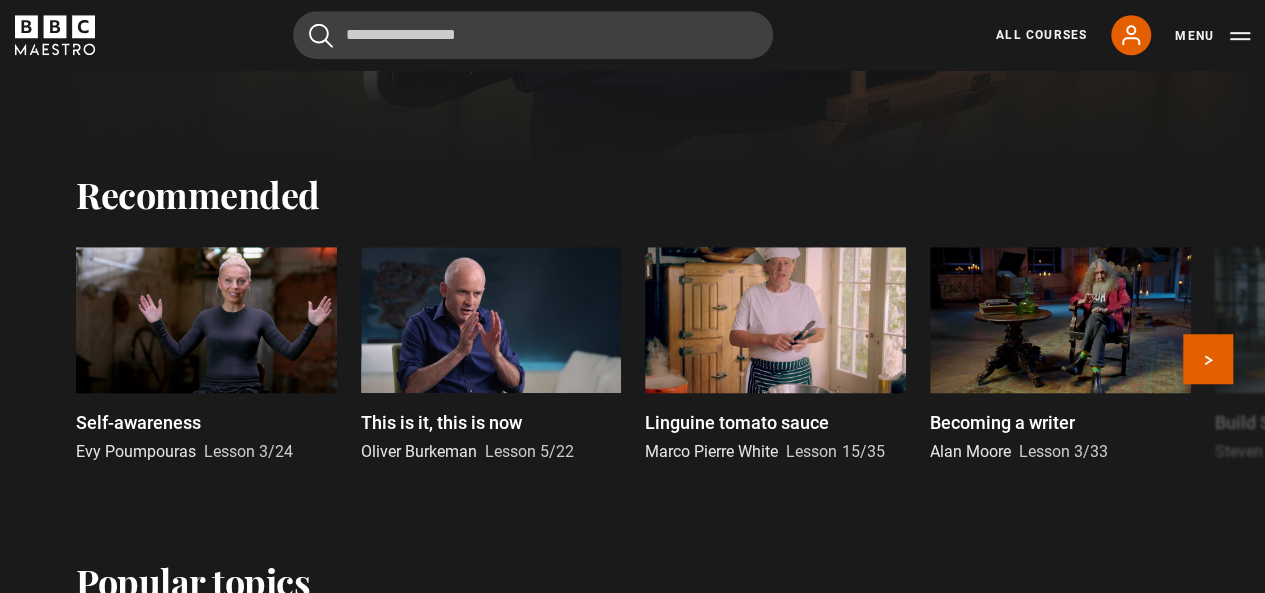 scroll, scrollTop: 640, scrollLeft: 0, axis: vertical 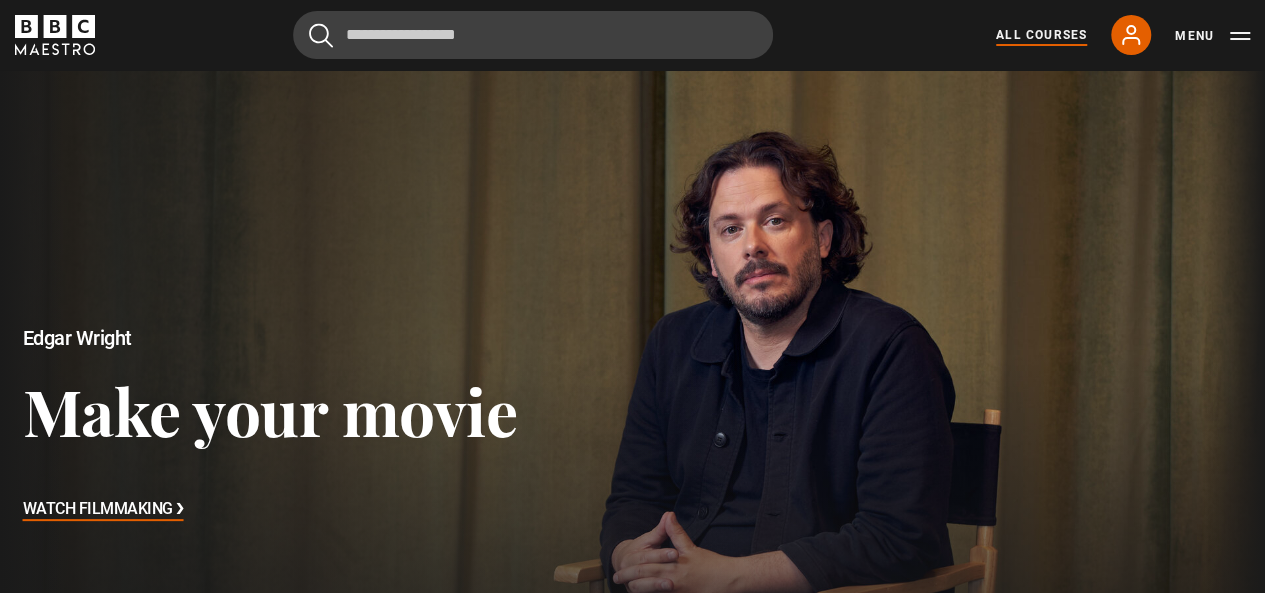 click on "All Courses" at bounding box center (1041, 35) 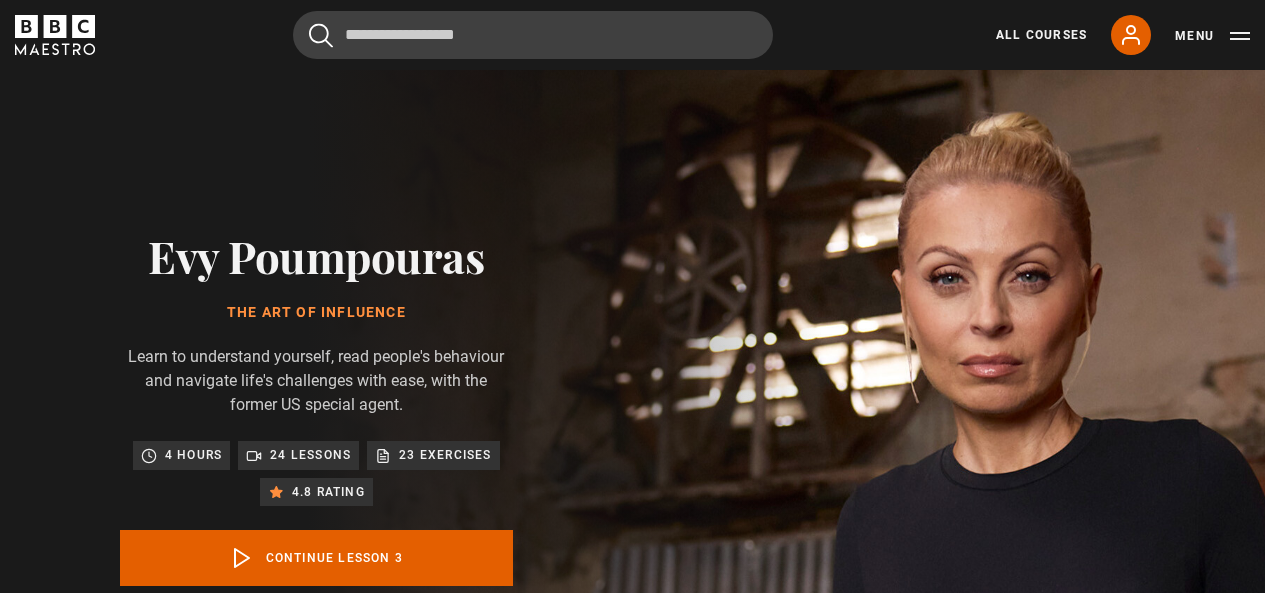 scroll, scrollTop: 827, scrollLeft: 0, axis: vertical 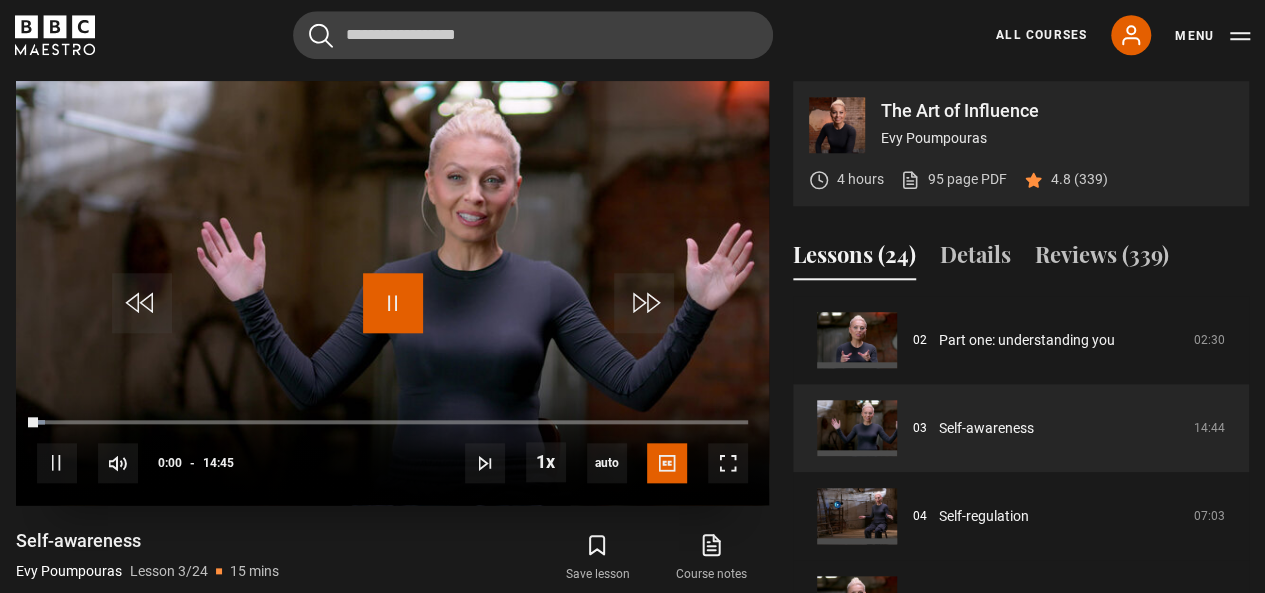 click at bounding box center [393, 303] 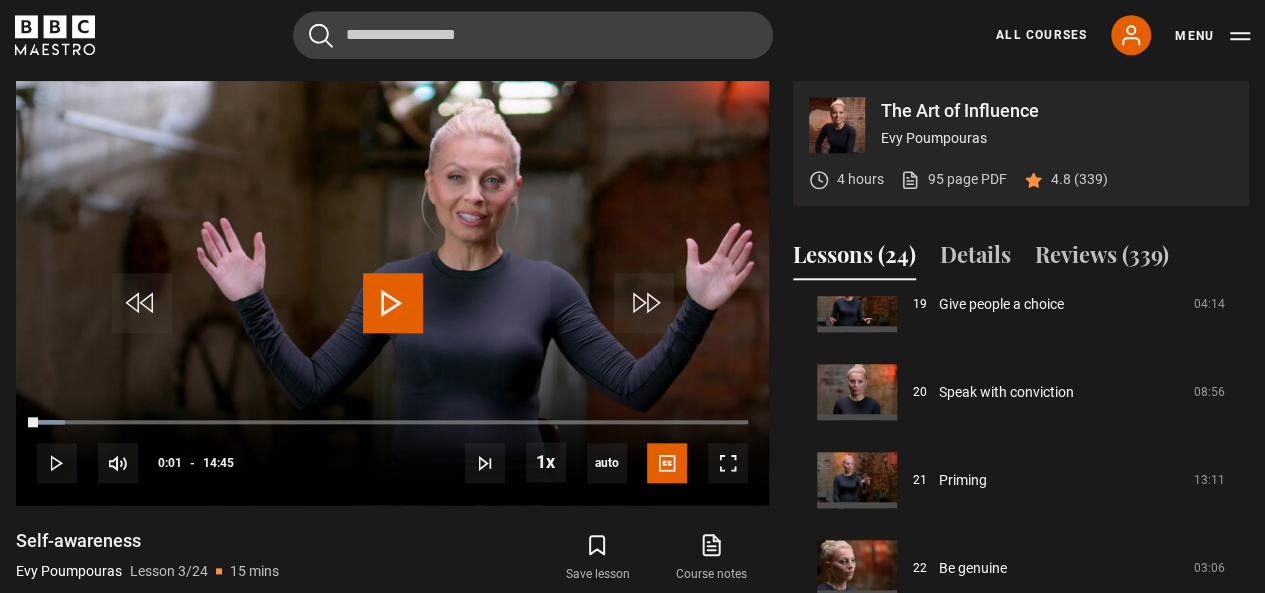 scroll, scrollTop: 1768, scrollLeft: 0, axis: vertical 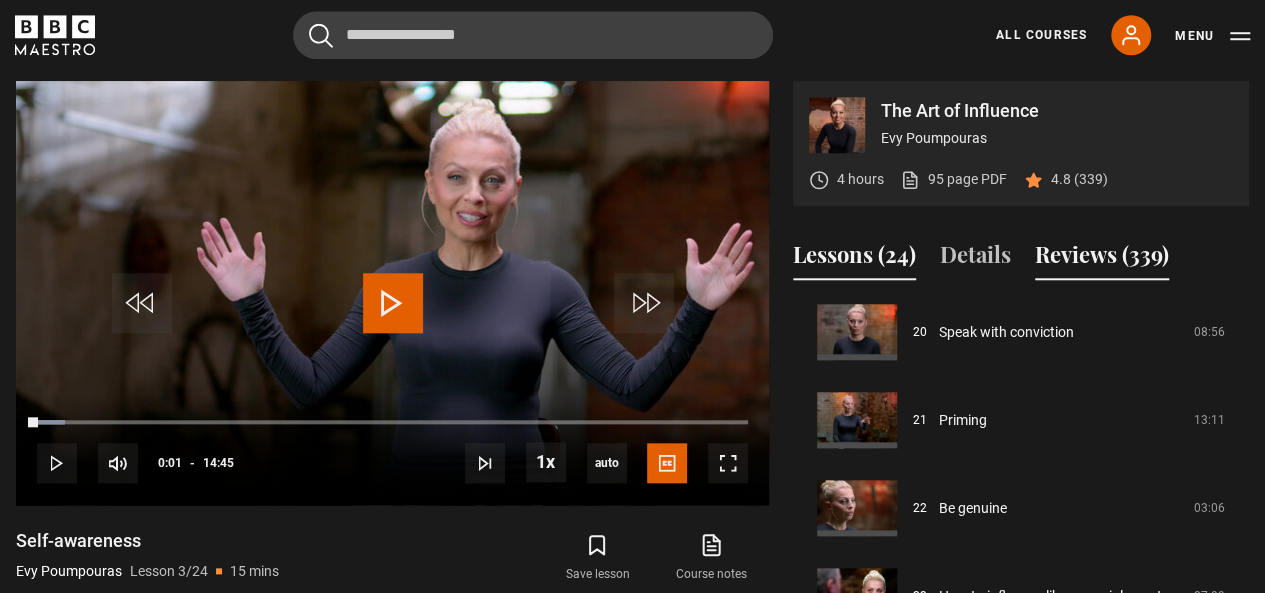 click on "Reviews (339)" at bounding box center (1102, 259) 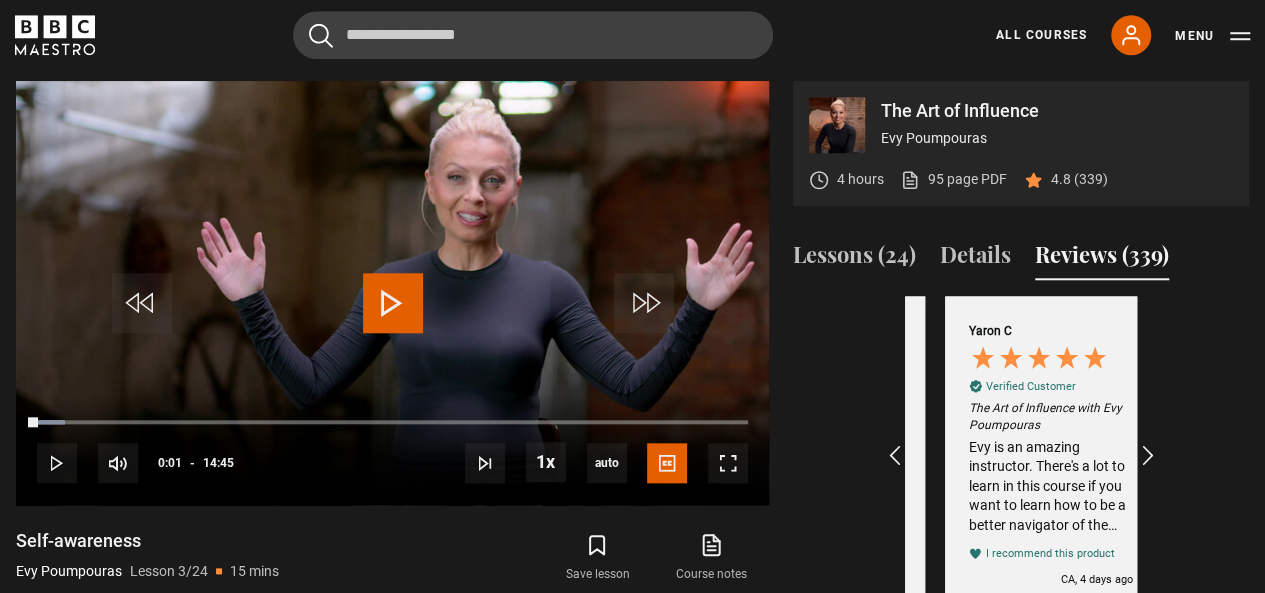 scroll, scrollTop: 0, scrollLeft: 232, axis: horizontal 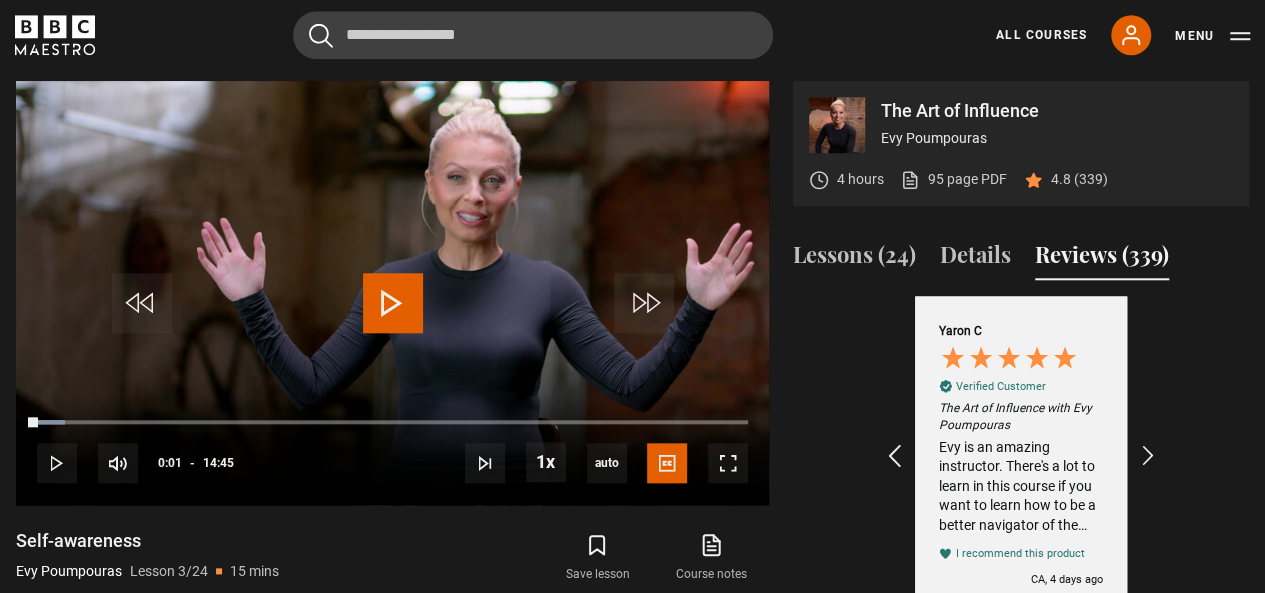 click at bounding box center (895, 457) 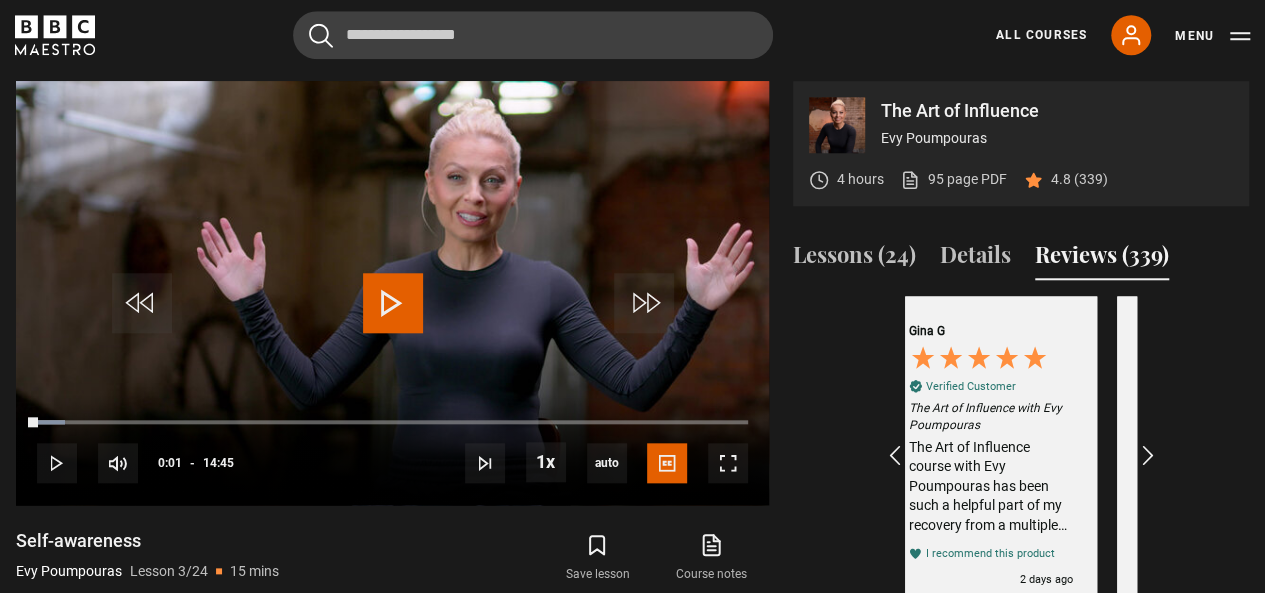 scroll, scrollTop: 0, scrollLeft: 0, axis: both 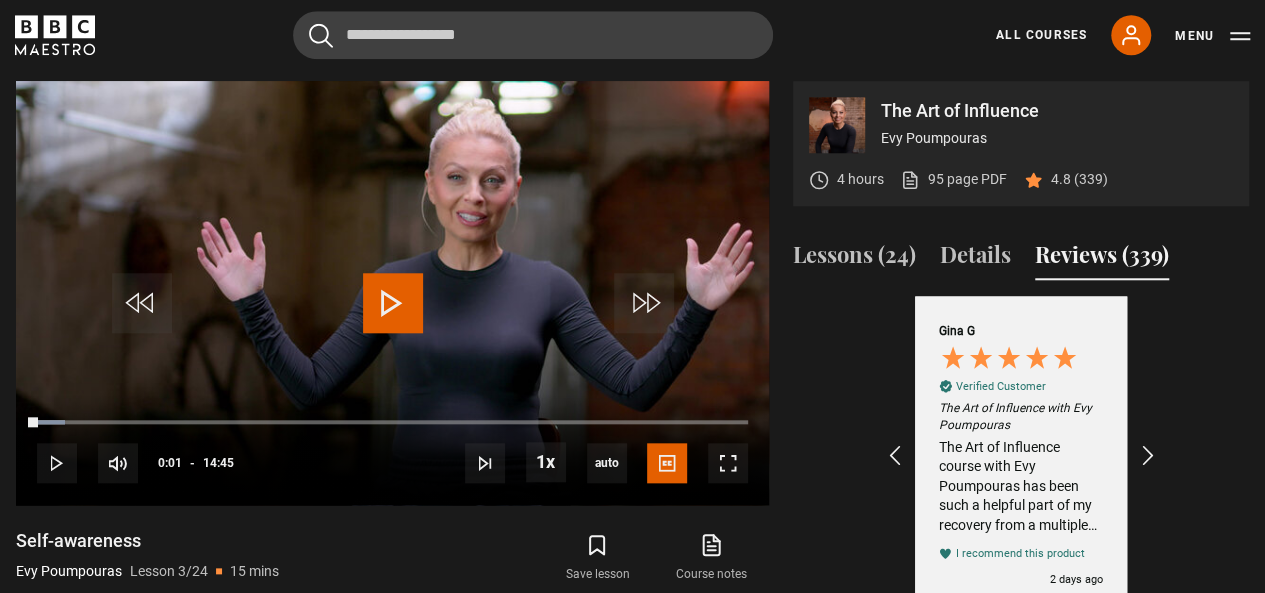 click on "The Art of Influence course with Evy Poumpouras has been such a helpful part of my recovery from a multiple sclerosis relapse and a great support tool as I navigate a divorce. It’s super flexible, so I’ve been able to move through it at my own pace and fit it into my schedule easily. It’s really helped me as I work on rebuilding my cognitive skills and mental well-being while also negotiating asset division with my soon-to-be ex-husband." at bounding box center (1021, 487) 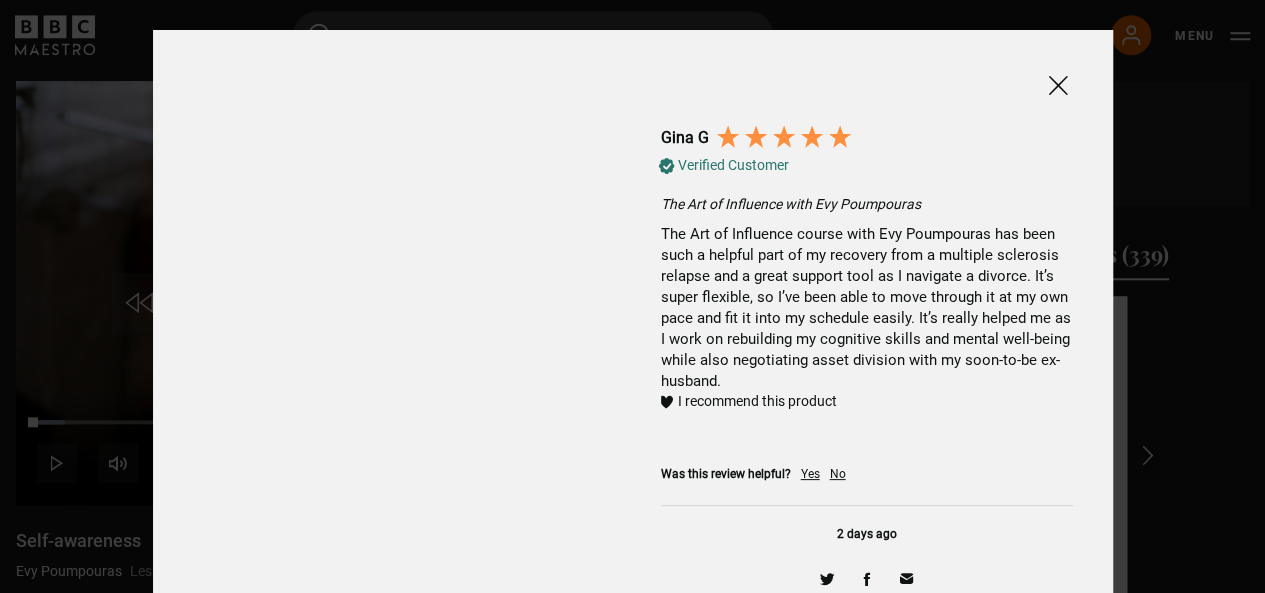 click at bounding box center [1058, 85] 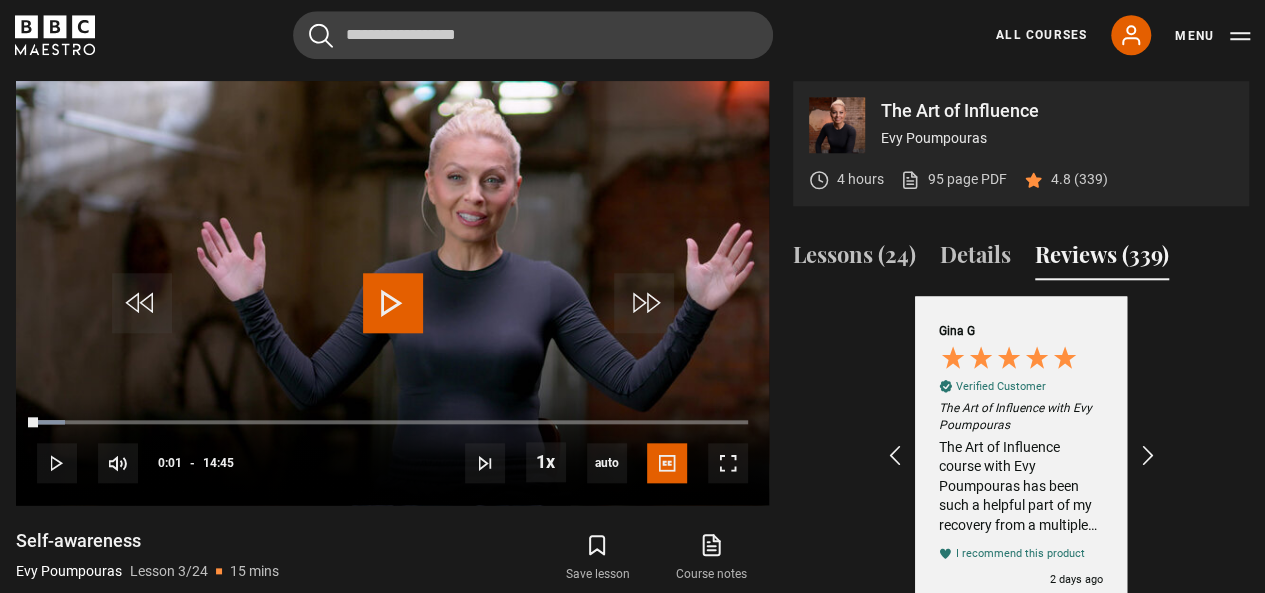 scroll, scrollTop: 850, scrollLeft: 0, axis: vertical 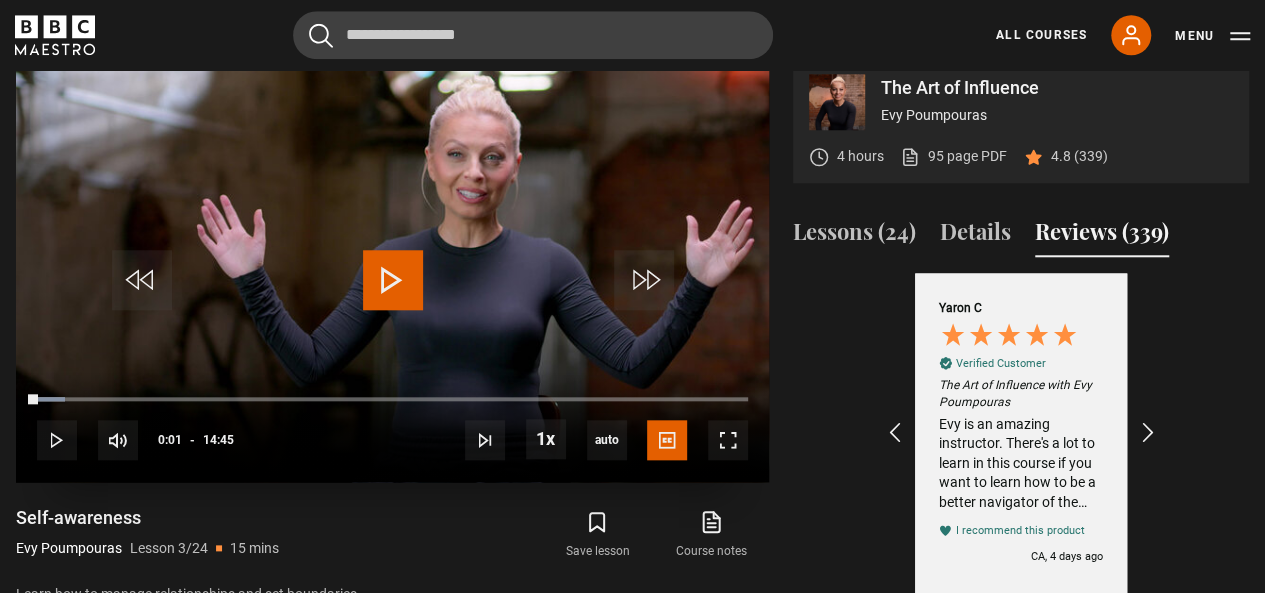 click at bounding box center [392, 270] 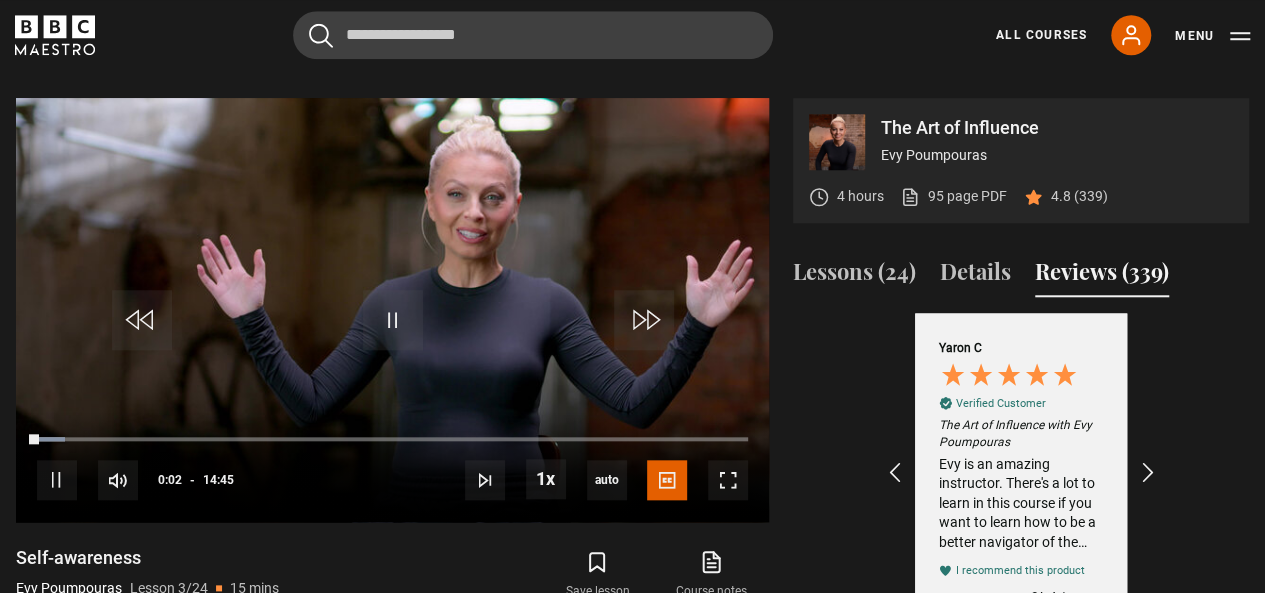 scroll, scrollTop: 850, scrollLeft: 0, axis: vertical 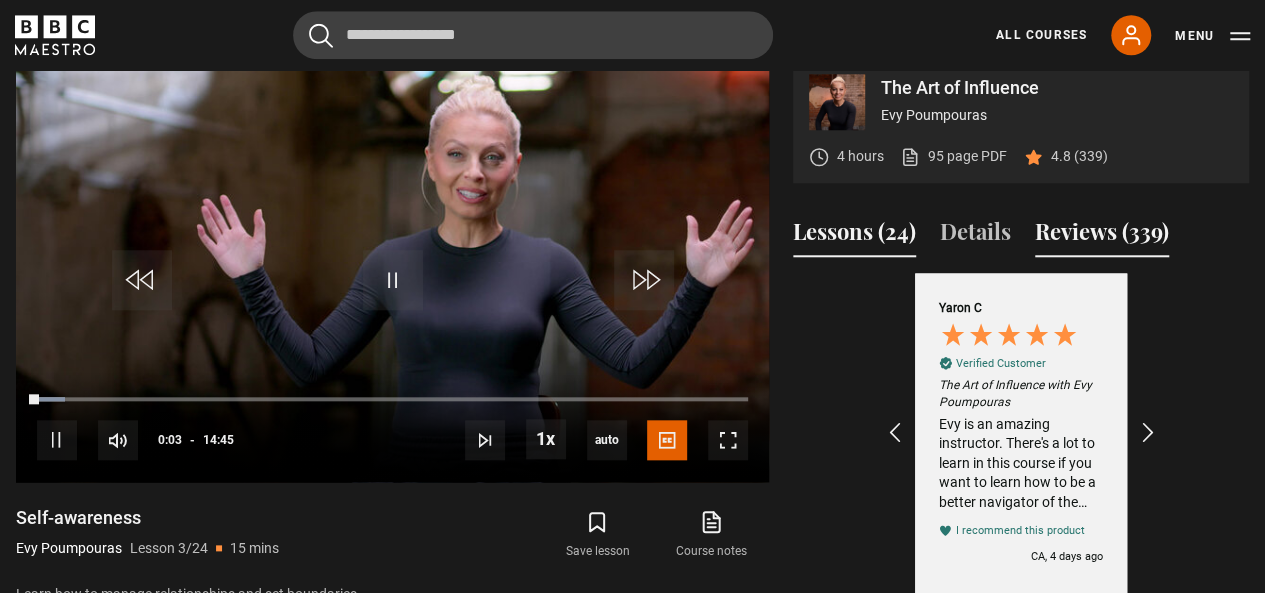 click on "Lessons (24)" at bounding box center [854, 236] 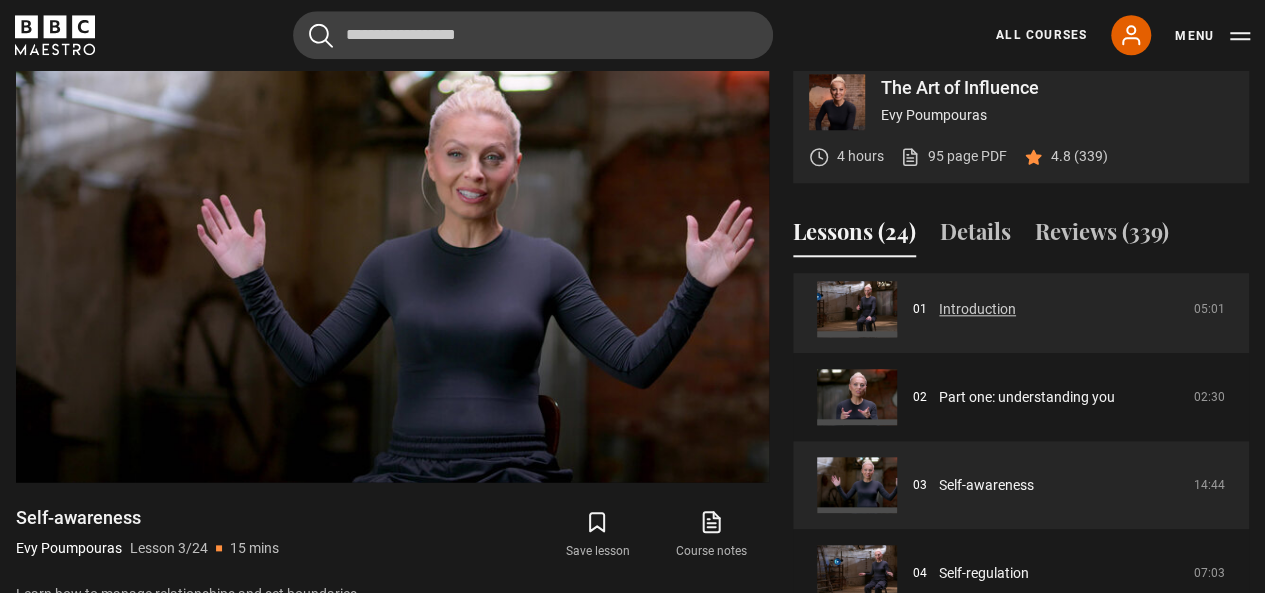 scroll, scrollTop: 0, scrollLeft: 0, axis: both 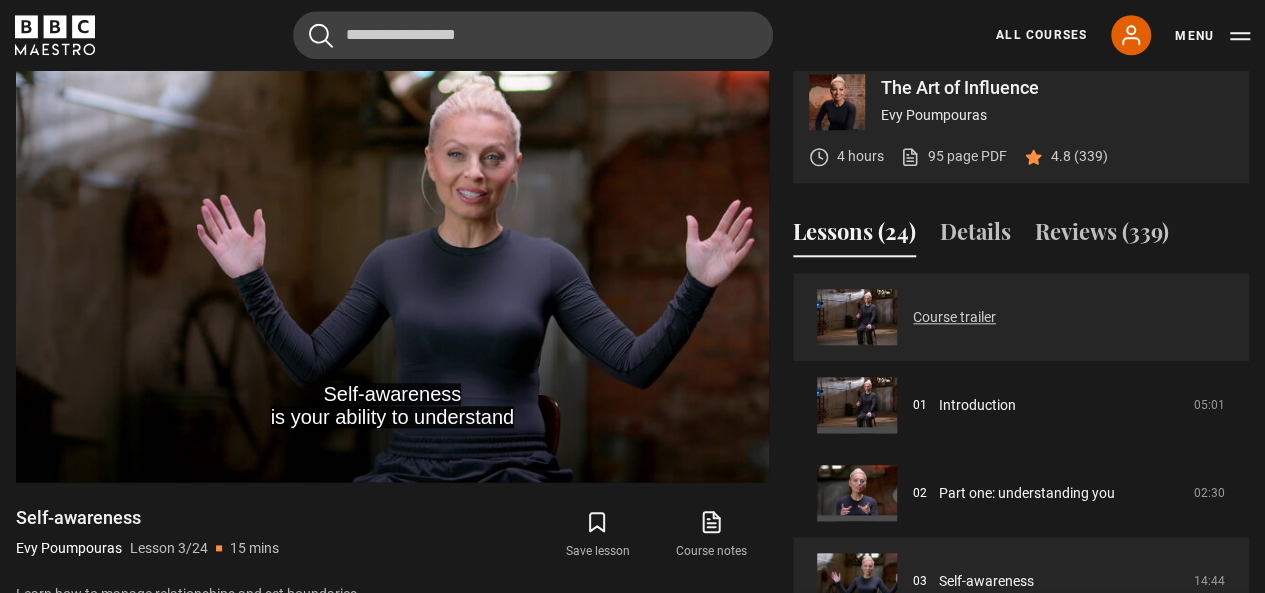 click on "Course trailer" at bounding box center (954, 317) 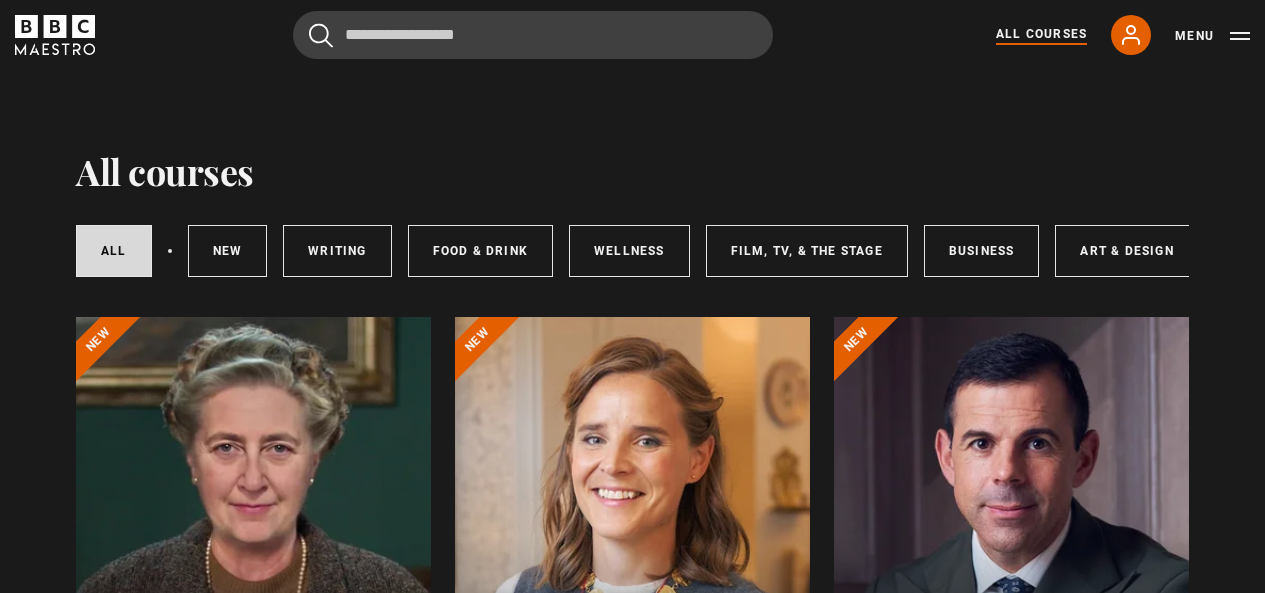 scroll, scrollTop: 0, scrollLeft: 0, axis: both 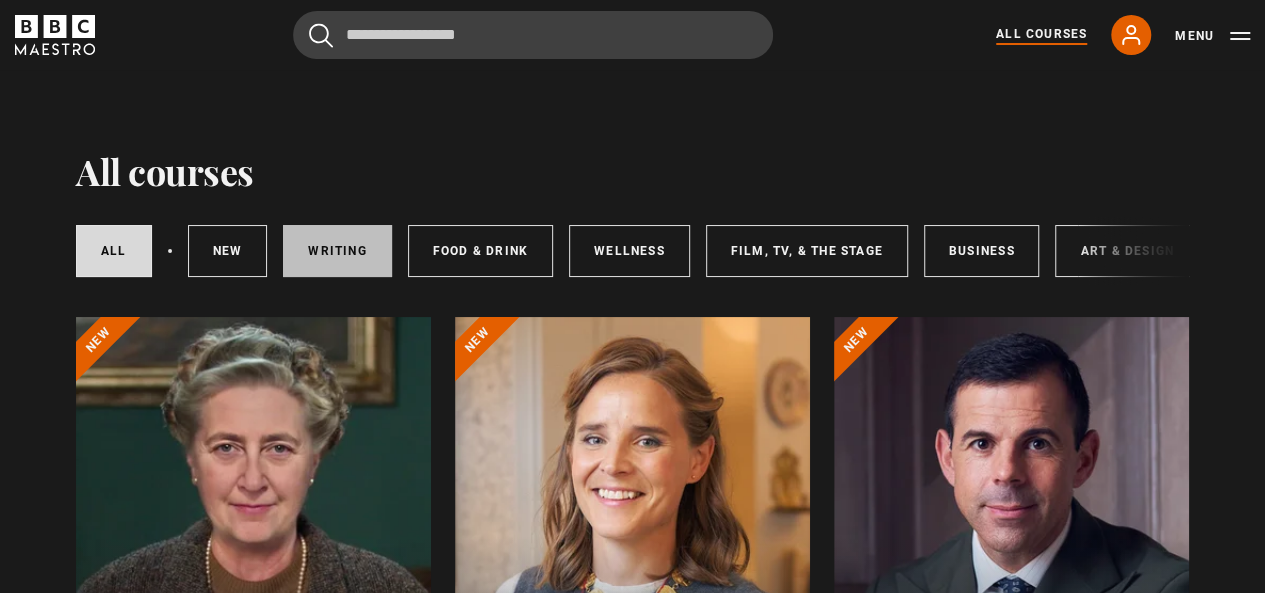 click on "Writing" at bounding box center [337, 251] 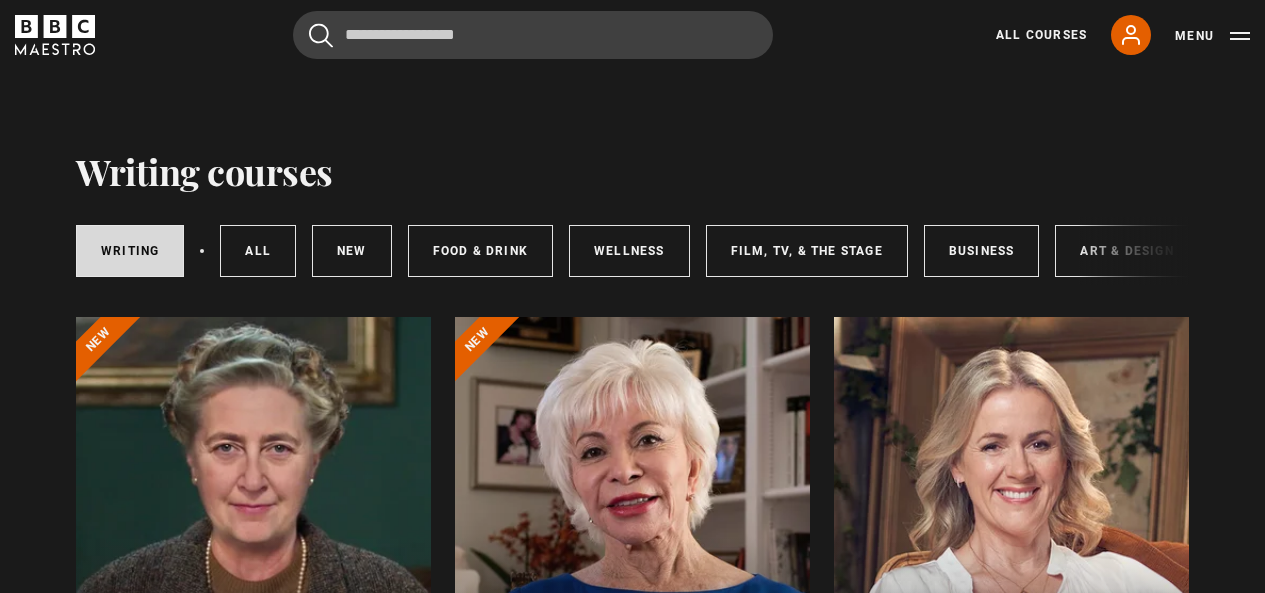 scroll, scrollTop: 0, scrollLeft: 0, axis: both 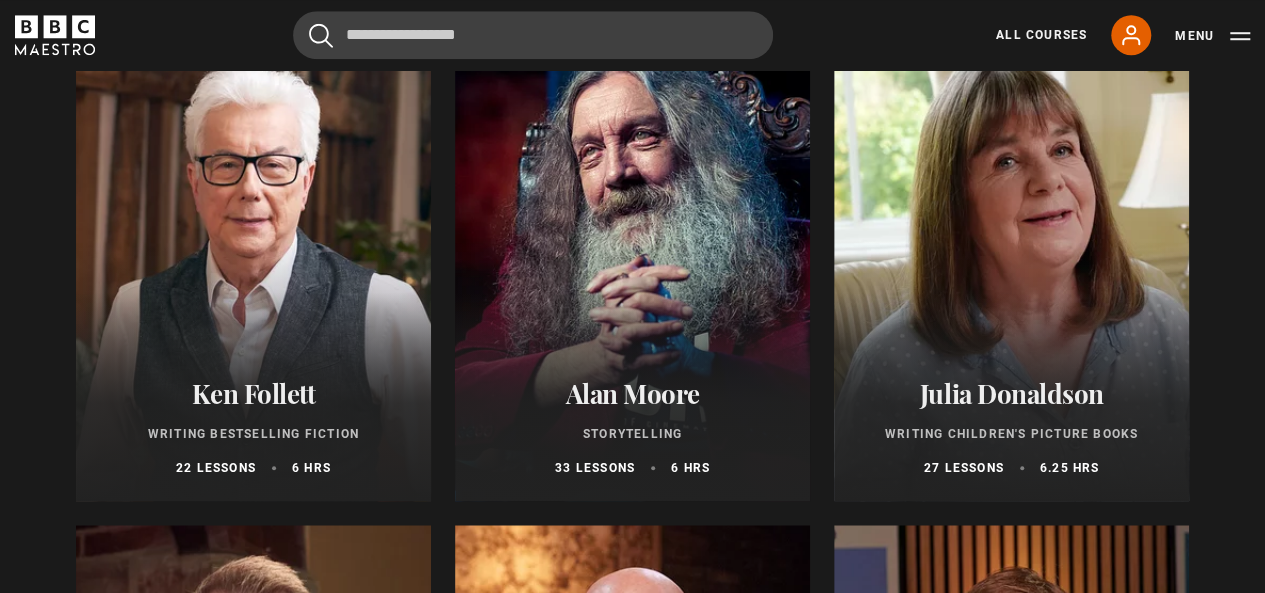 click on "[FIRST] [LAST]
Writing Children's Picture Books
27 lessons
6.25 hrs" at bounding box center [1011, 427] 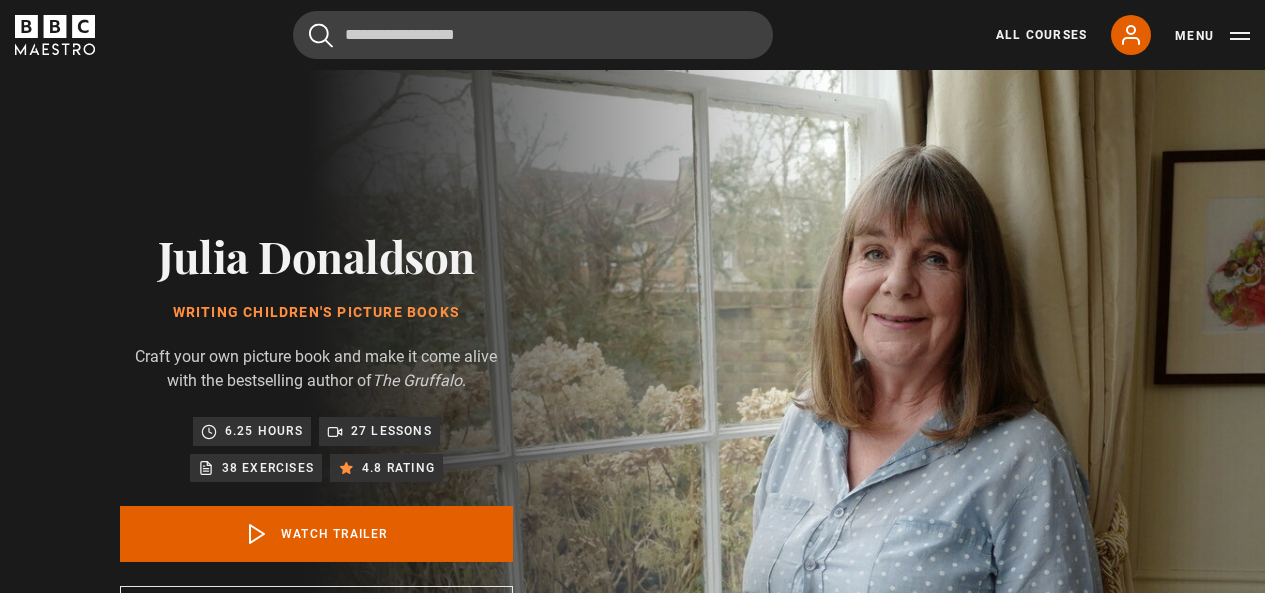 scroll, scrollTop: 0, scrollLeft: 0, axis: both 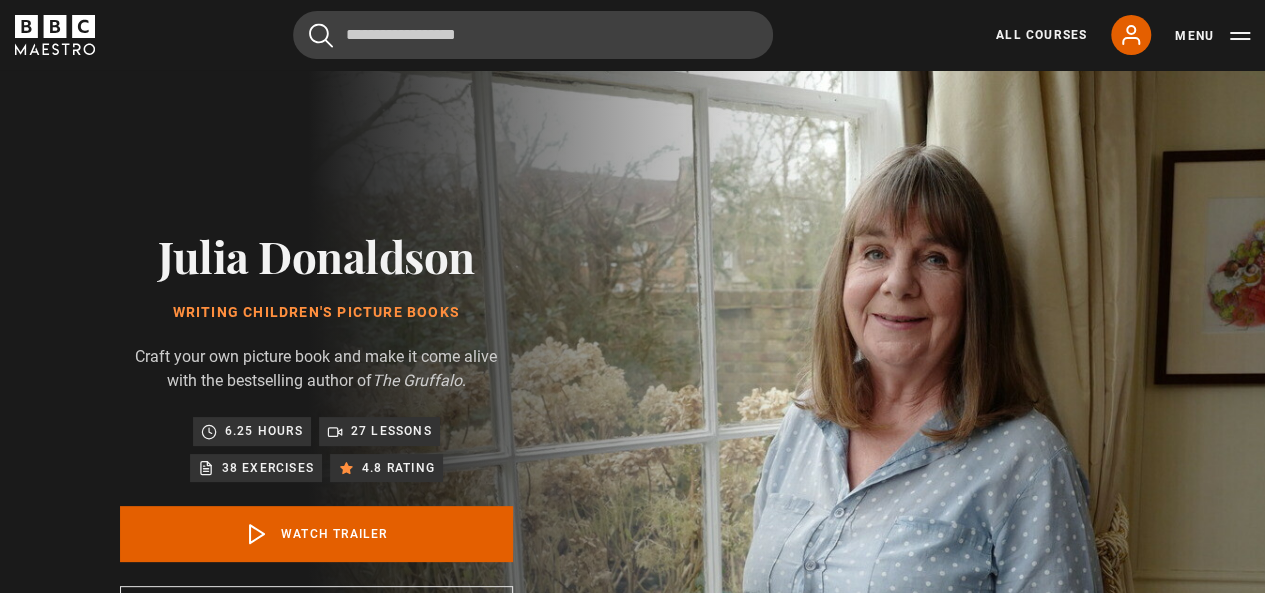 click on "Julia Donaldson" at bounding box center (316, 255) 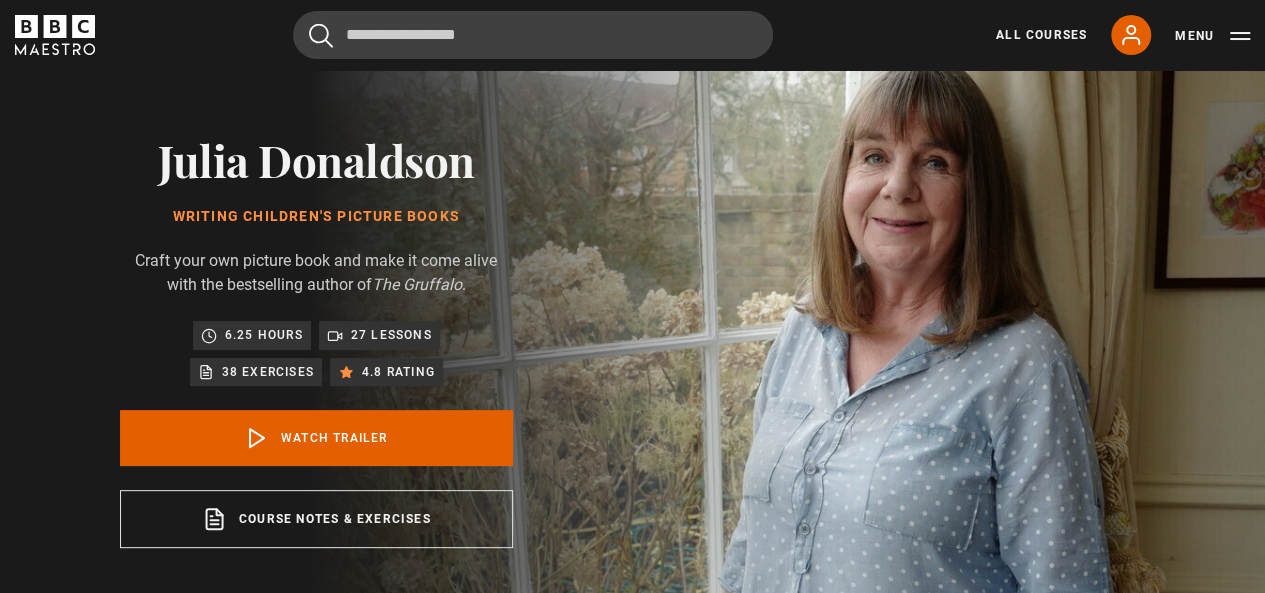 scroll, scrollTop: 200, scrollLeft: 0, axis: vertical 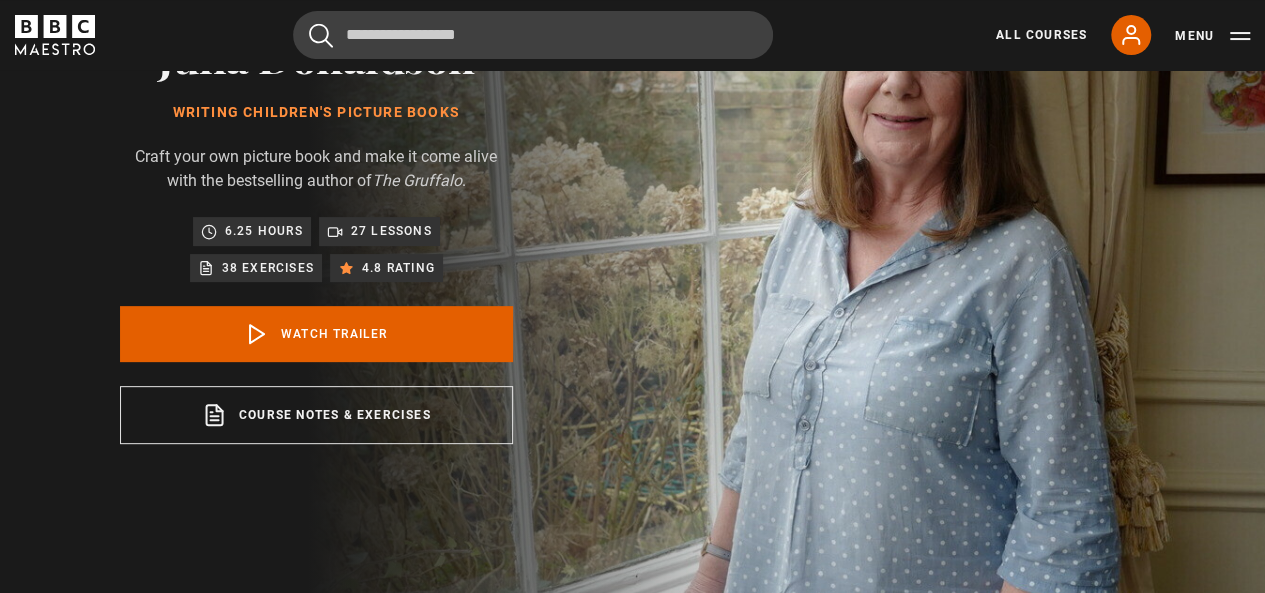 click on "[FIRST] [LAST]
Writing Children's Picture Books
Craft your own picture book and make it come alive with the bestselling author of  The Gruffalo .
6.25 hours
27 lessons
38
exercises
4.8 rating
Watch Trailer
Course notes & exercises
opens in a new tab" at bounding box center [316, 237] 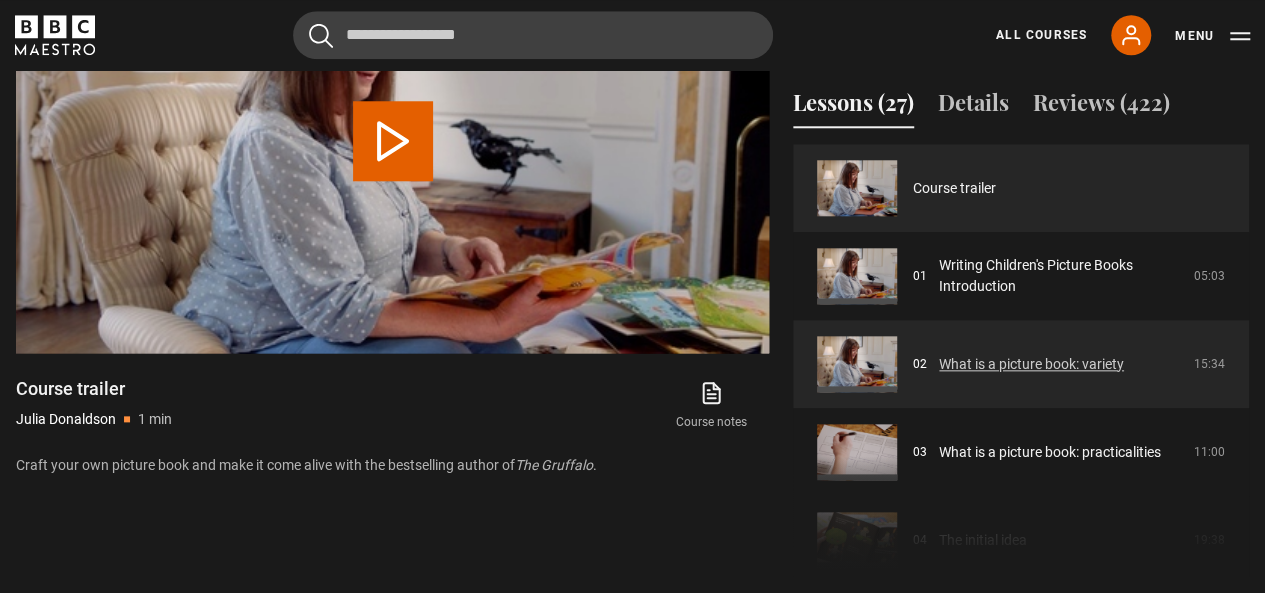 scroll, scrollTop: 834, scrollLeft: 0, axis: vertical 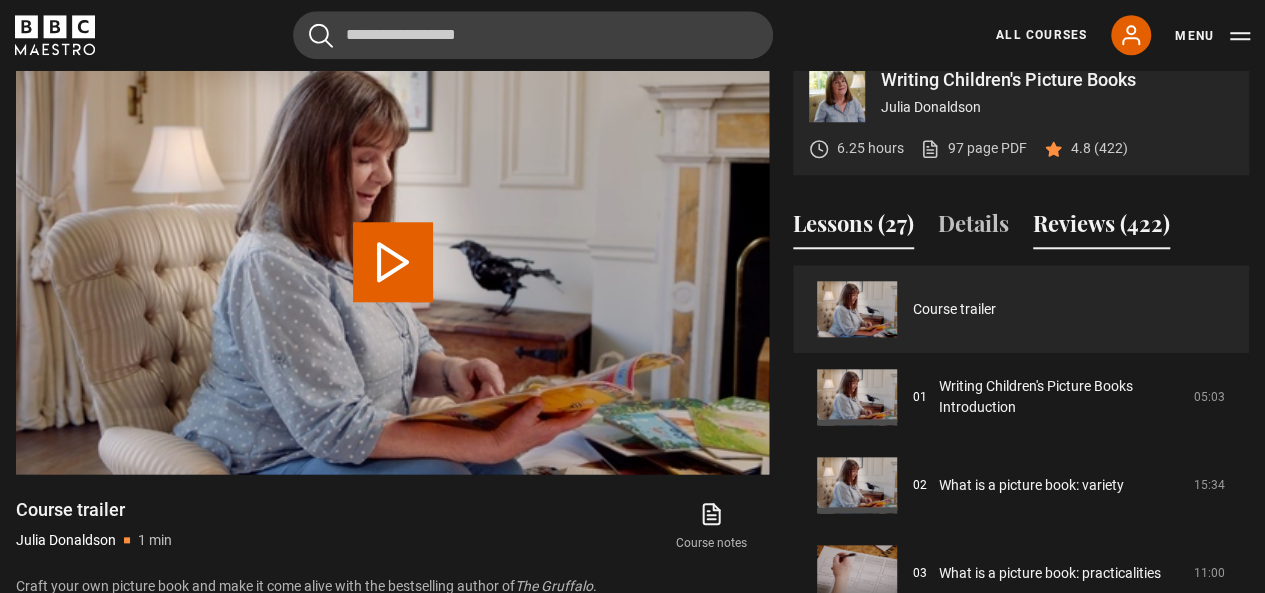 click on "Reviews (422)" at bounding box center (1101, 228) 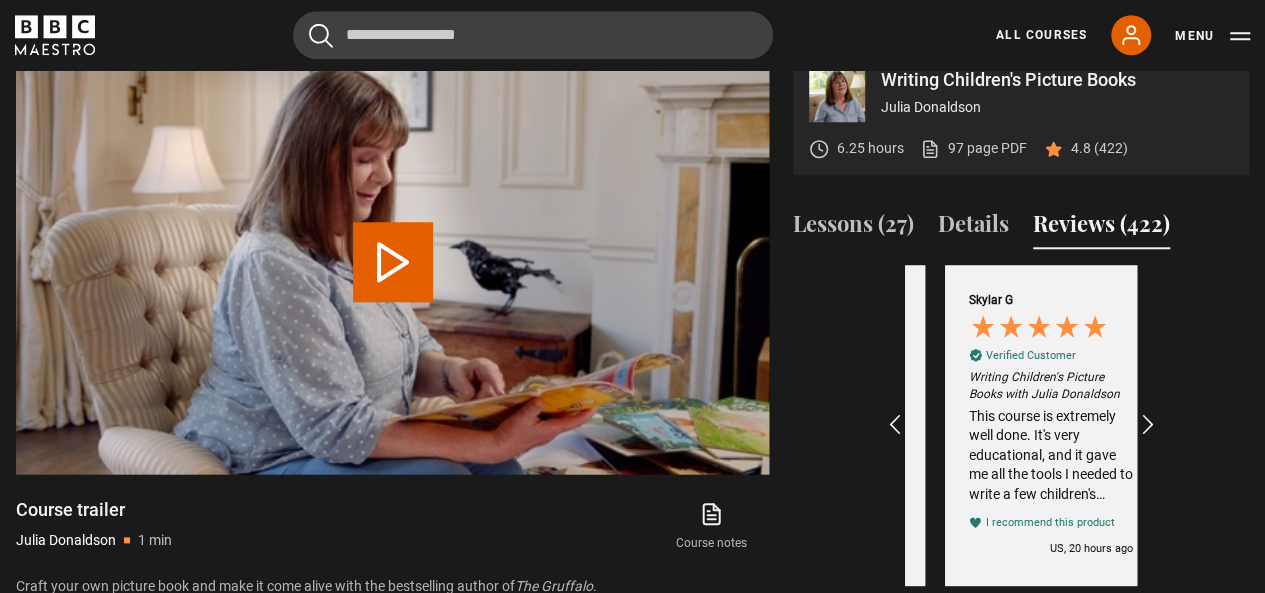 scroll, scrollTop: 0, scrollLeft: 232, axis: horizontal 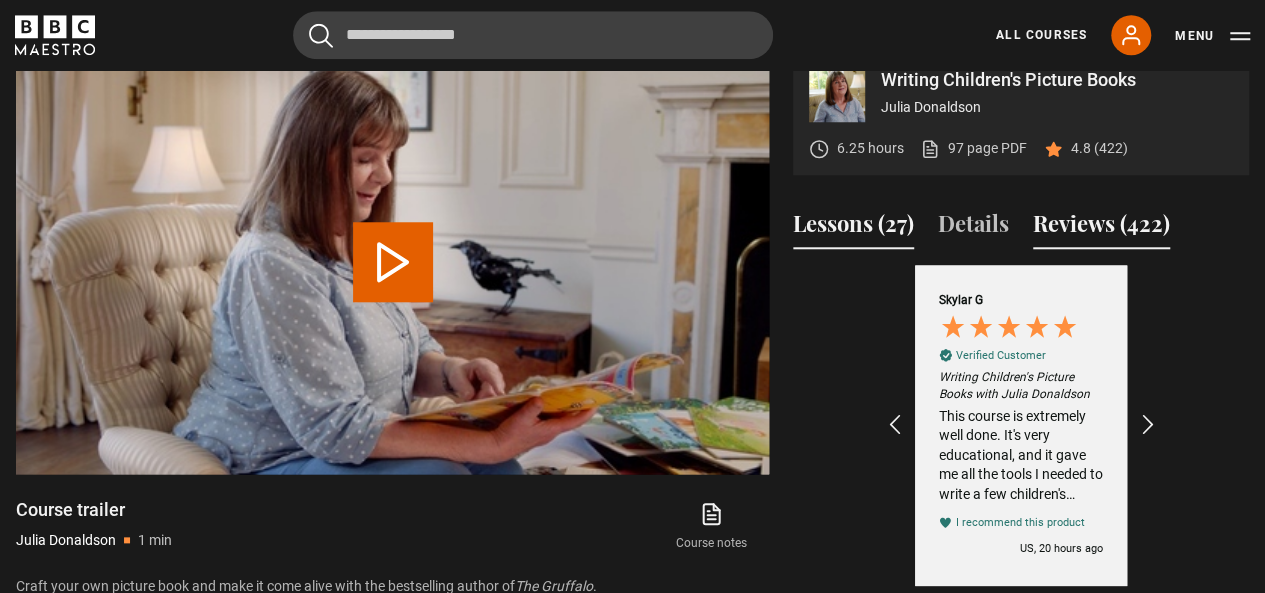 click on "Lessons (27)" at bounding box center [853, 228] 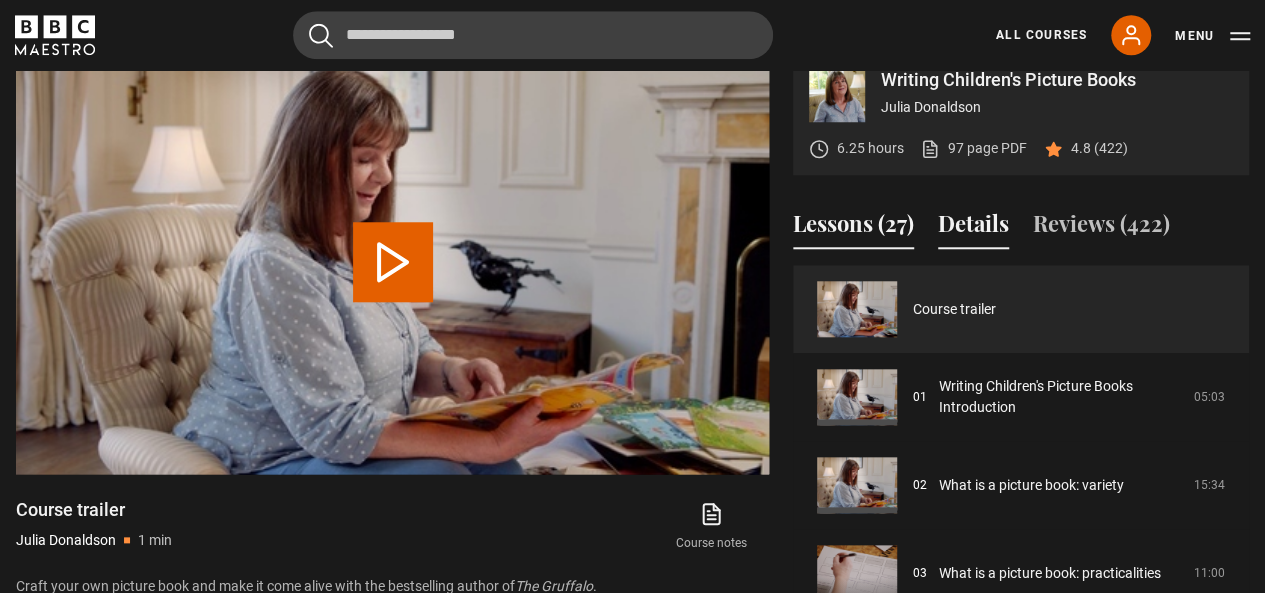 click on "Details" at bounding box center [973, 228] 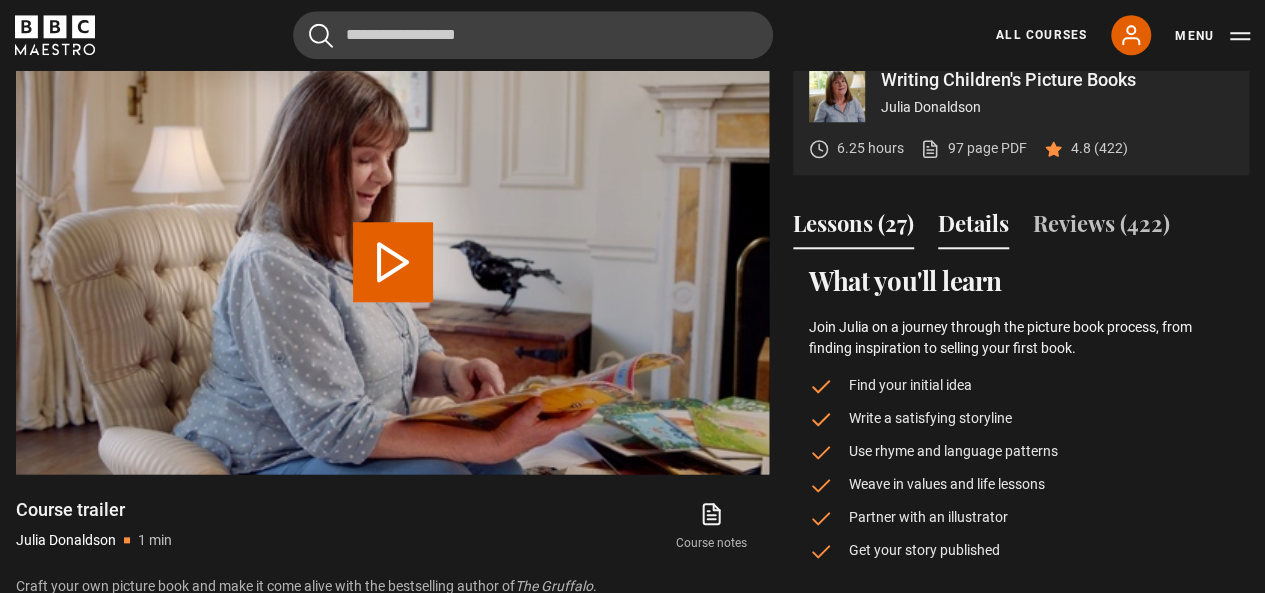click on "Lessons (27)" at bounding box center (853, 228) 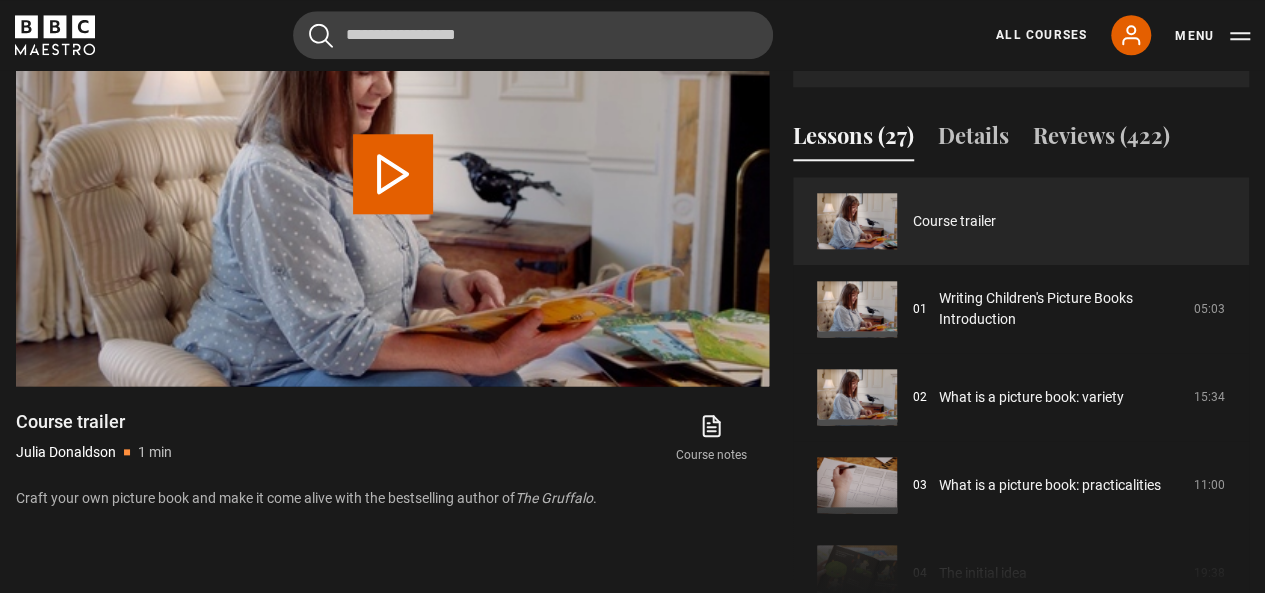 scroll, scrollTop: 834, scrollLeft: 0, axis: vertical 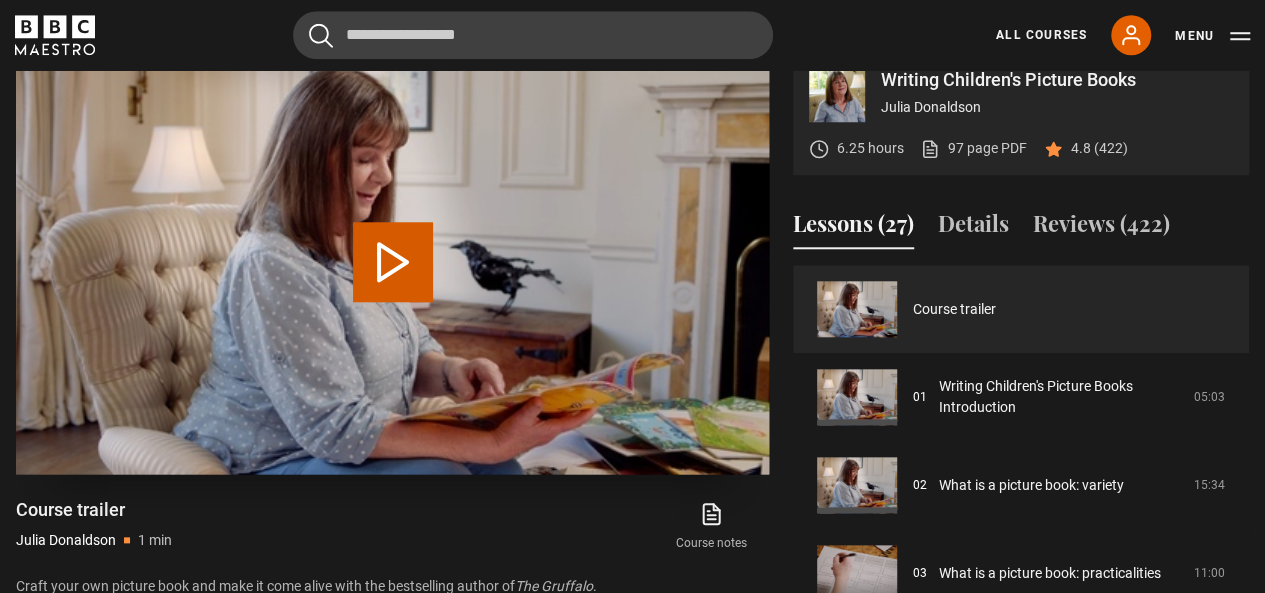 click on "Play Video" at bounding box center [393, 262] 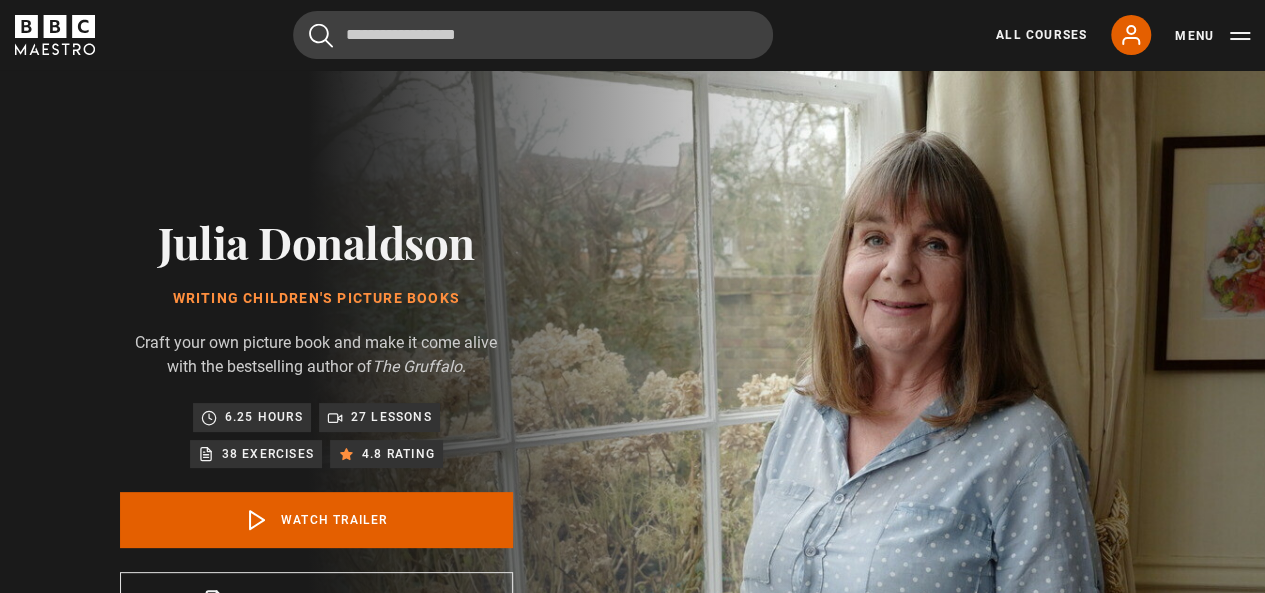 scroll, scrollTop: 0, scrollLeft: 0, axis: both 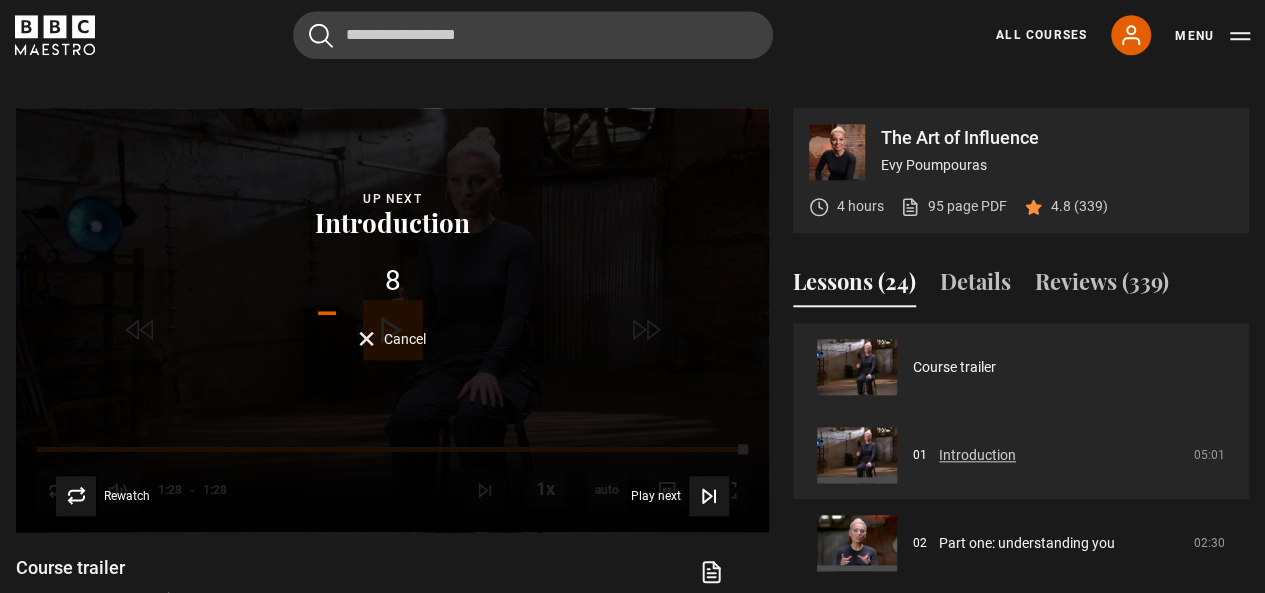 click on "Introduction" at bounding box center (977, 455) 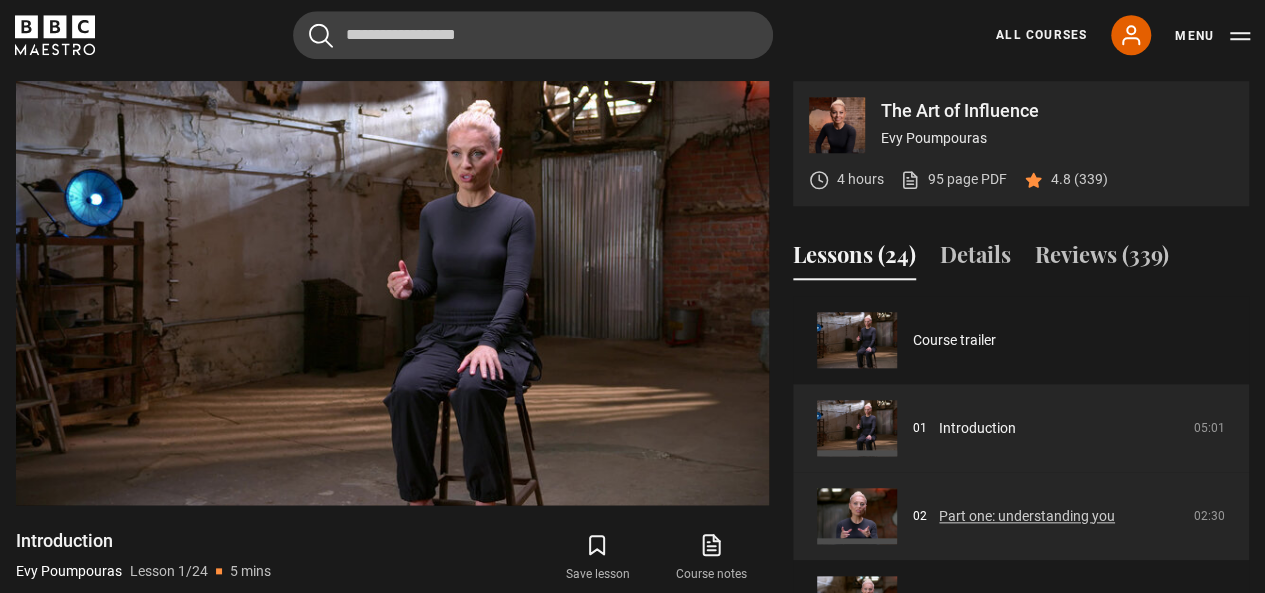scroll, scrollTop: 827, scrollLeft: 0, axis: vertical 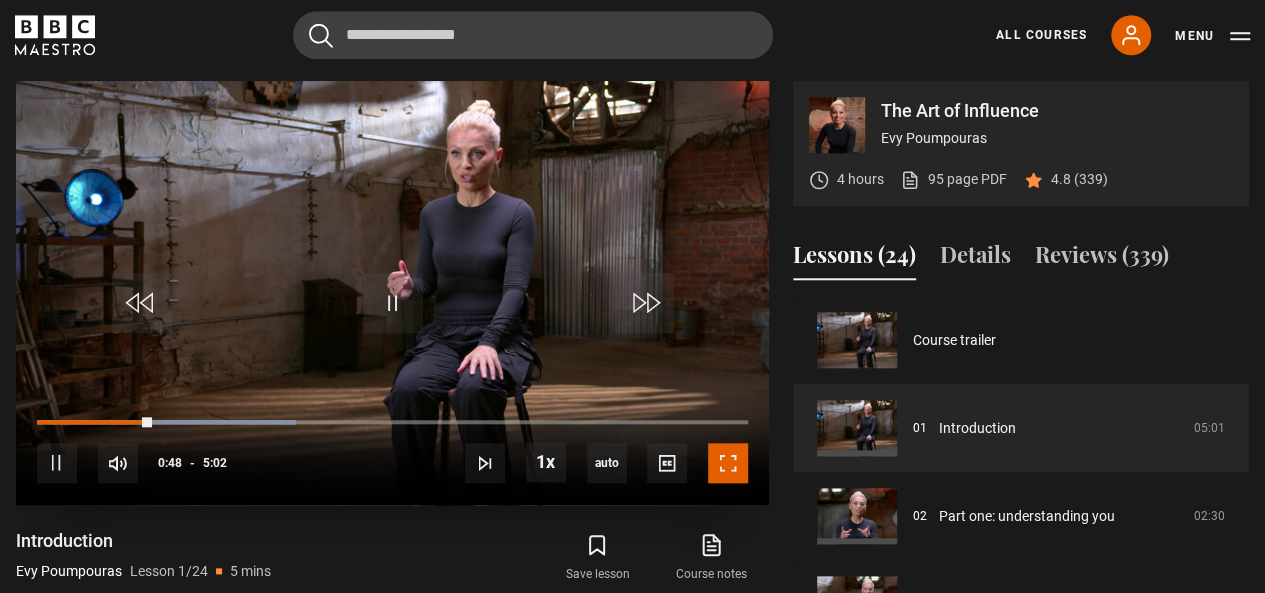 click at bounding box center (728, 463) 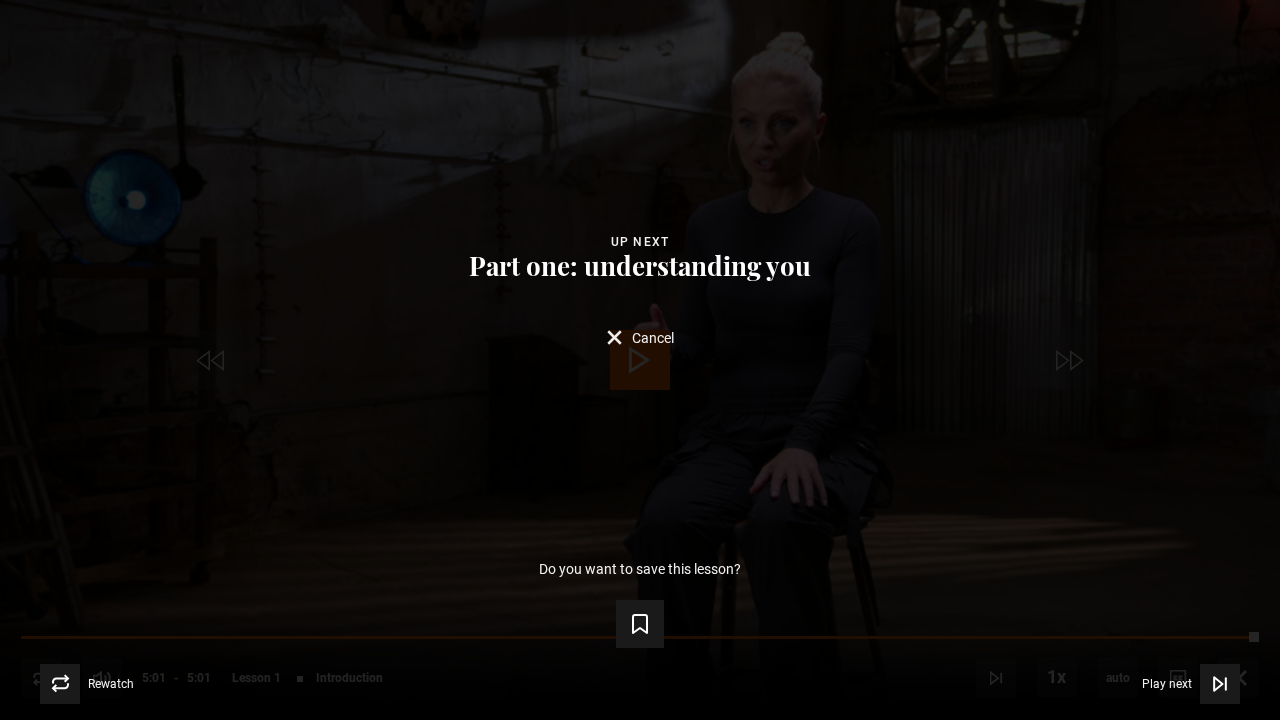click on "Lesson Completed
Up next
Part one: understanding you
Cancel
Do you want to save this lesson?
Save lesson
Rewatch
Rewatch
Play next
Play next" at bounding box center (640, 360) 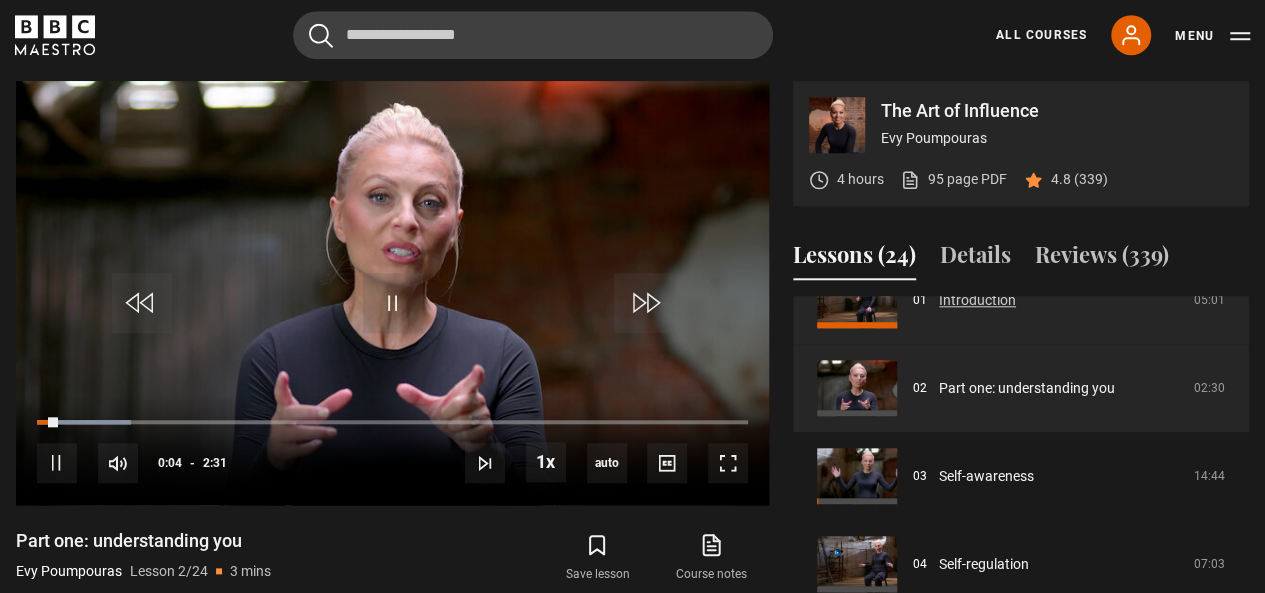 scroll, scrollTop: 200, scrollLeft: 0, axis: vertical 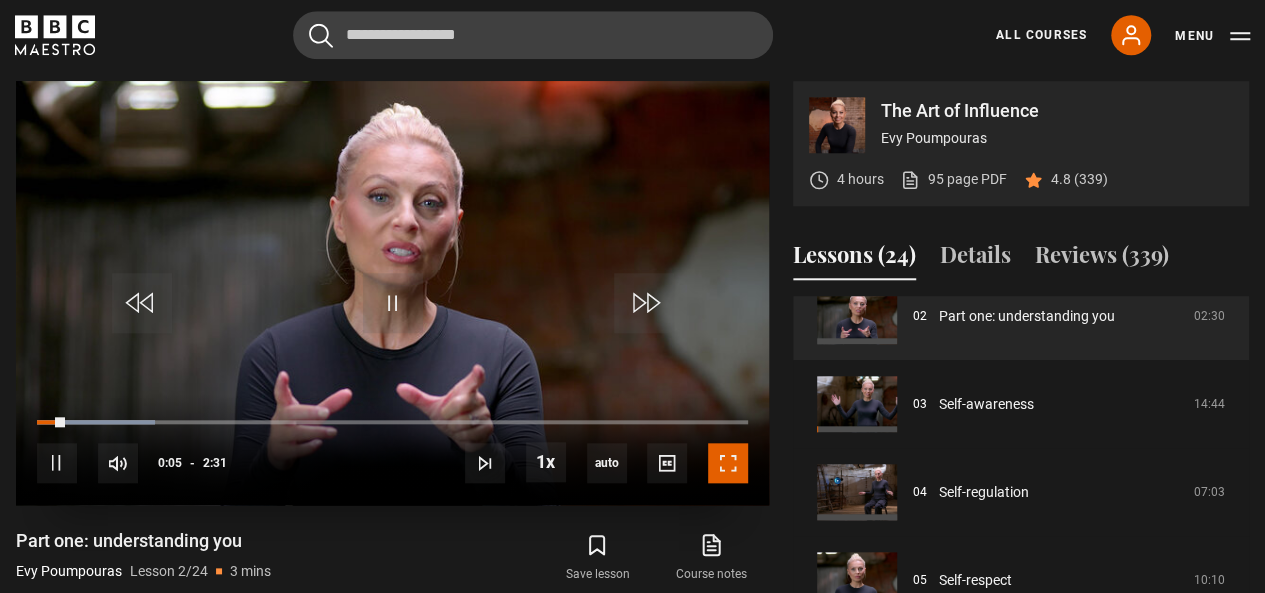 click at bounding box center [728, 463] 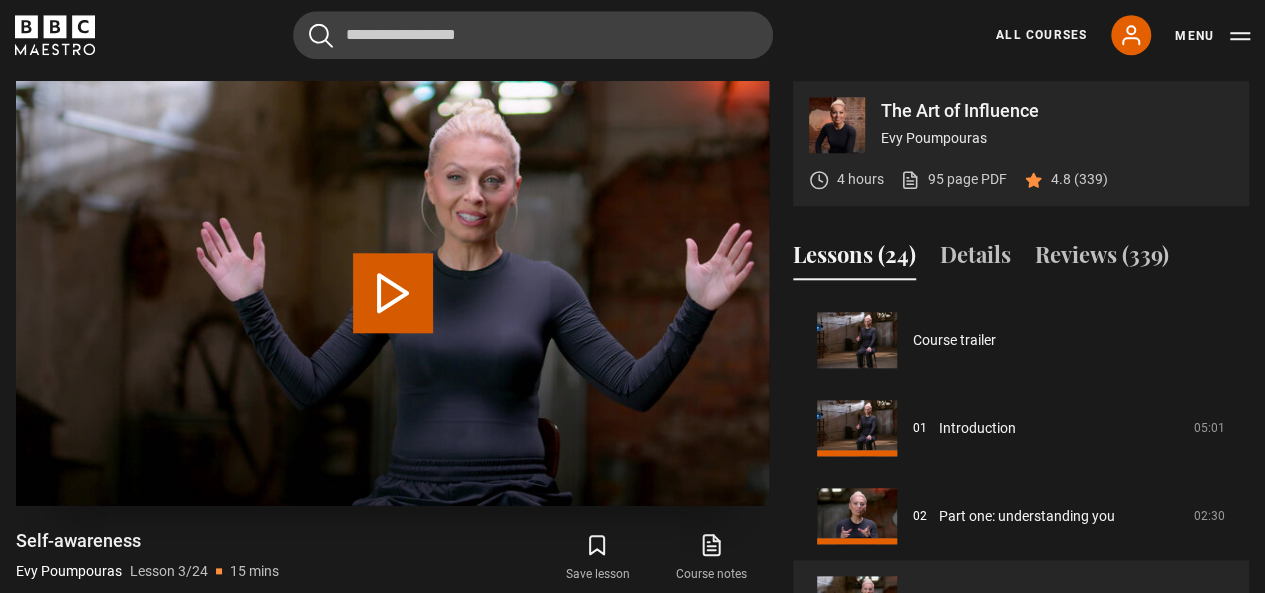 scroll, scrollTop: 176, scrollLeft: 0, axis: vertical 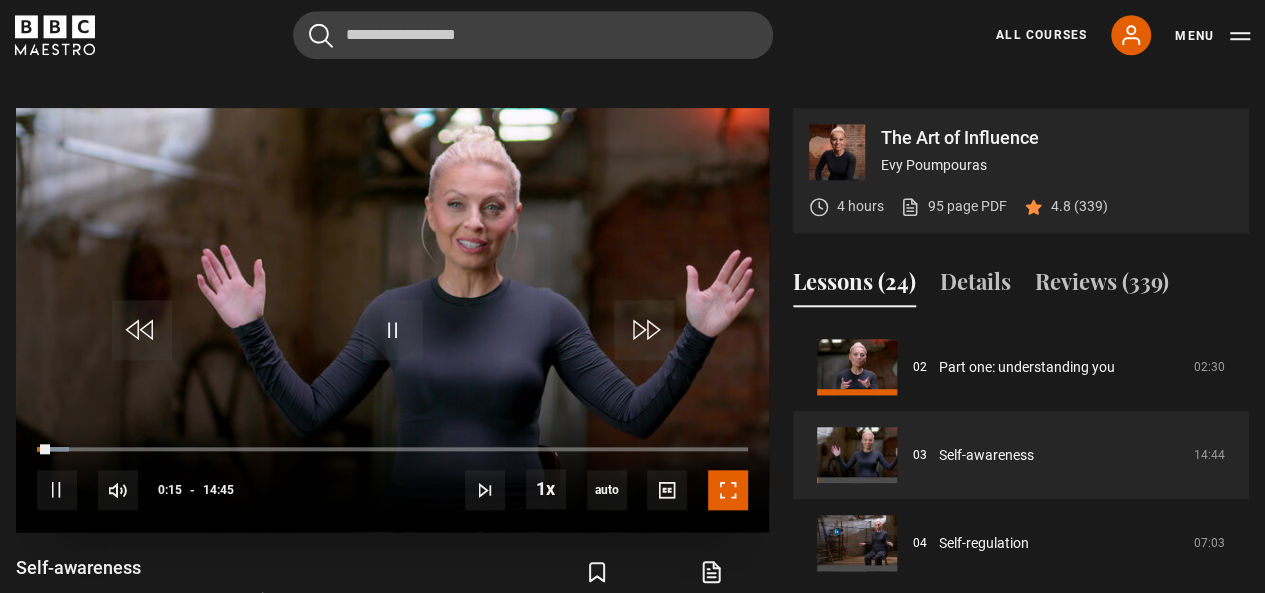 drag, startPoint x: 723, startPoint y: 483, endPoint x: 707, endPoint y: 582, distance: 100.28459 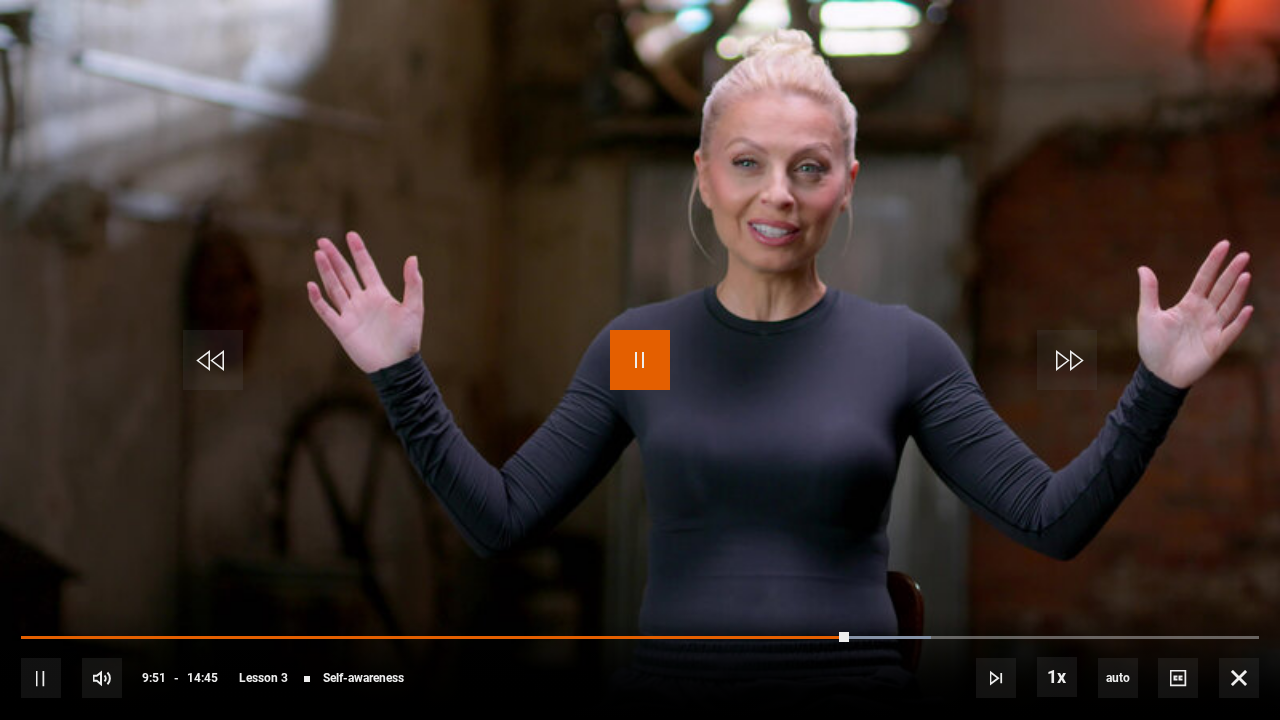 click at bounding box center [640, 360] 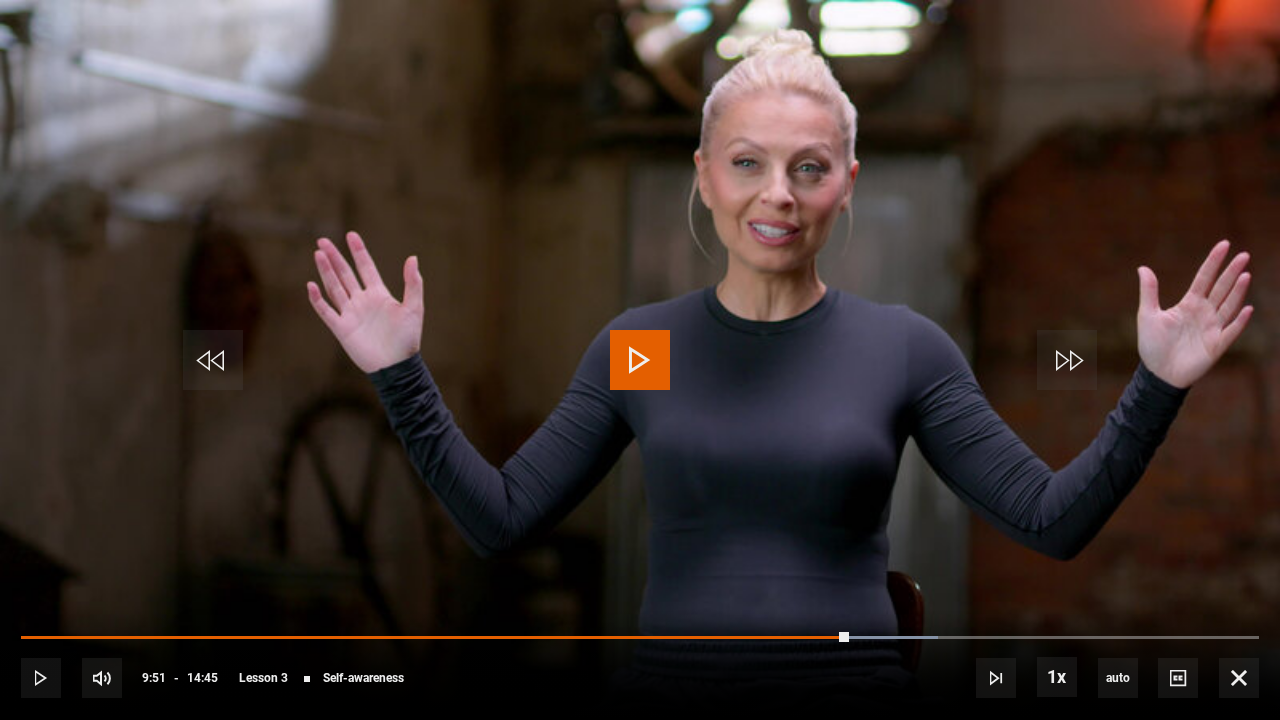 click at bounding box center (640, 360) 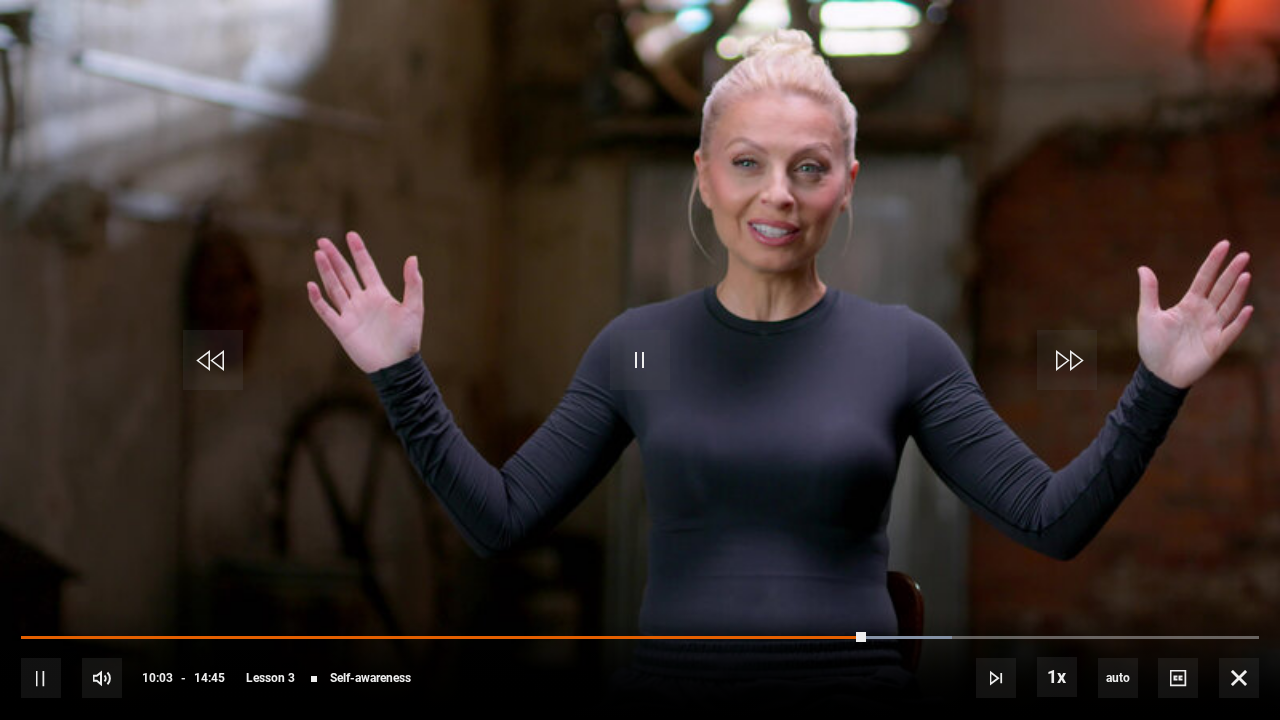 click at bounding box center (640, 360) 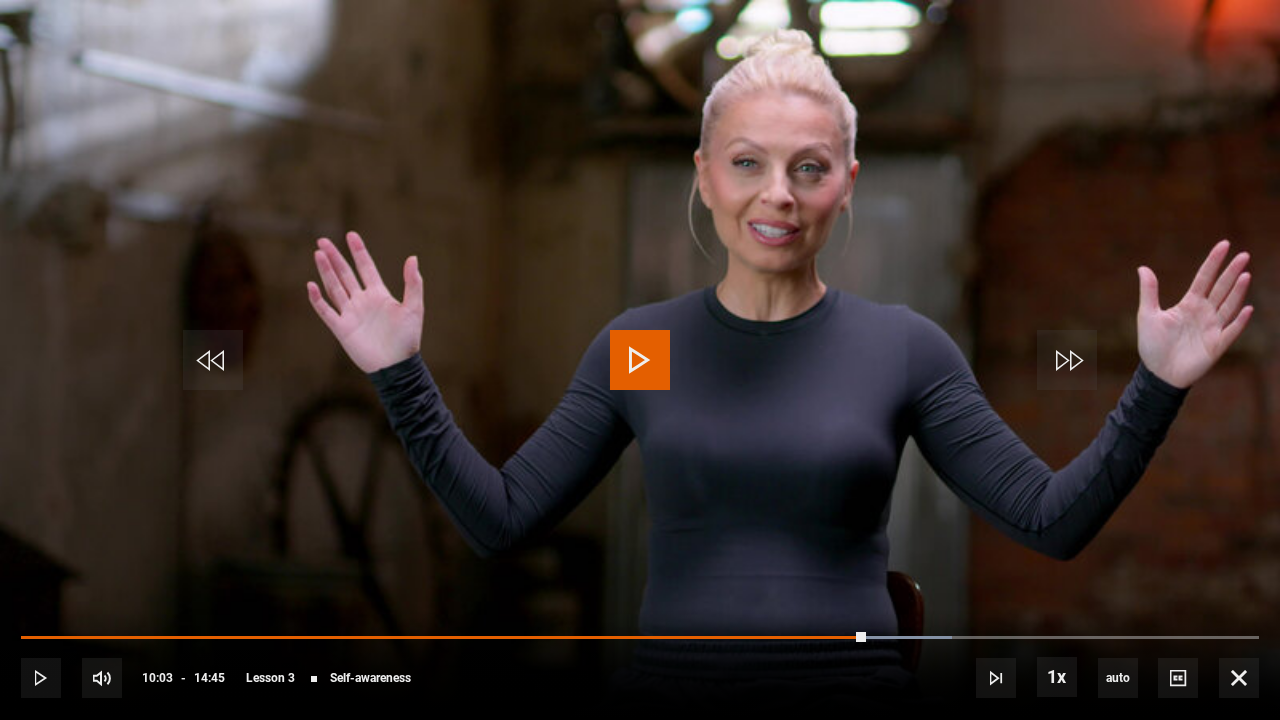 click at bounding box center [640, 360] 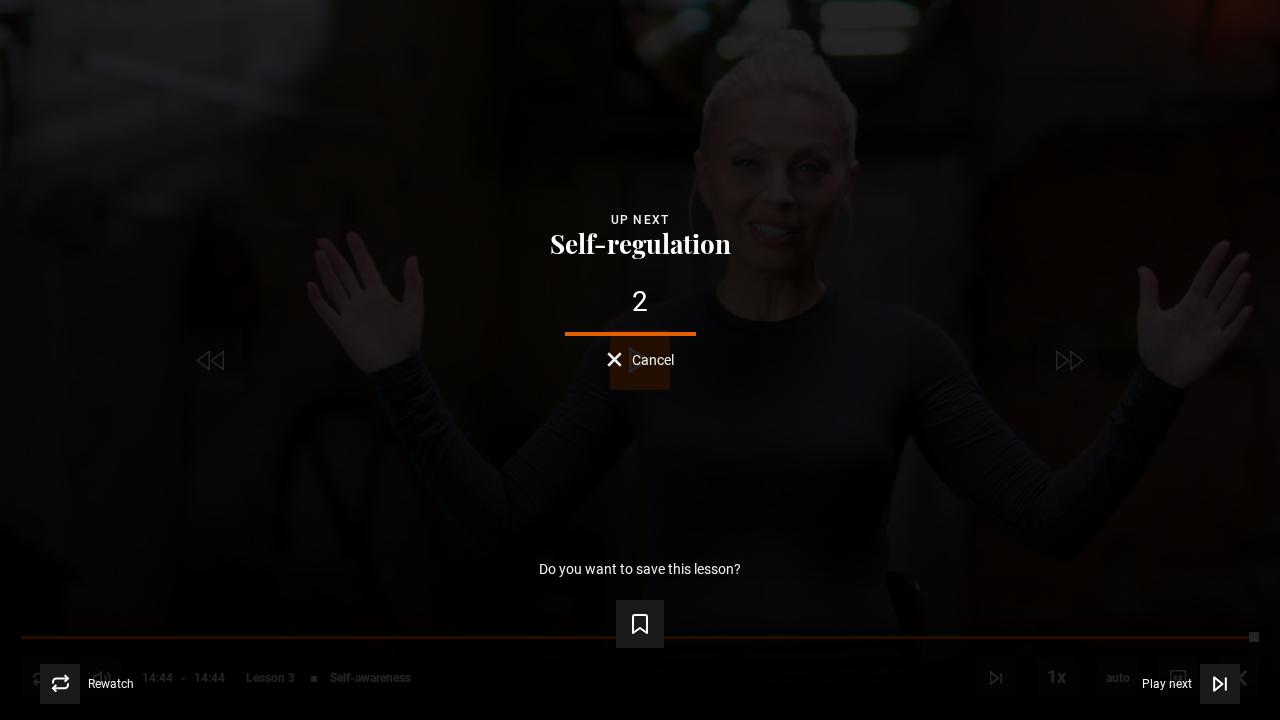 click on "Cancel" at bounding box center [640, 359] 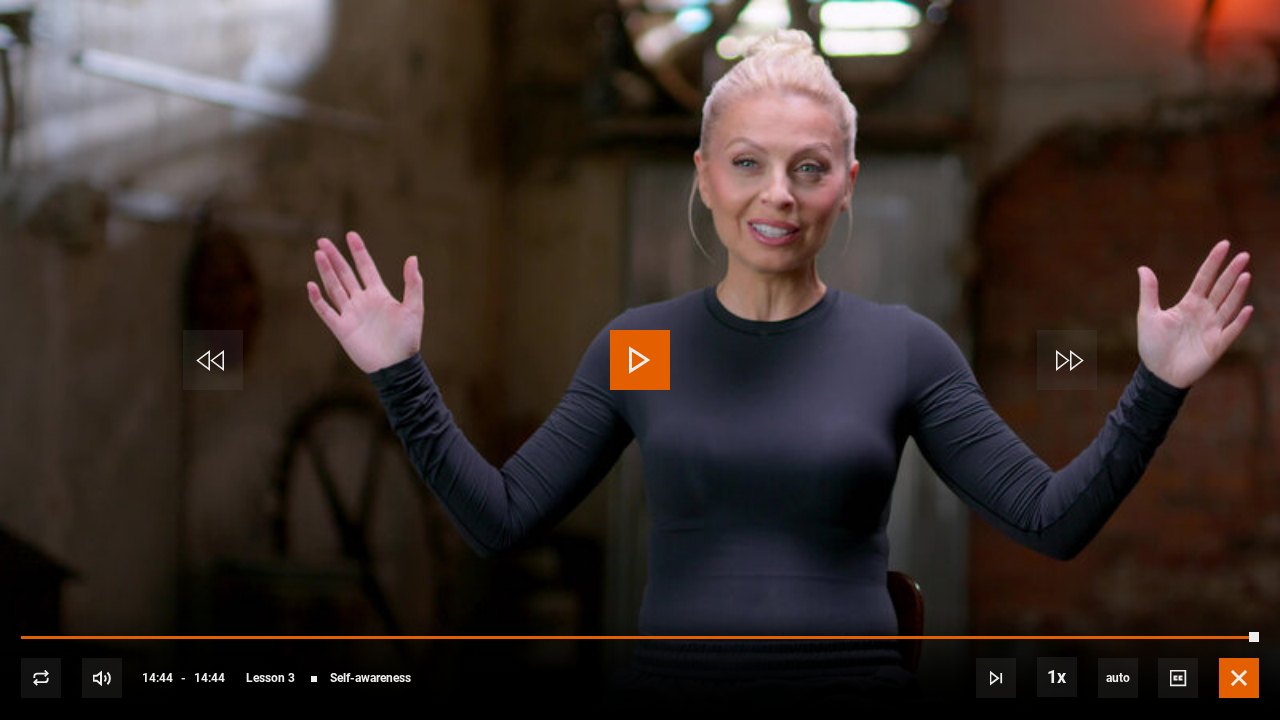 click at bounding box center [1239, 678] 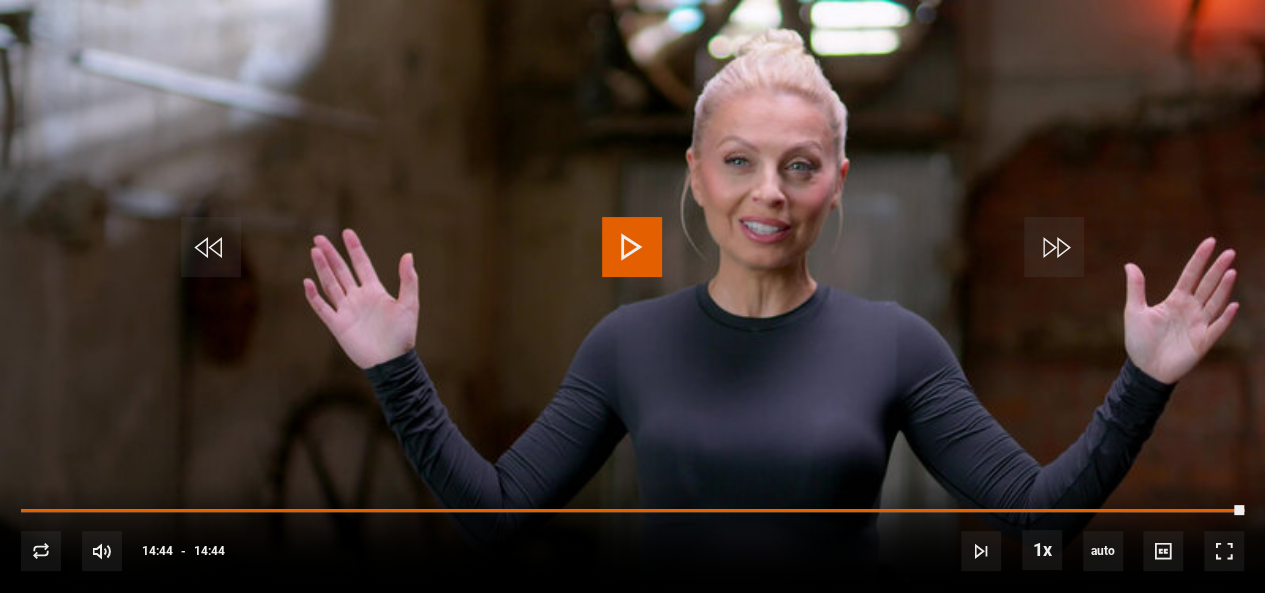 scroll, scrollTop: 1768, scrollLeft: 0, axis: vertical 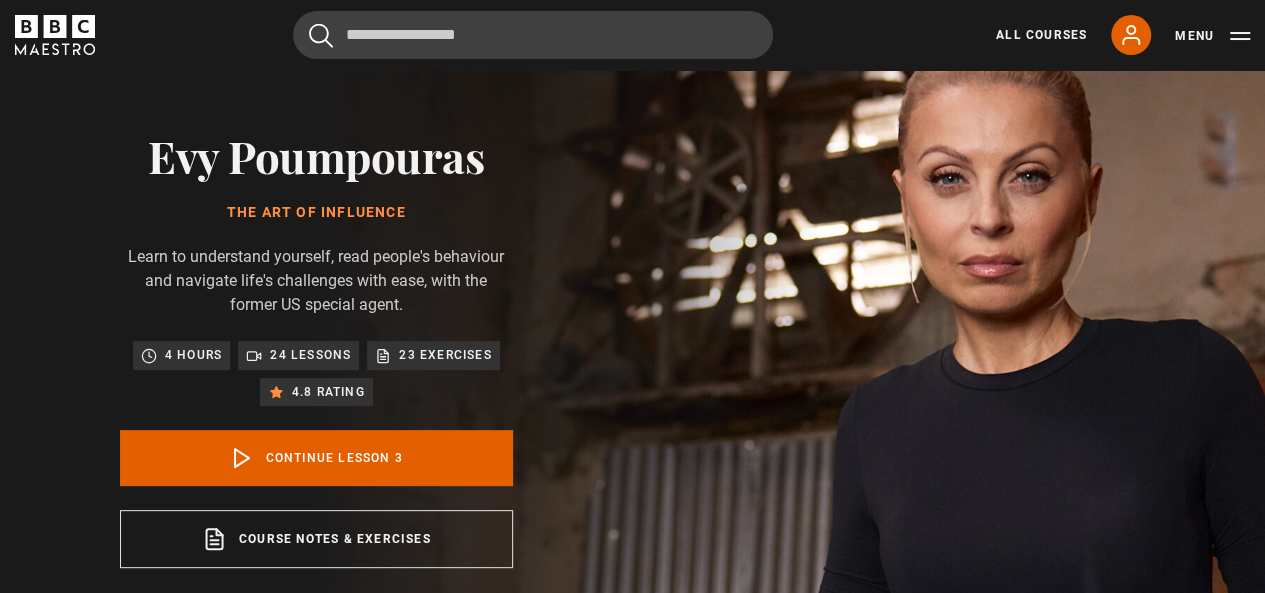 drag, startPoint x: 132, startPoint y: 163, endPoint x: 507, endPoint y: 169, distance: 375.048 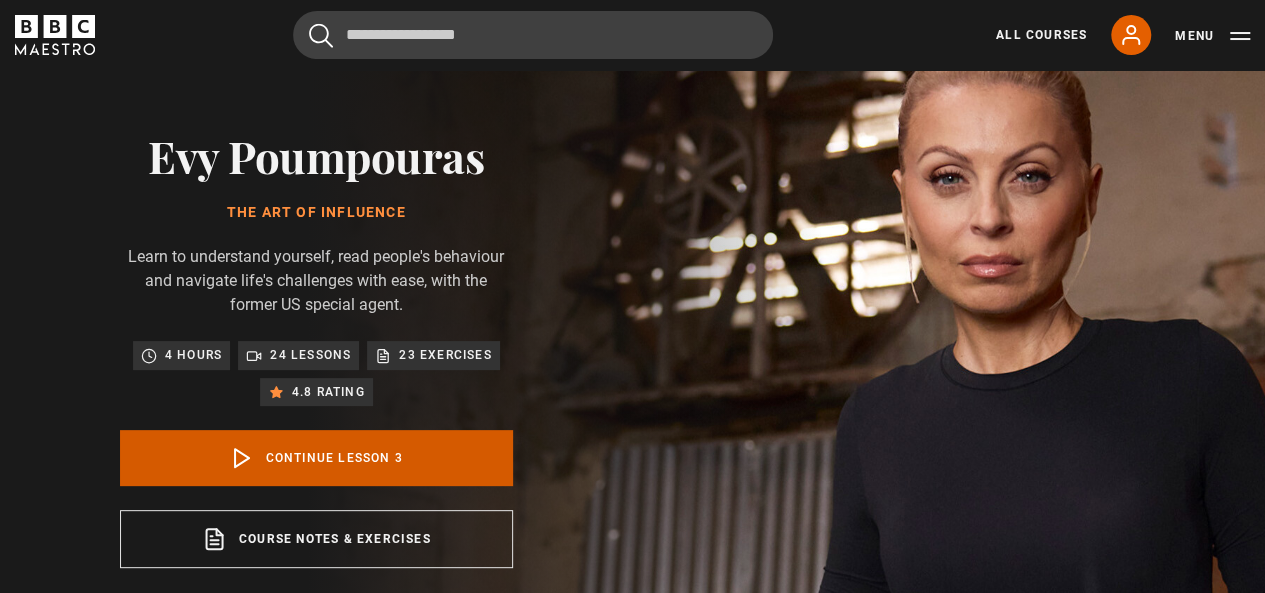 click on "Continue lesson 3" at bounding box center [316, 458] 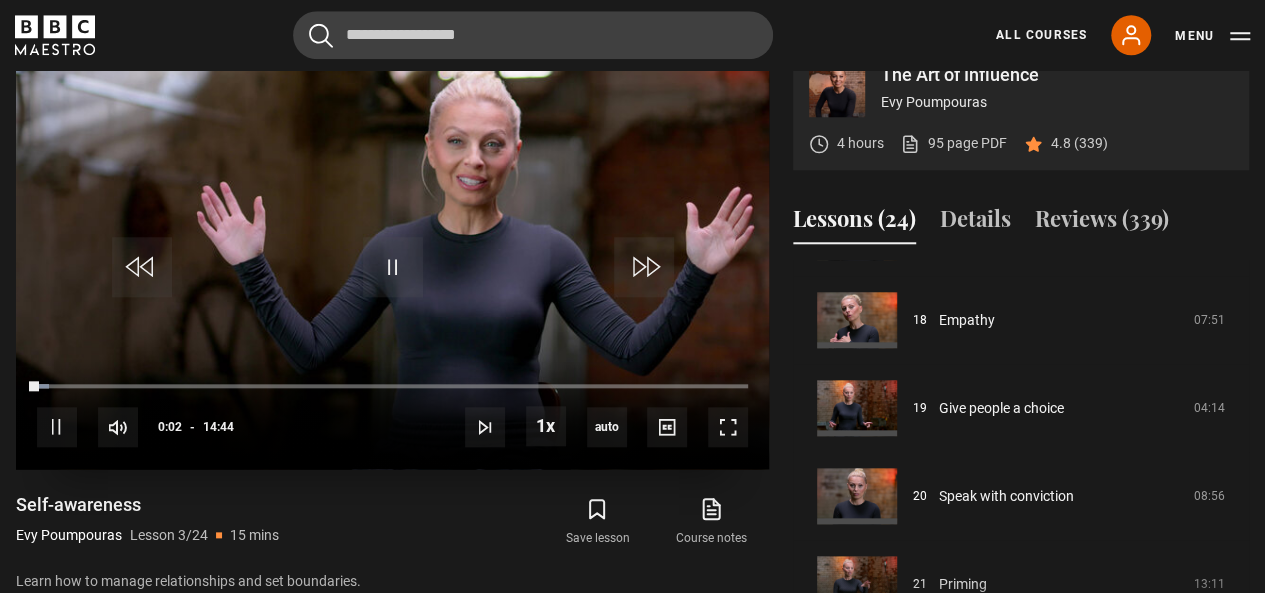 scroll, scrollTop: 966, scrollLeft: 0, axis: vertical 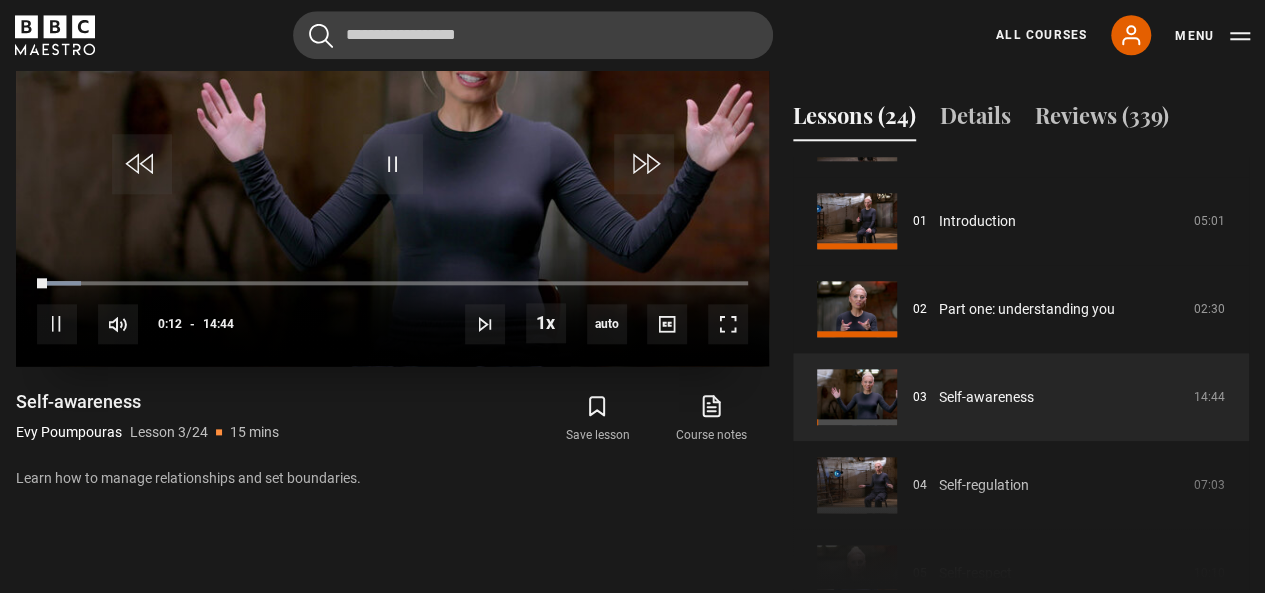 click on "Loaded :  6.22% 11:10 00:12" at bounding box center [392, 283] 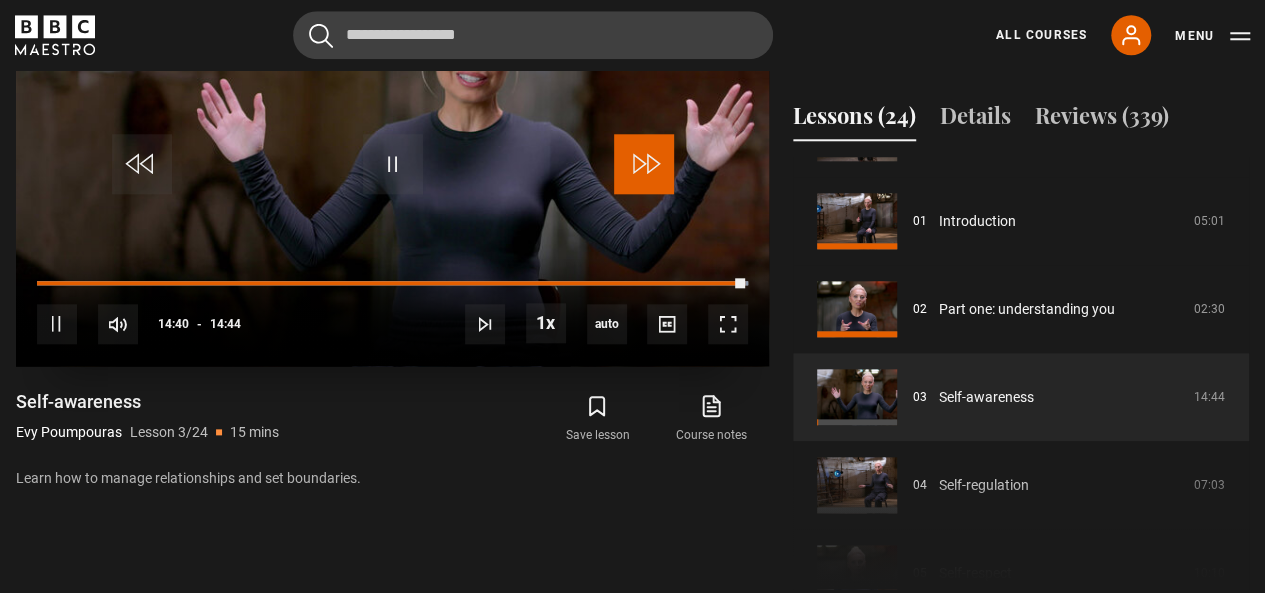click at bounding box center (644, 164) 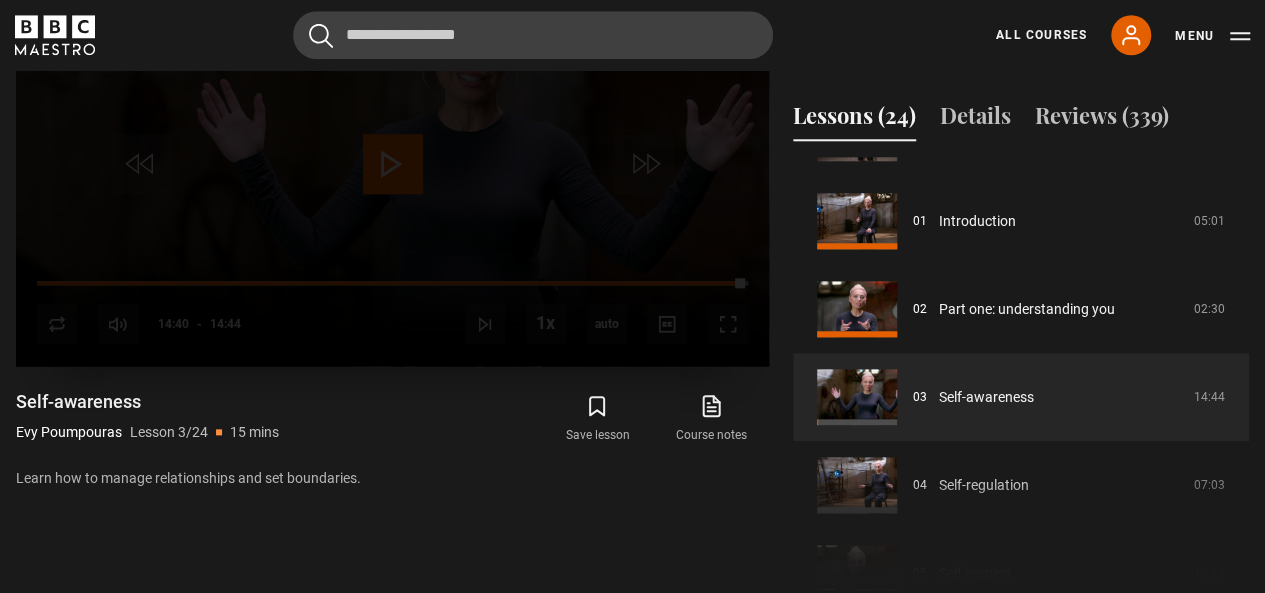 scroll, scrollTop: 907, scrollLeft: 0, axis: vertical 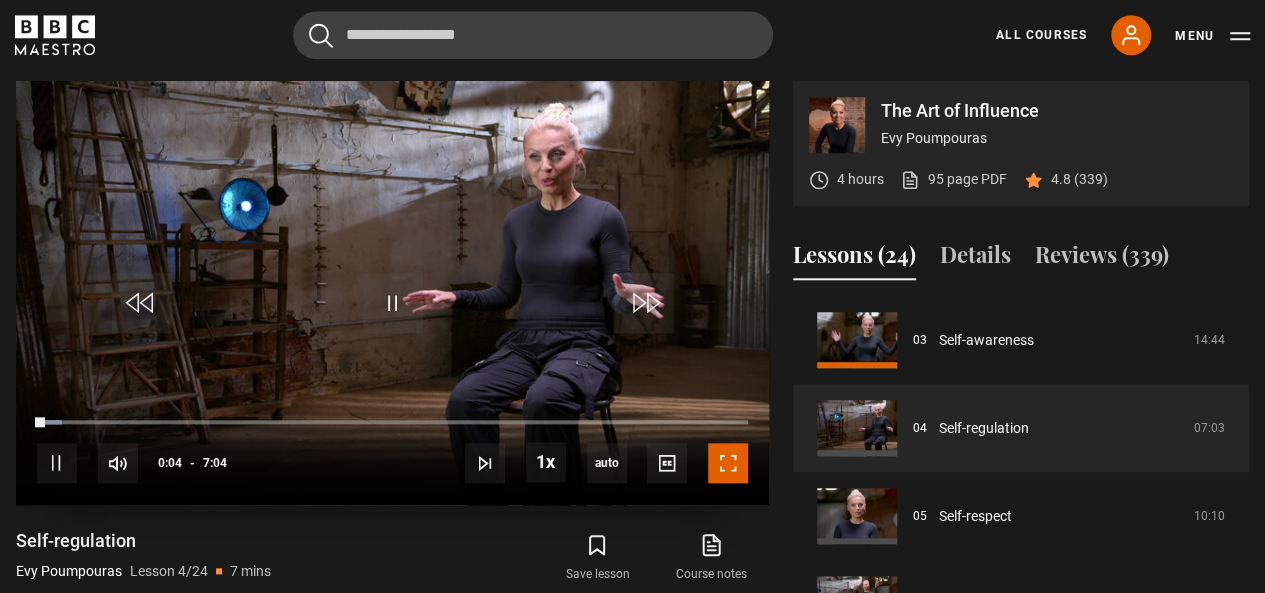 click at bounding box center (728, 463) 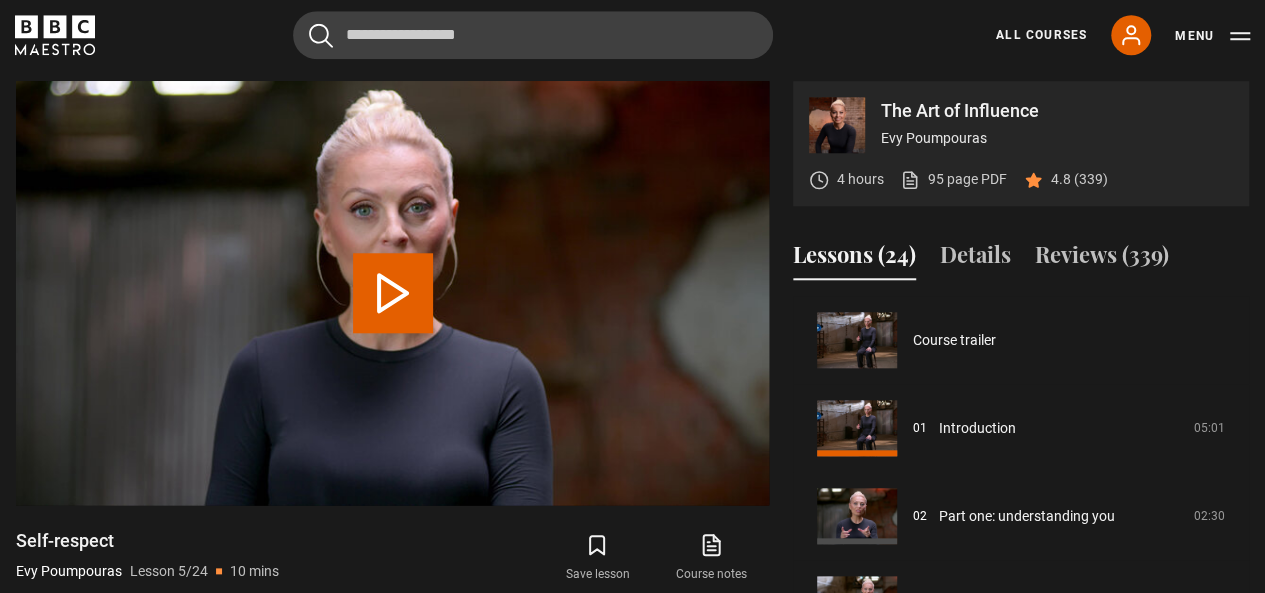 scroll, scrollTop: 352, scrollLeft: 0, axis: vertical 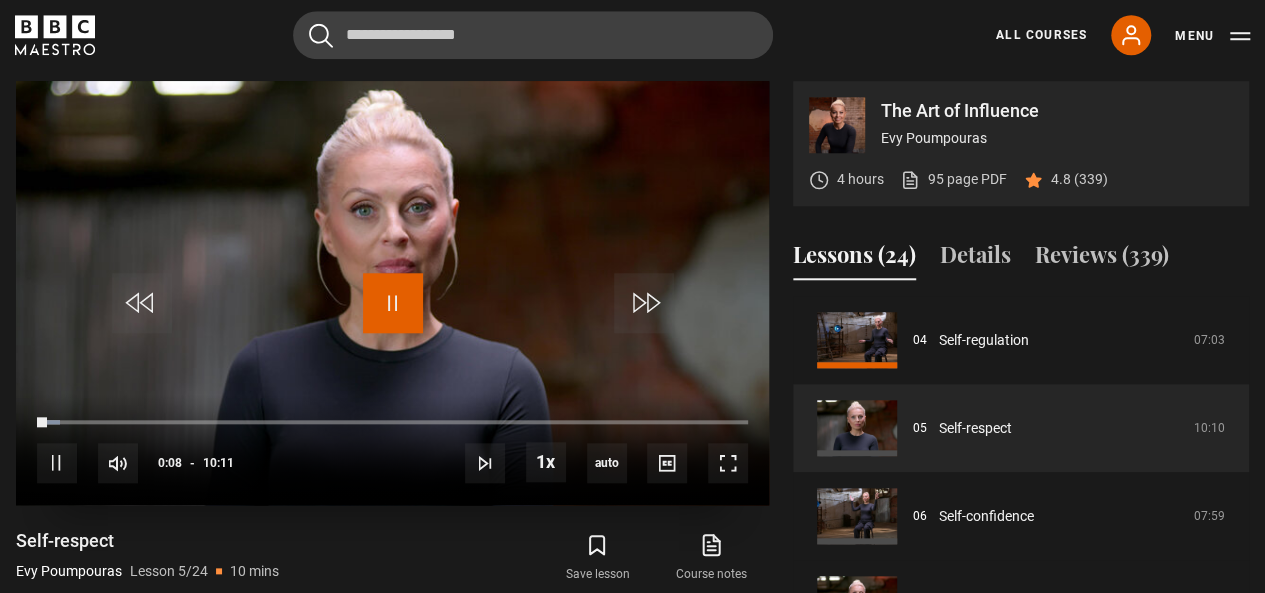 click at bounding box center (393, 303) 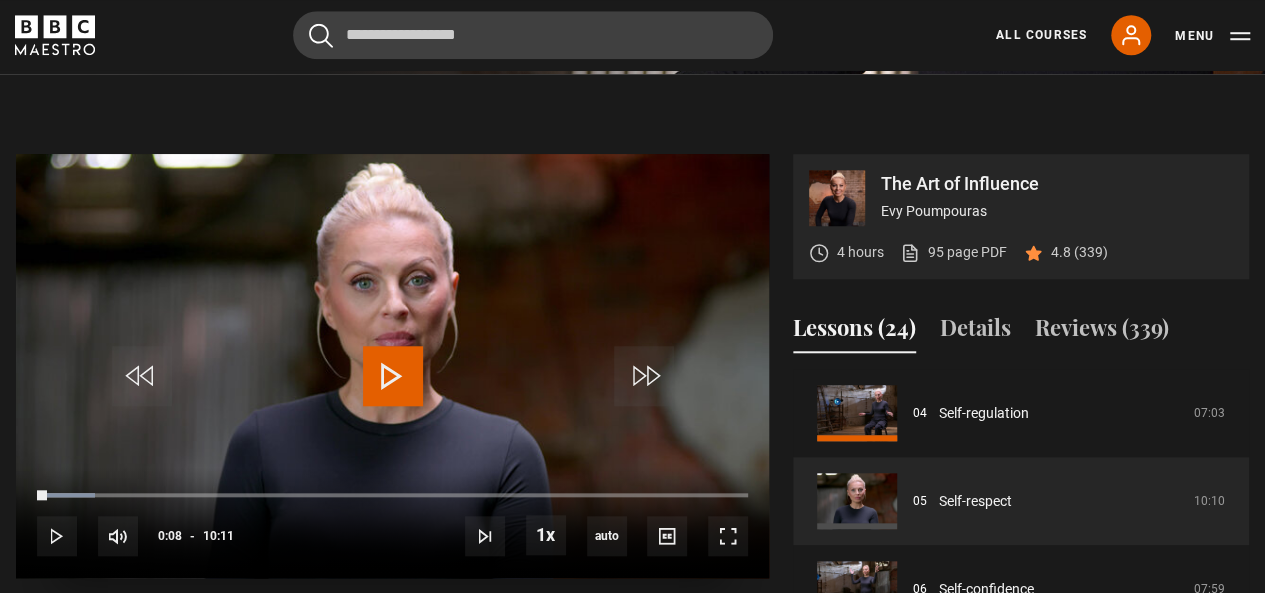 scroll, scrollTop: 727, scrollLeft: 0, axis: vertical 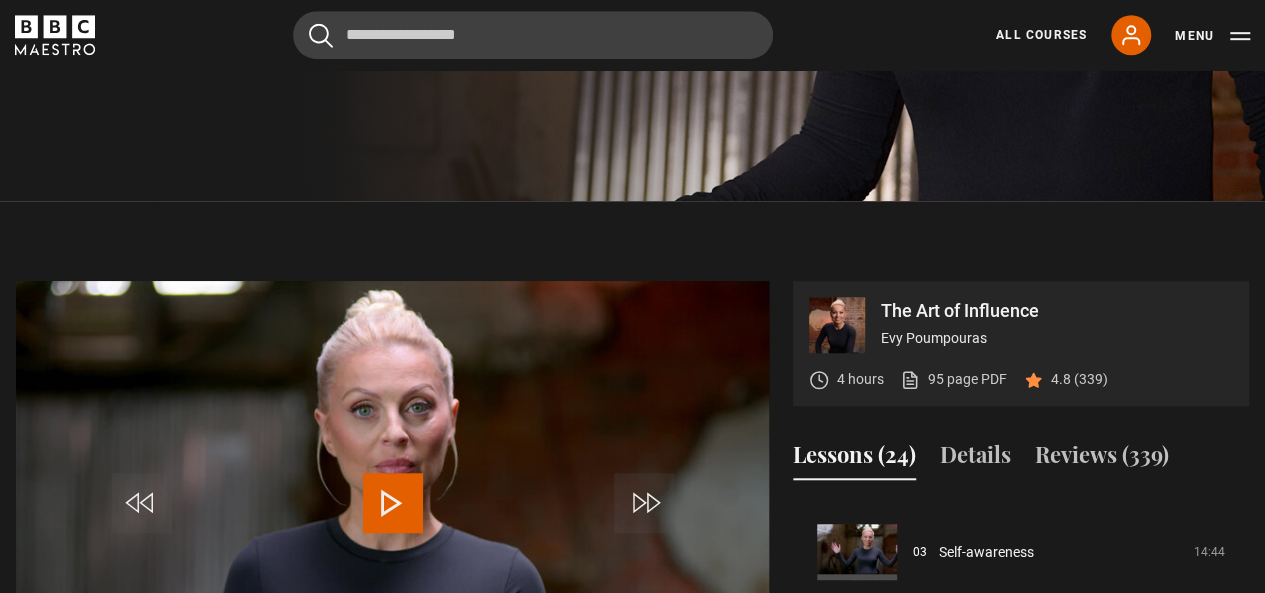 click at bounding box center (392, 493) 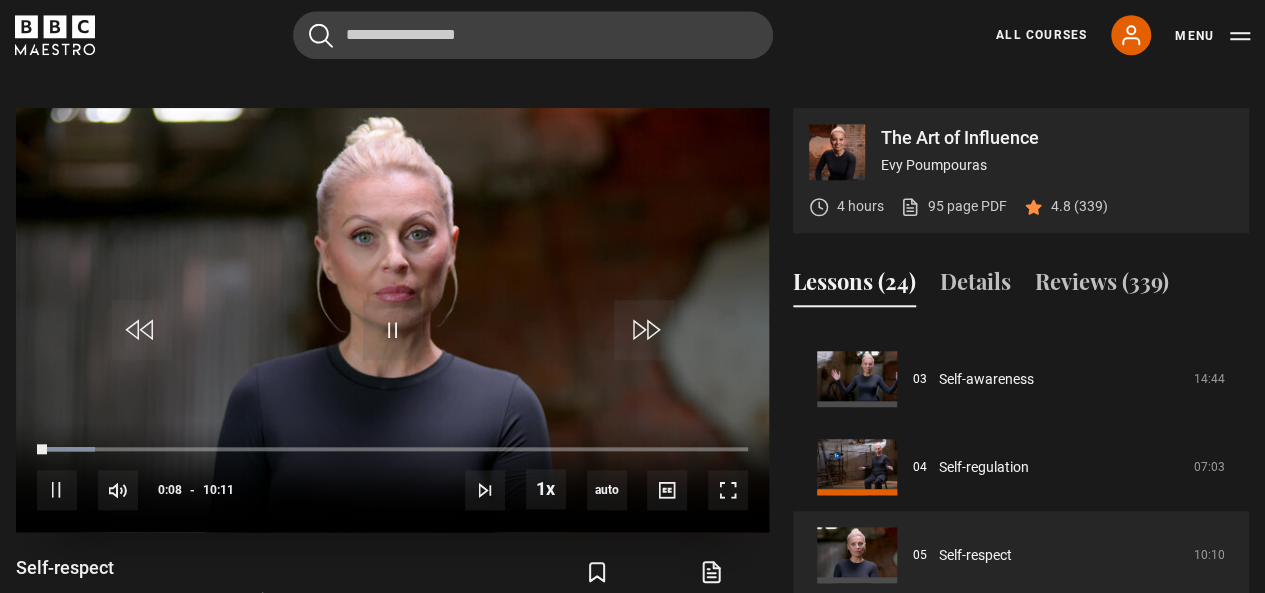scroll, scrollTop: 827, scrollLeft: 0, axis: vertical 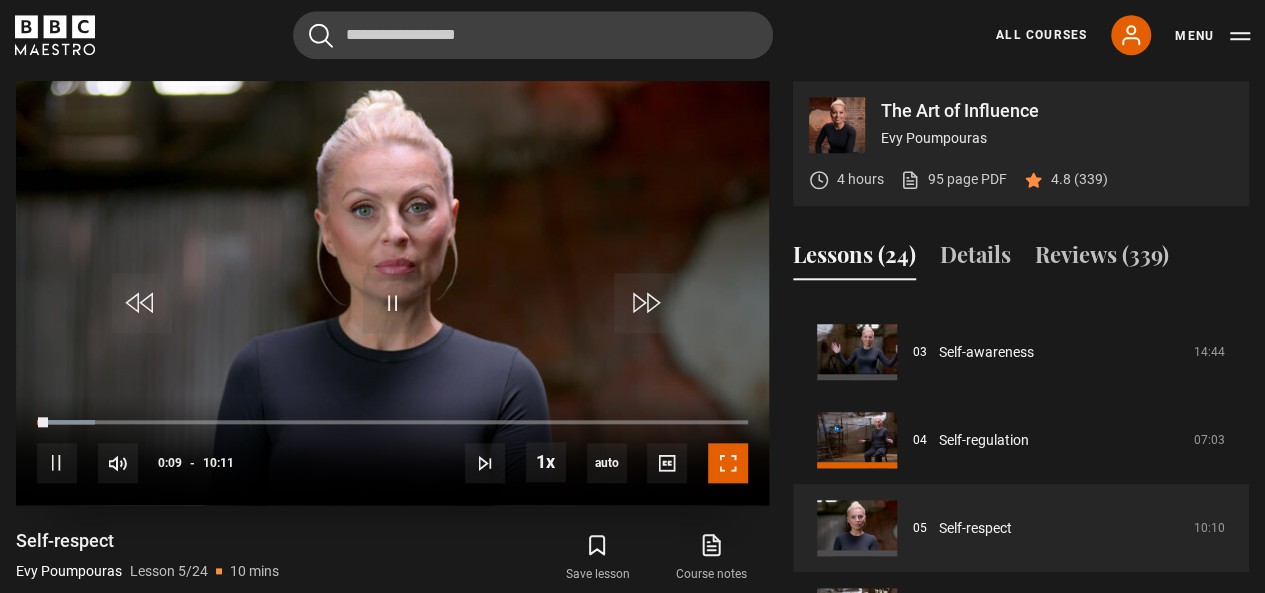 click at bounding box center (728, 463) 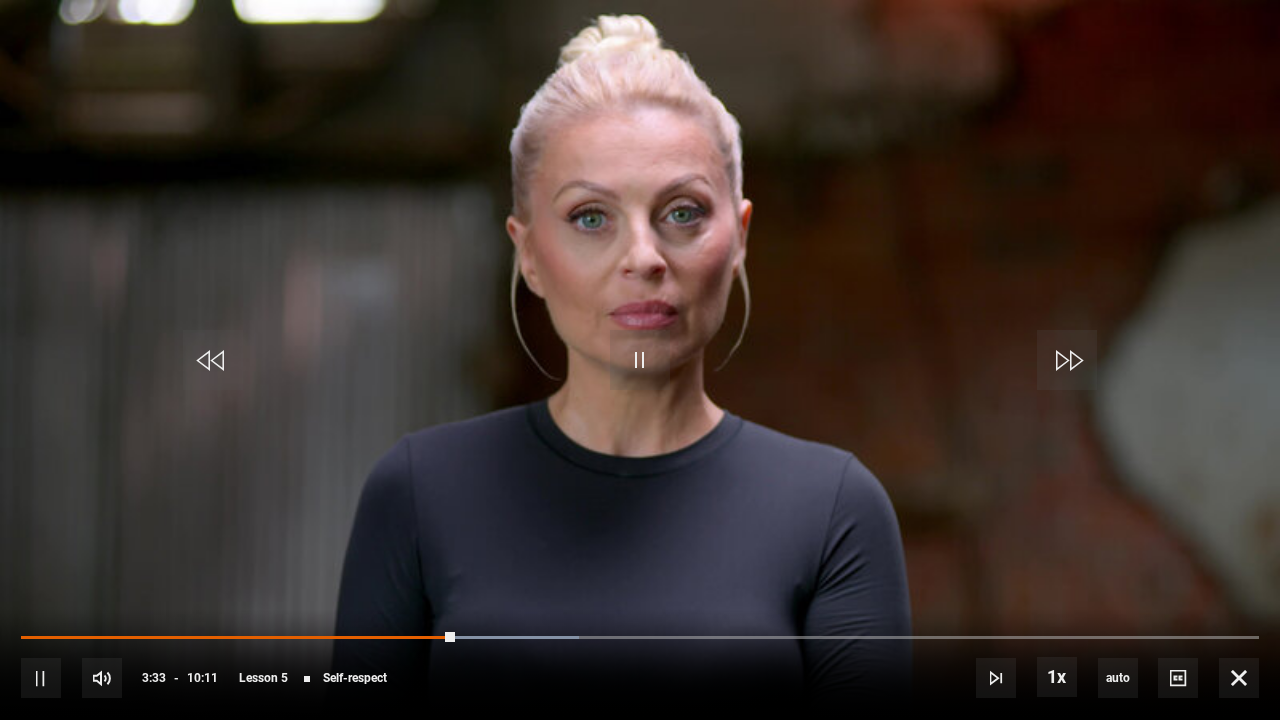 click at bounding box center (640, 360) 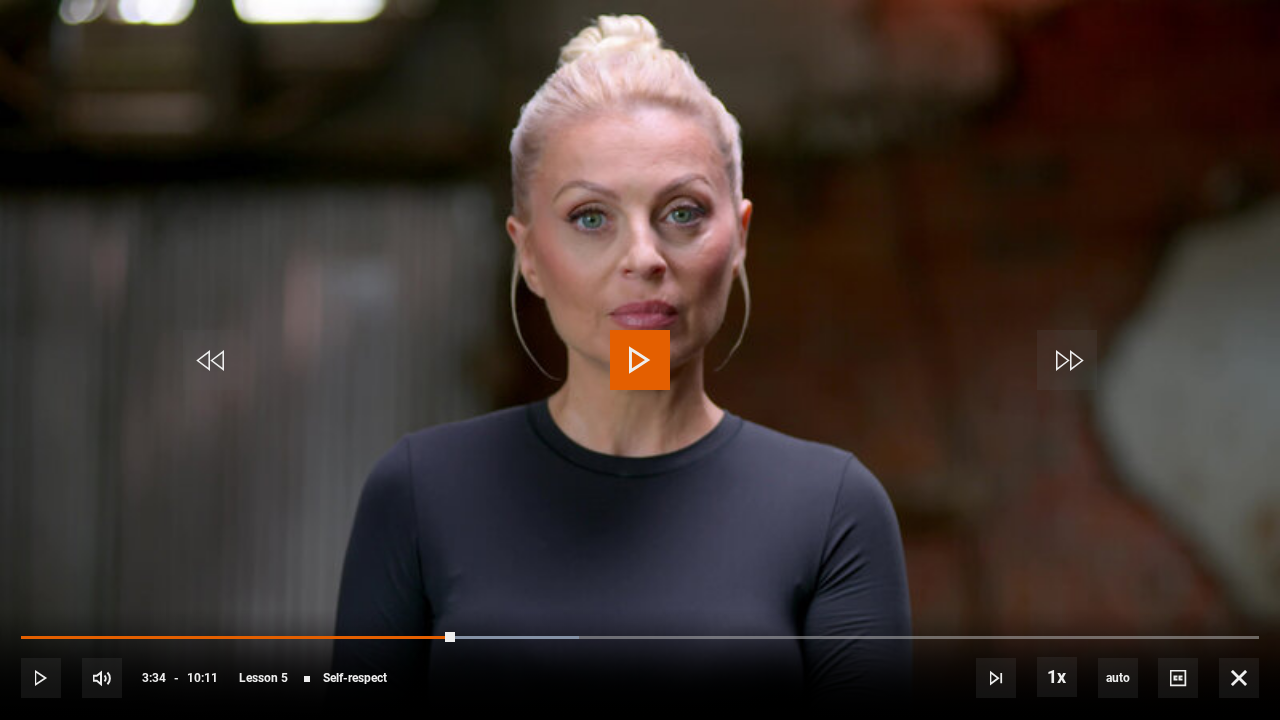 click at bounding box center (640, 360) 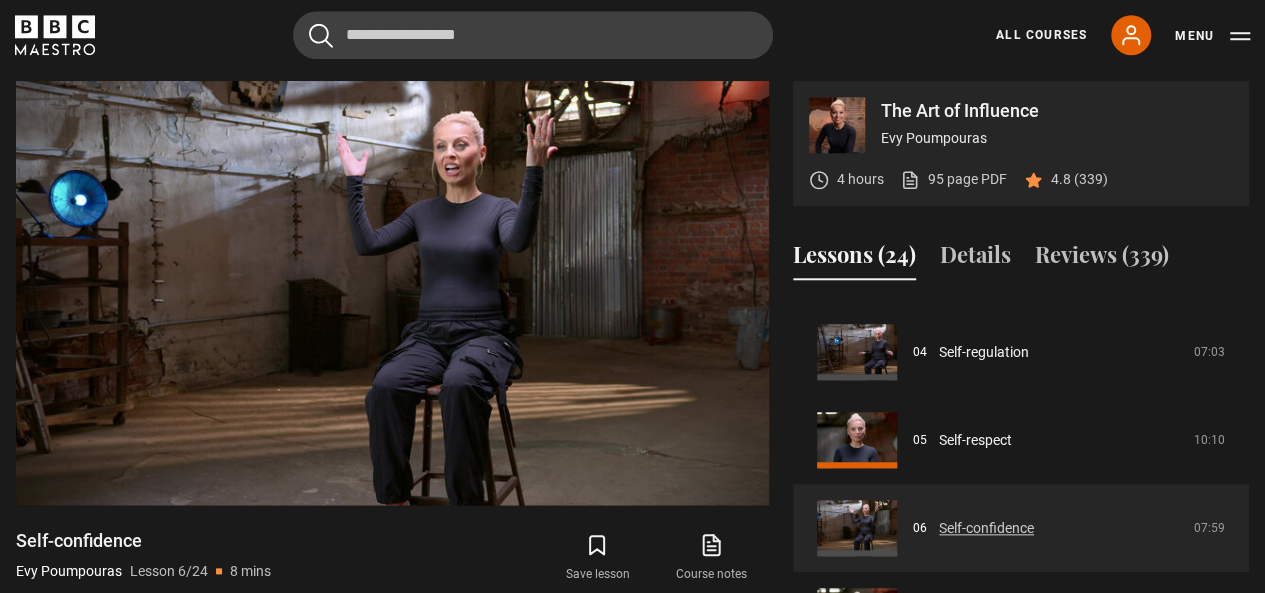scroll, scrollTop: 540, scrollLeft: 0, axis: vertical 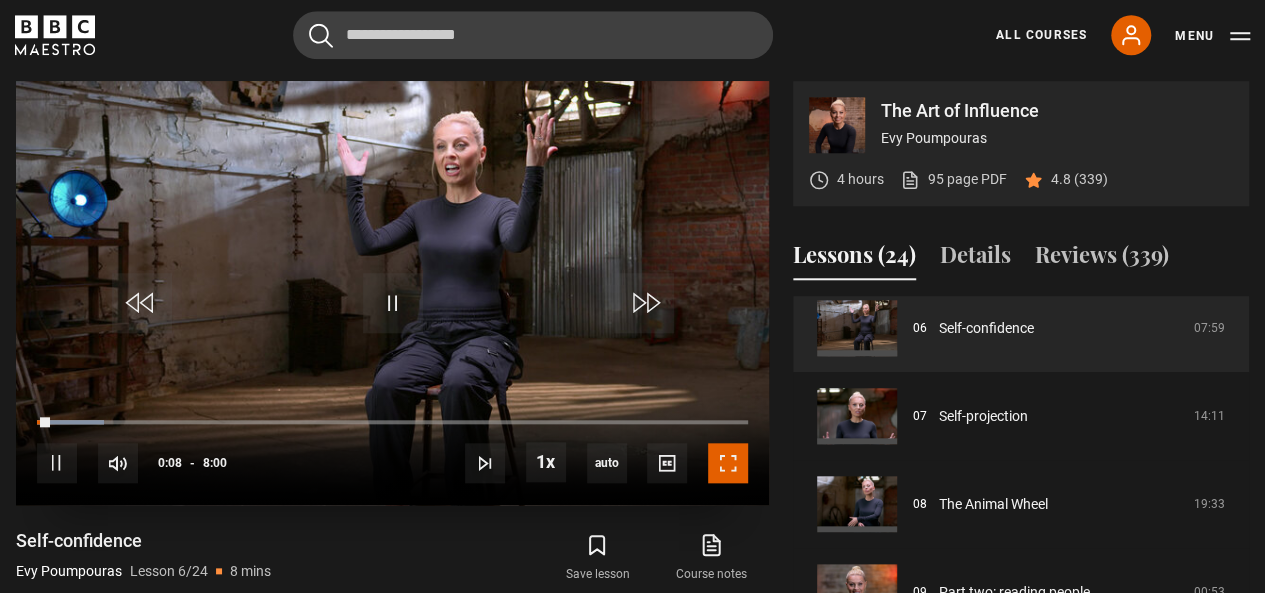 click at bounding box center [728, 463] 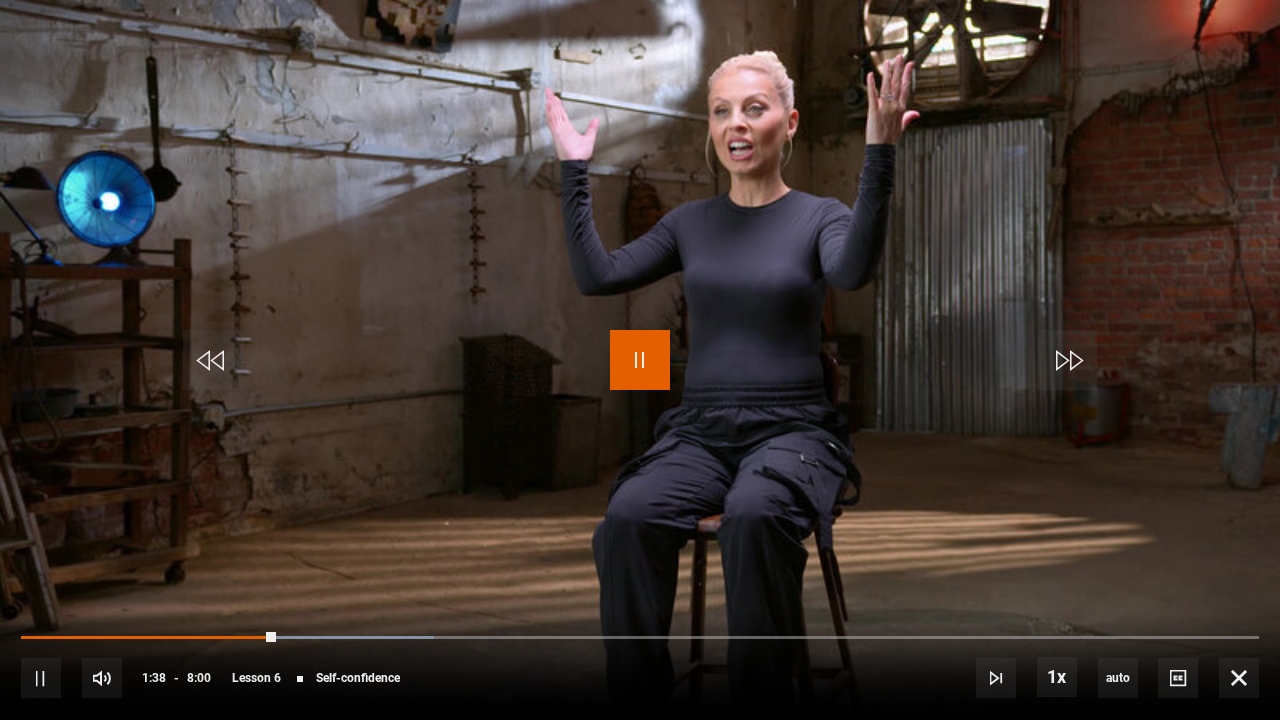 click at bounding box center [640, 360] 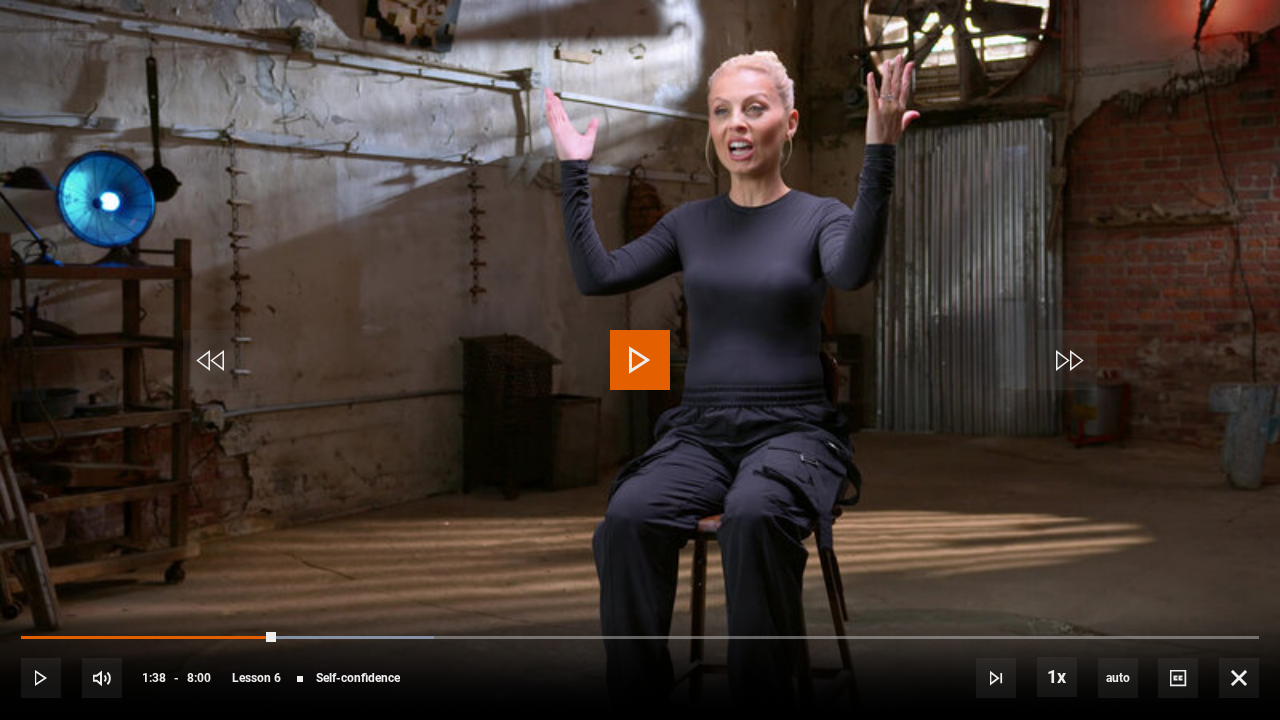 click at bounding box center [640, 360] 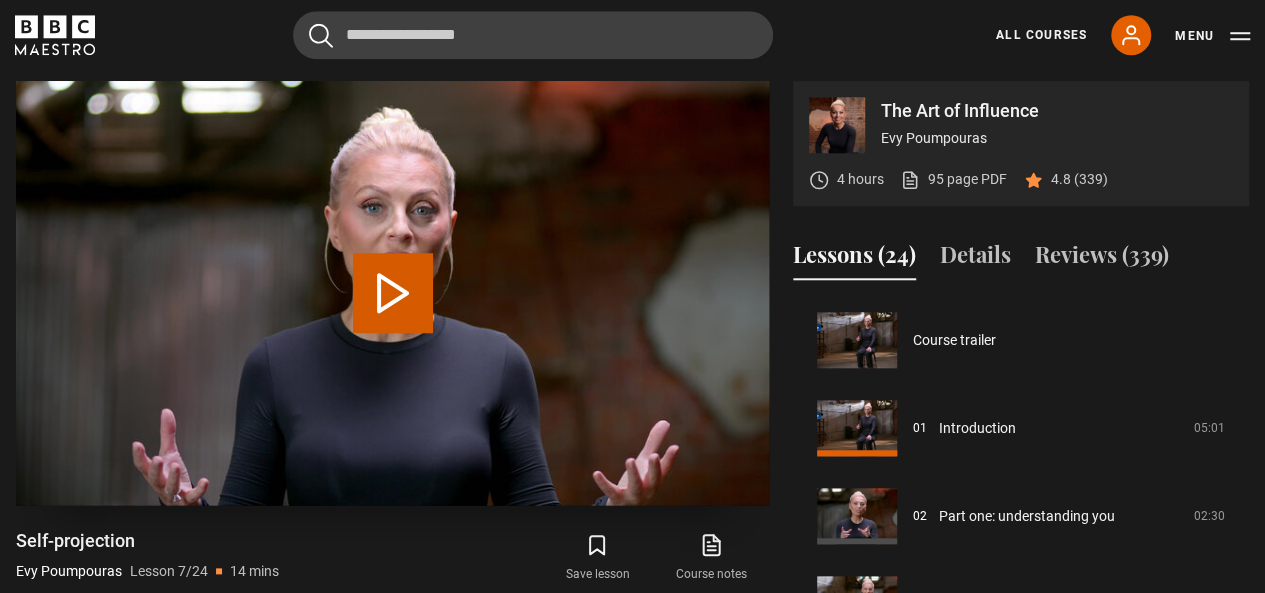 scroll, scrollTop: 528, scrollLeft: 0, axis: vertical 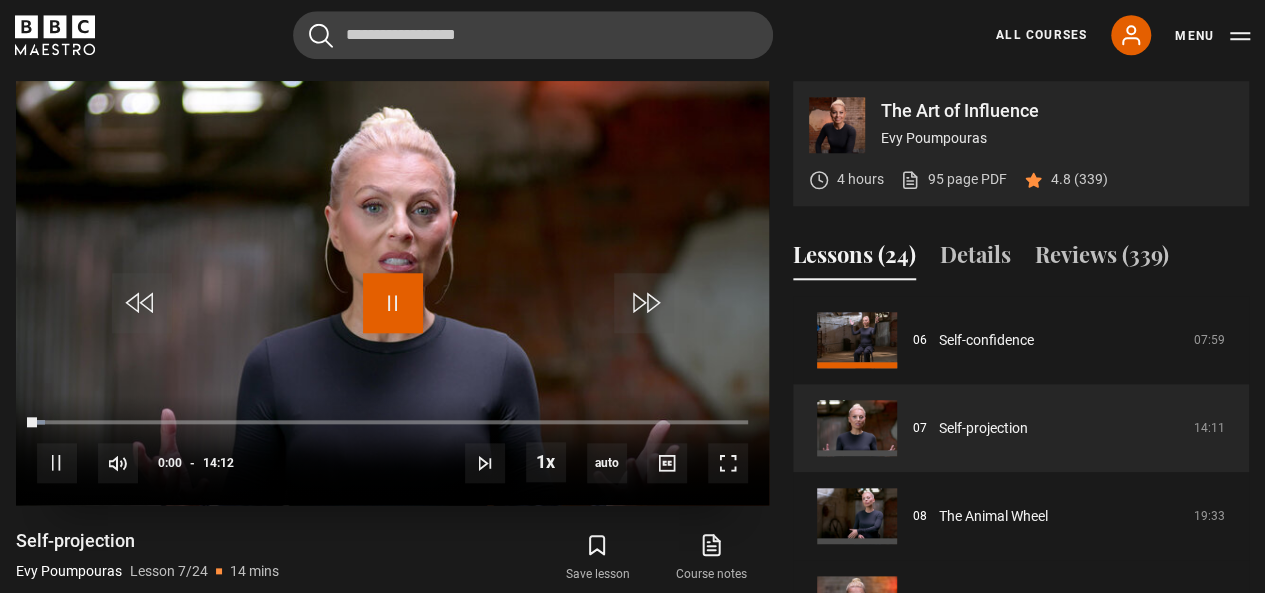 click at bounding box center (393, 303) 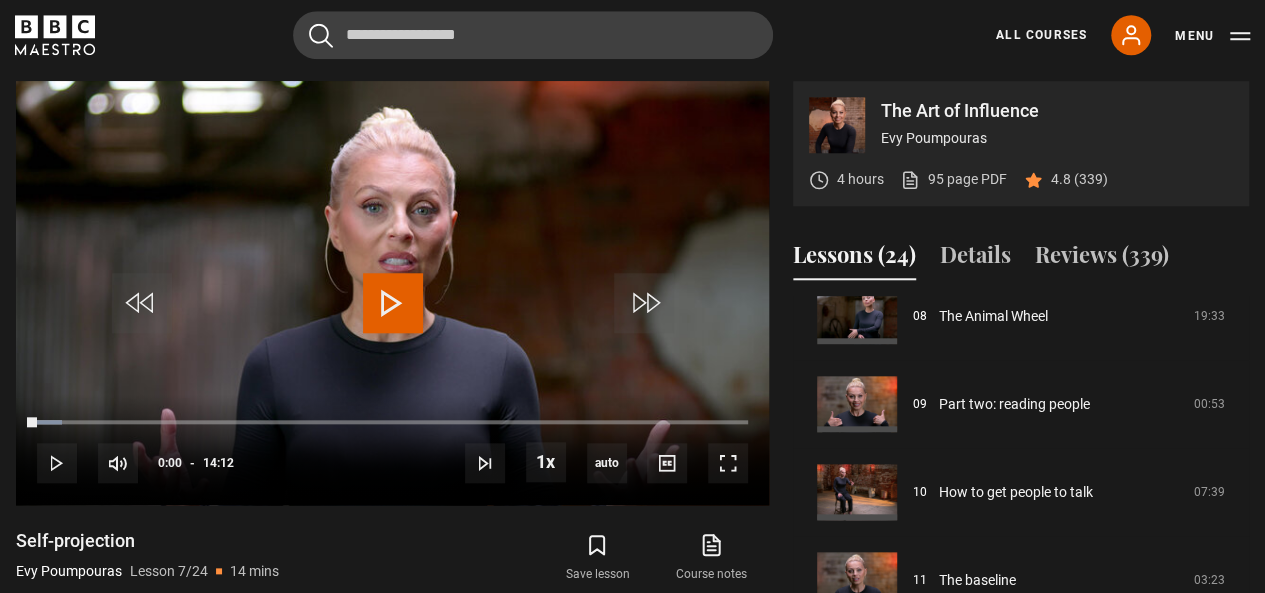 scroll, scrollTop: 628, scrollLeft: 0, axis: vertical 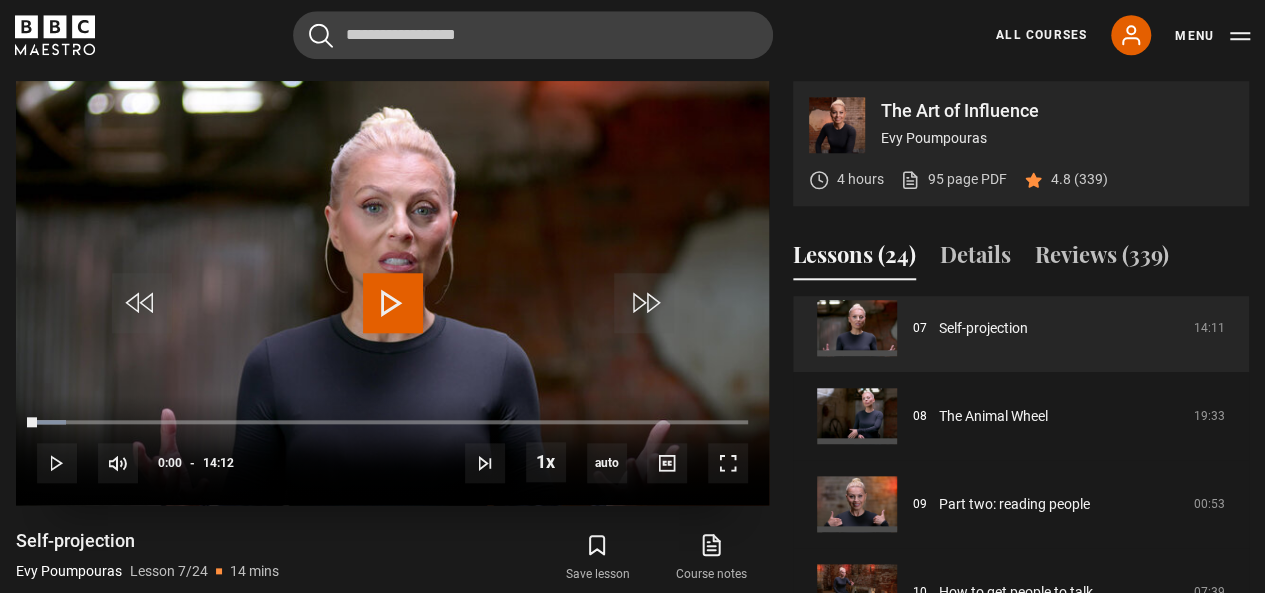 click at bounding box center (393, 303) 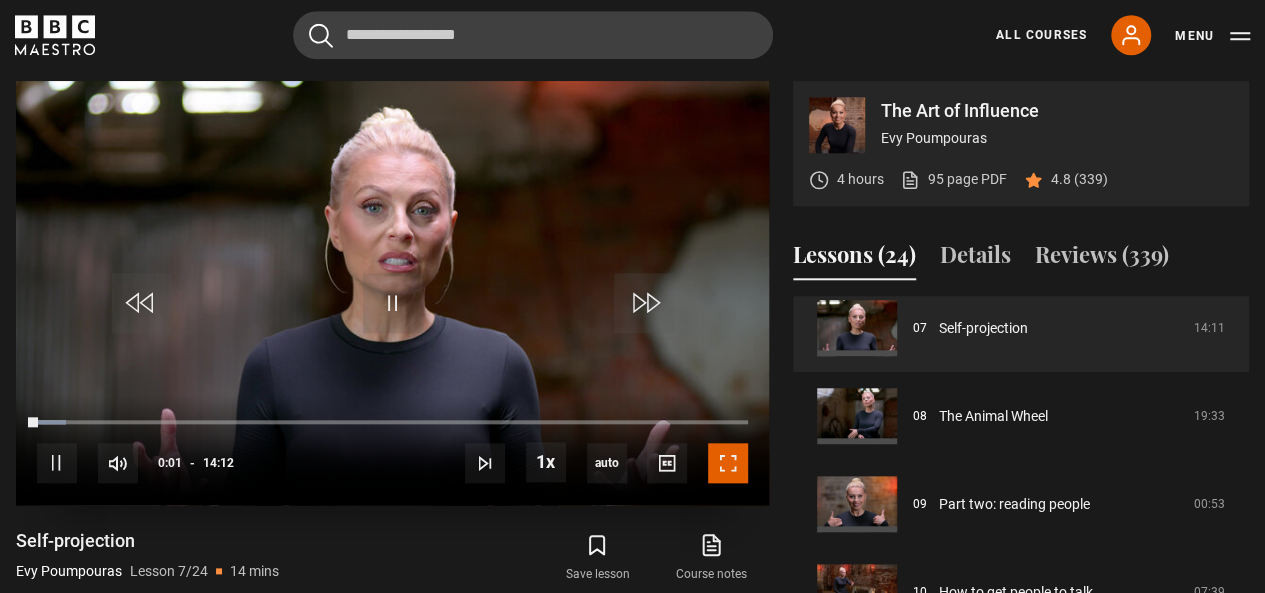 click at bounding box center (728, 463) 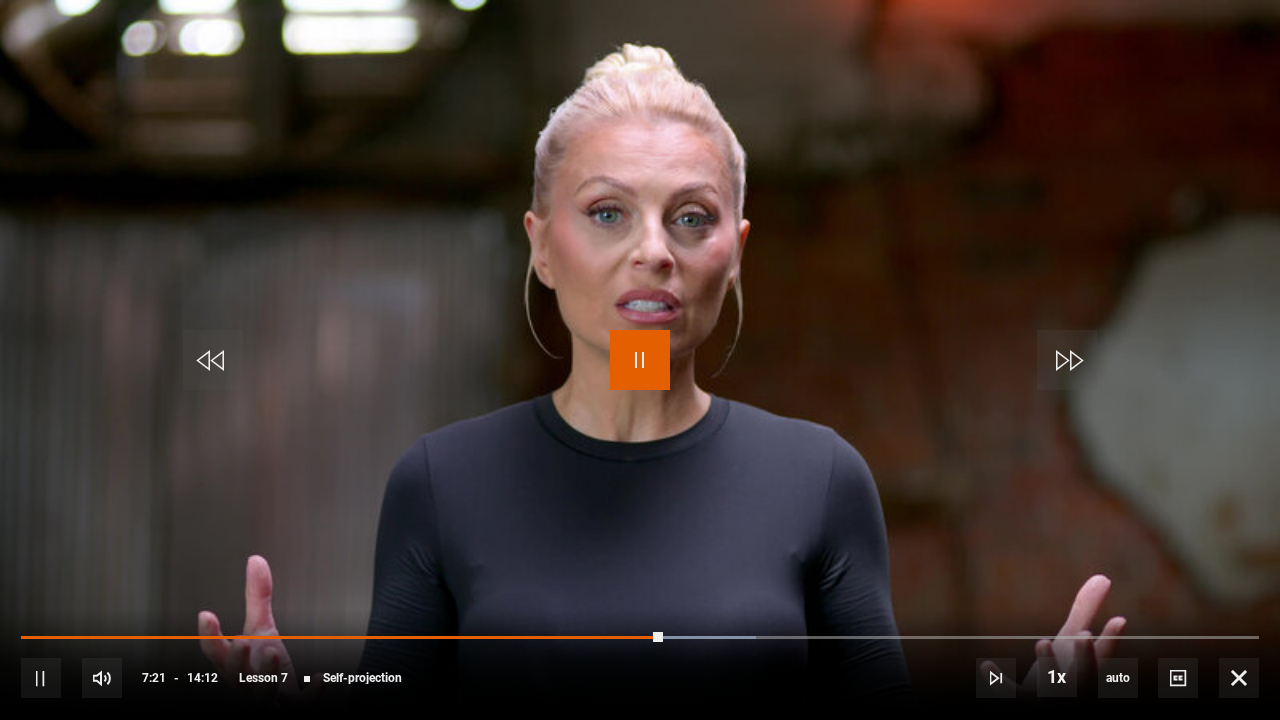 click at bounding box center (640, 360) 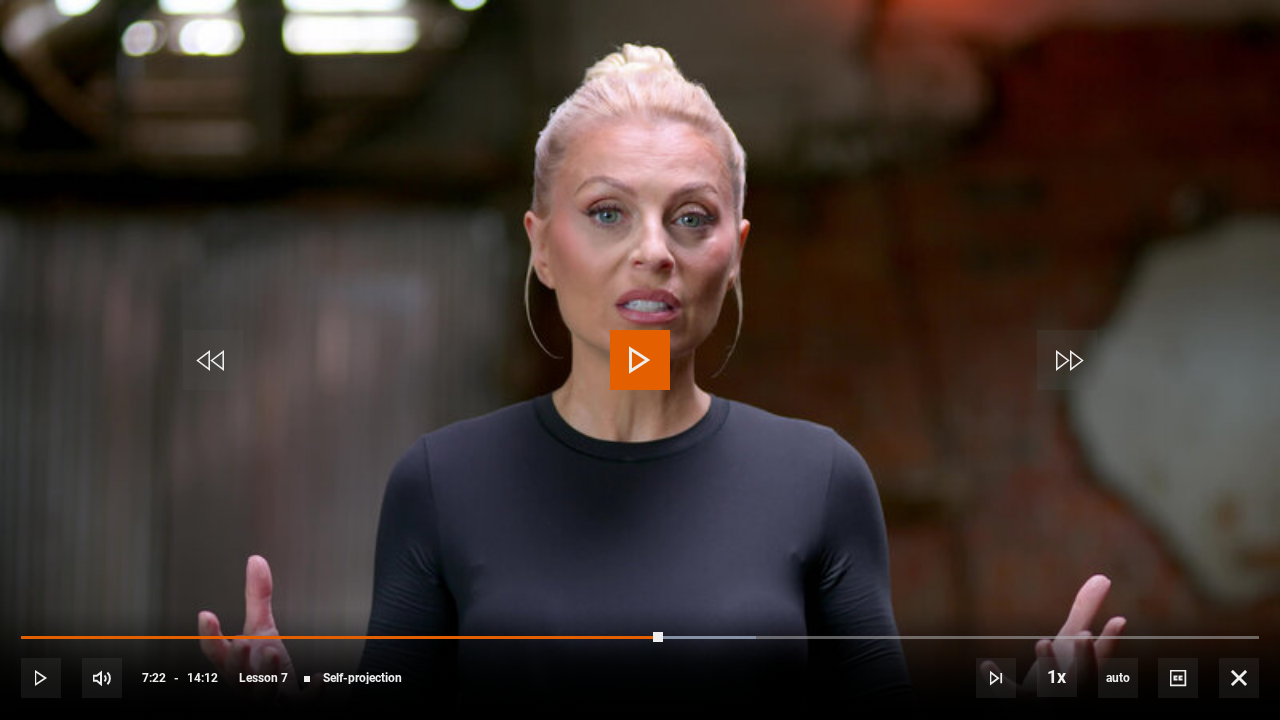 click at bounding box center (640, 360) 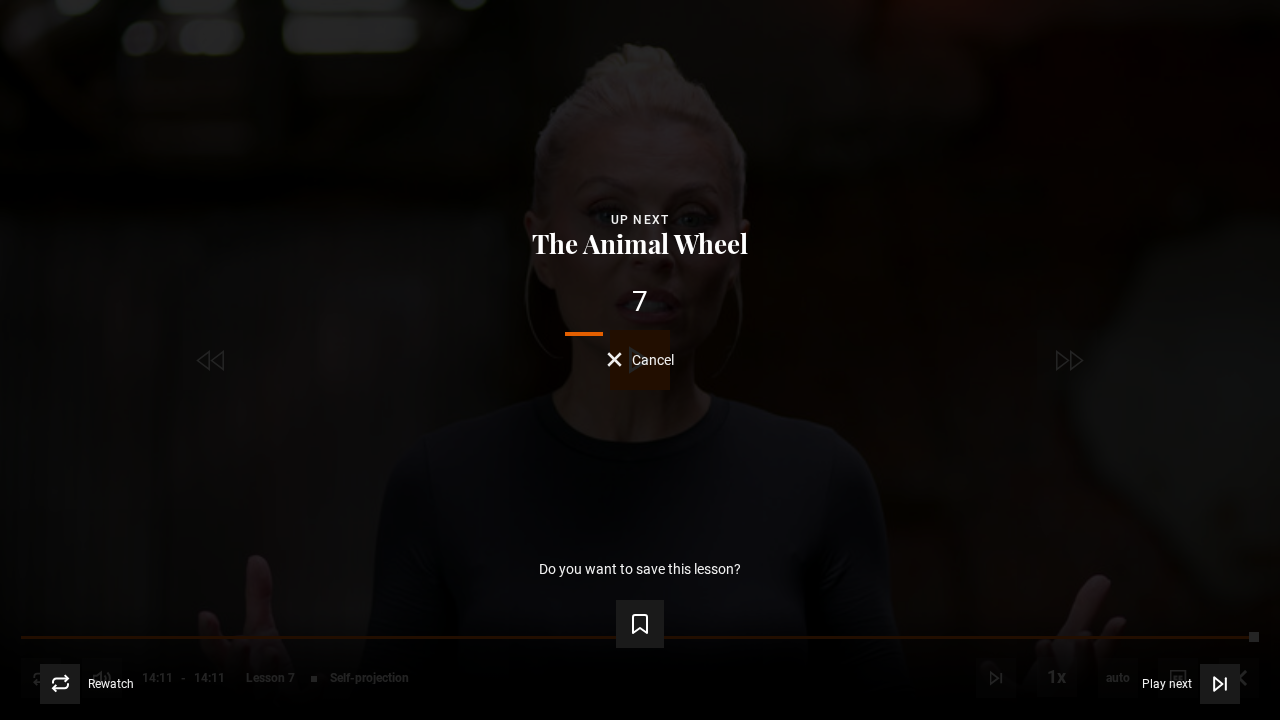click on "Rewatch
Rewatch
Play next
Play next" at bounding box center (640, 684) 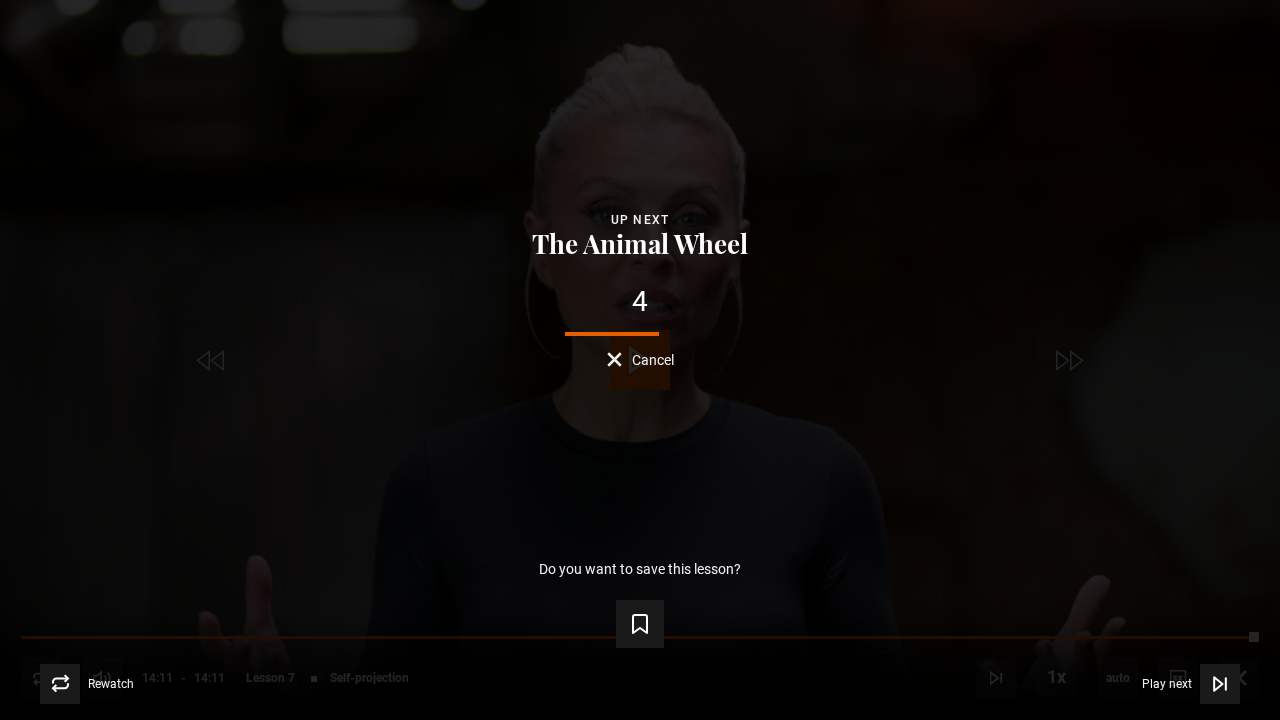 click on "4
Cancel" at bounding box center [640, 327] 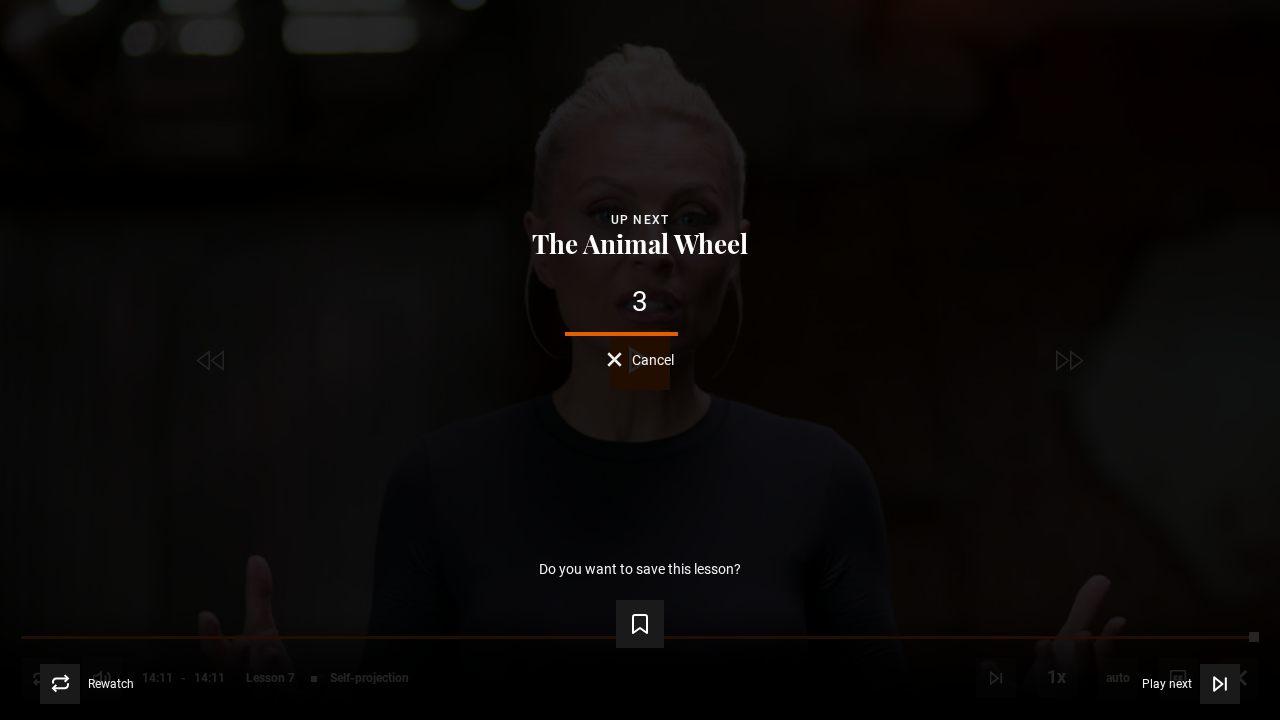 click on "Cancel" at bounding box center (653, 360) 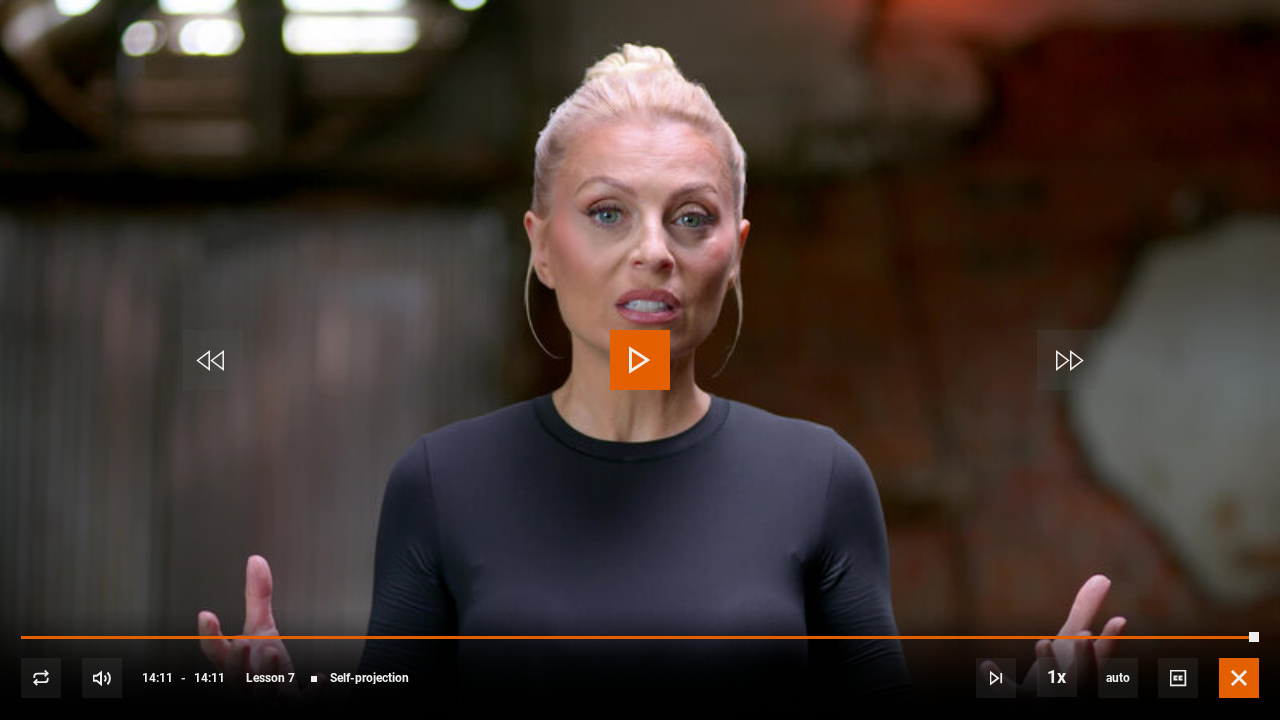 click at bounding box center (1239, 678) 